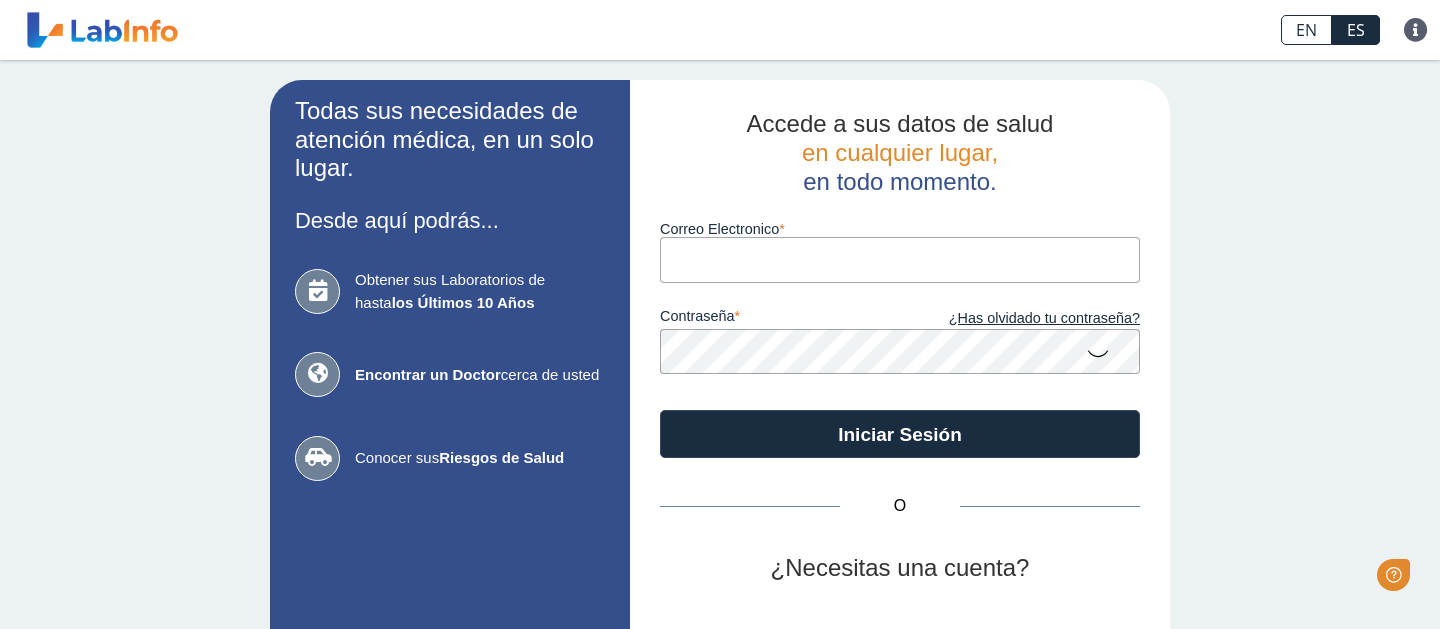 scroll, scrollTop: 0, scrollLeft: 0, axis: both 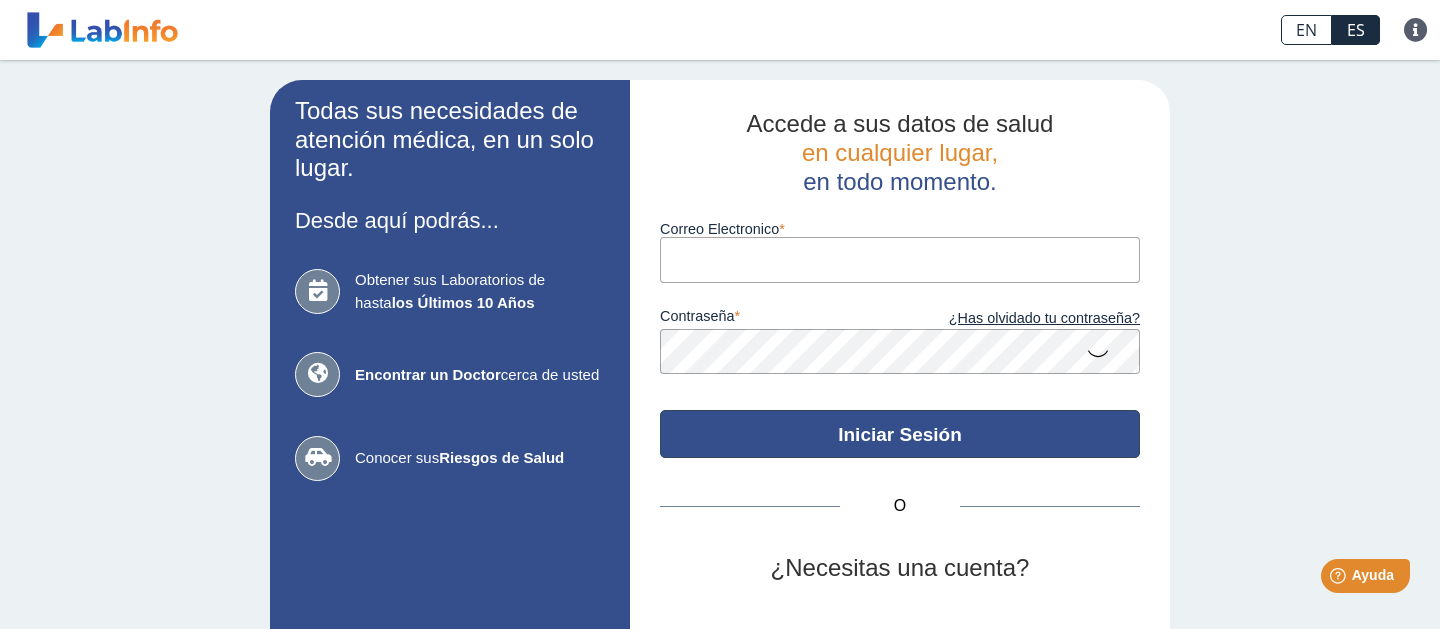 type on "[EMAIL_ADDRESS][DOMAIN_NAME]" 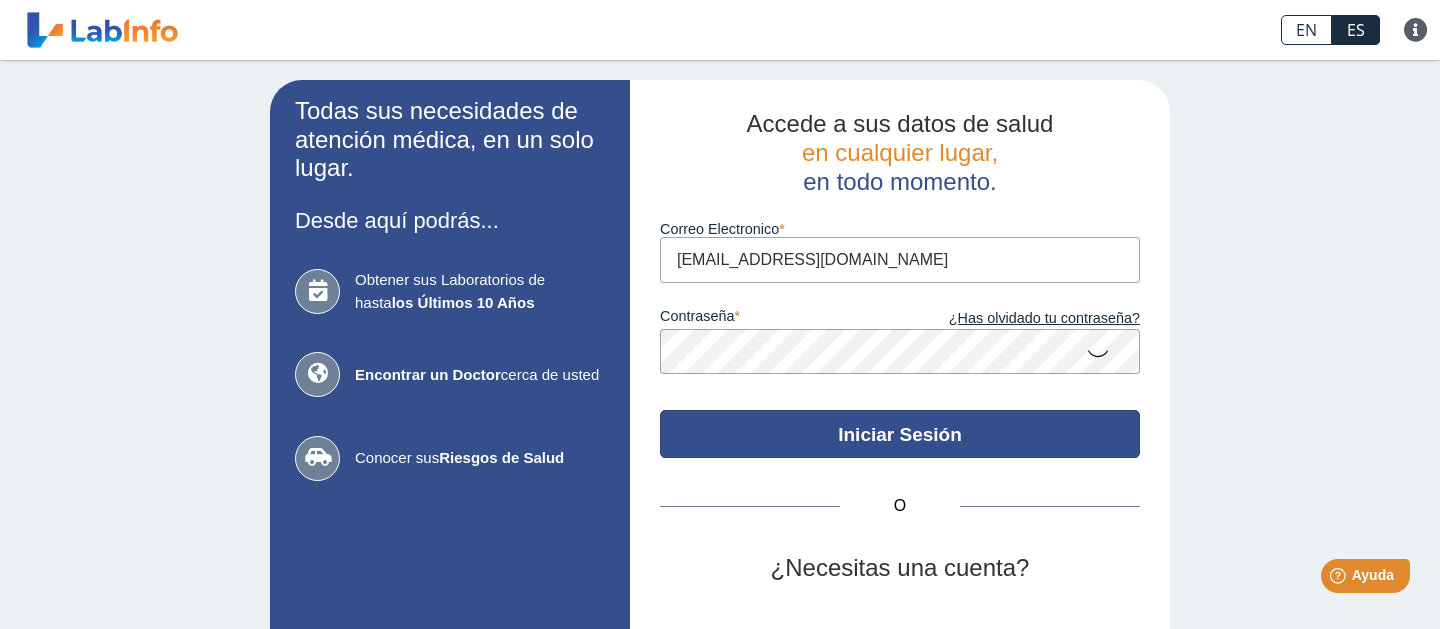 click on "Iniciar Sesión" 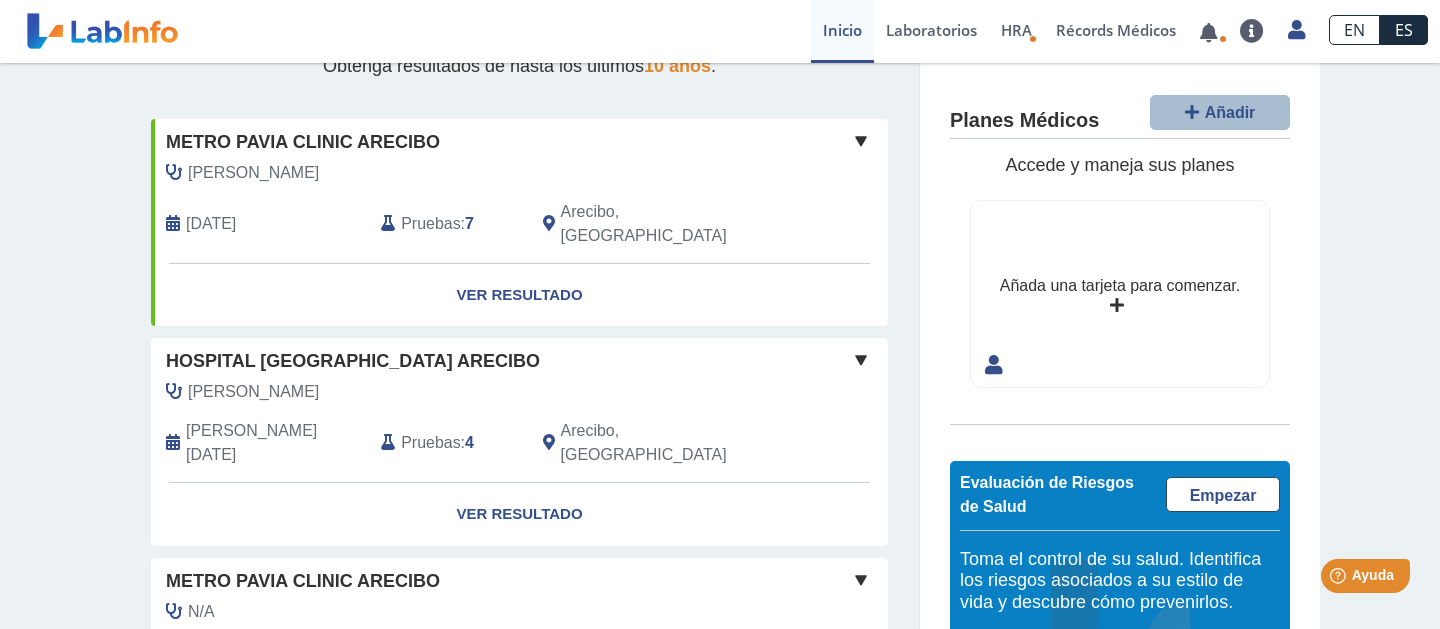 scroll, scrollTop: 0, scrollLeft: 0, axis: both 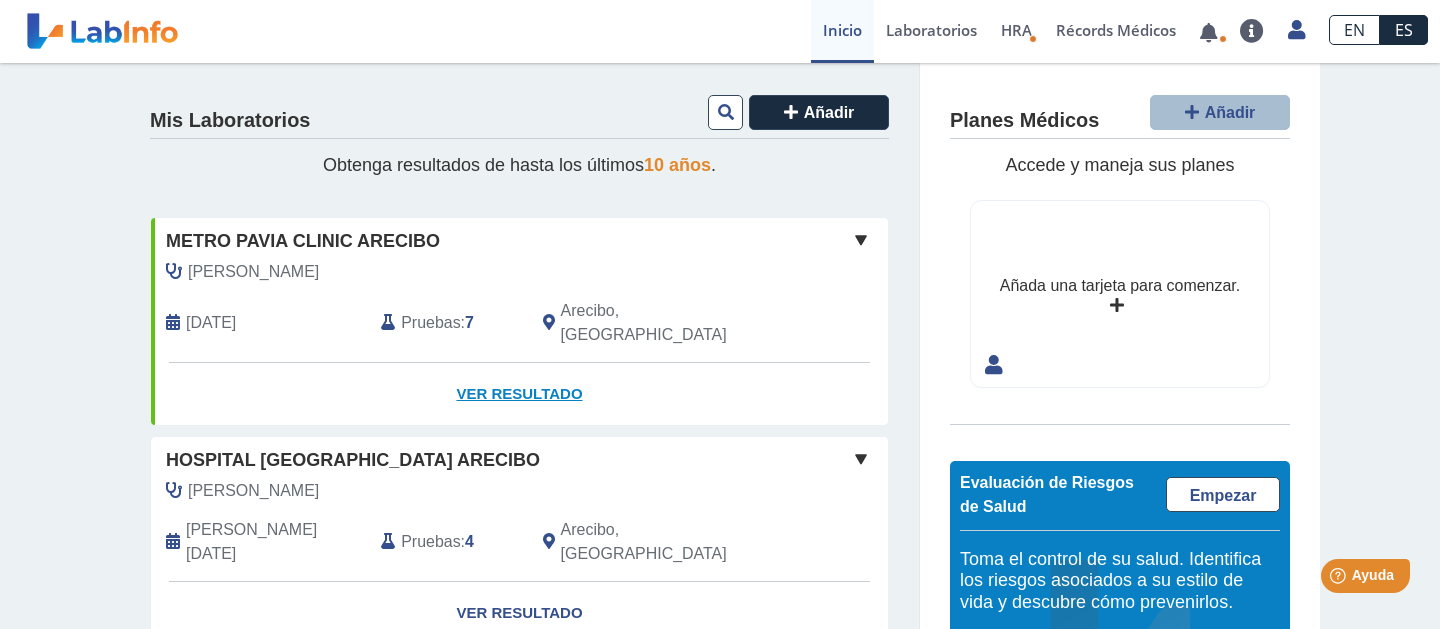 click on "Ver Resultado" 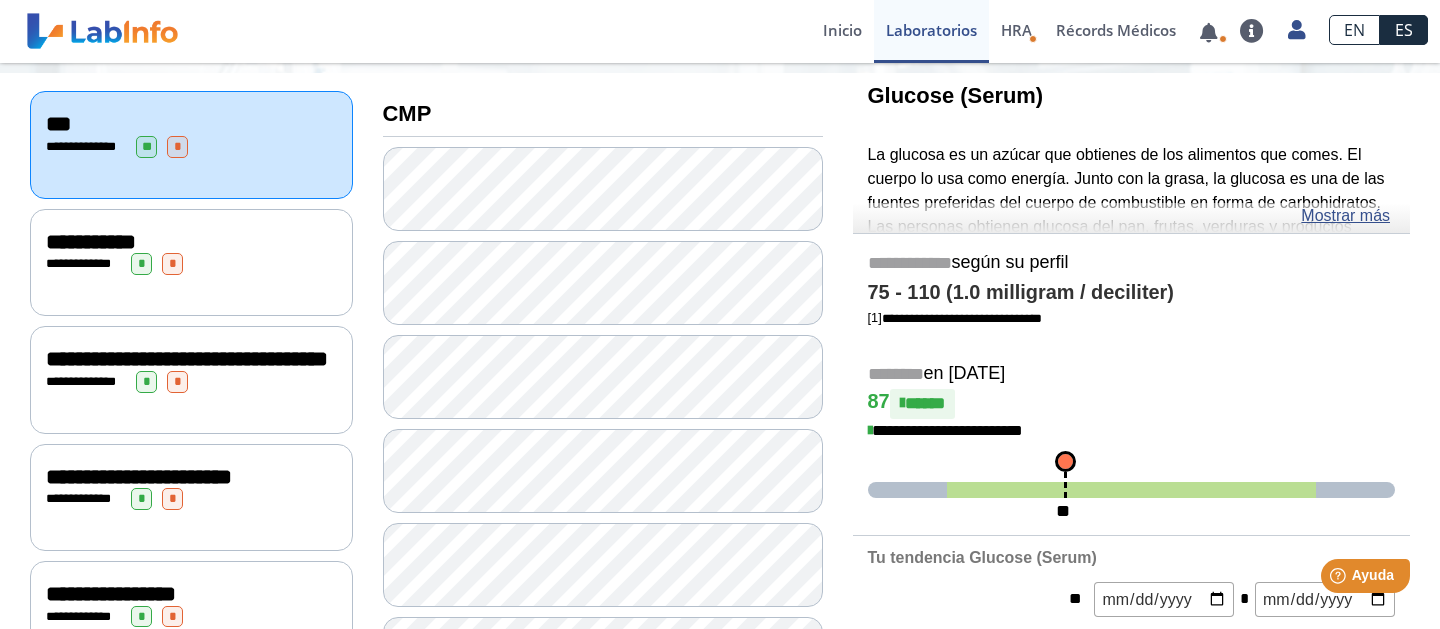 scroll, scrollTop: 208, scrollLeft: 0, axis: vertical 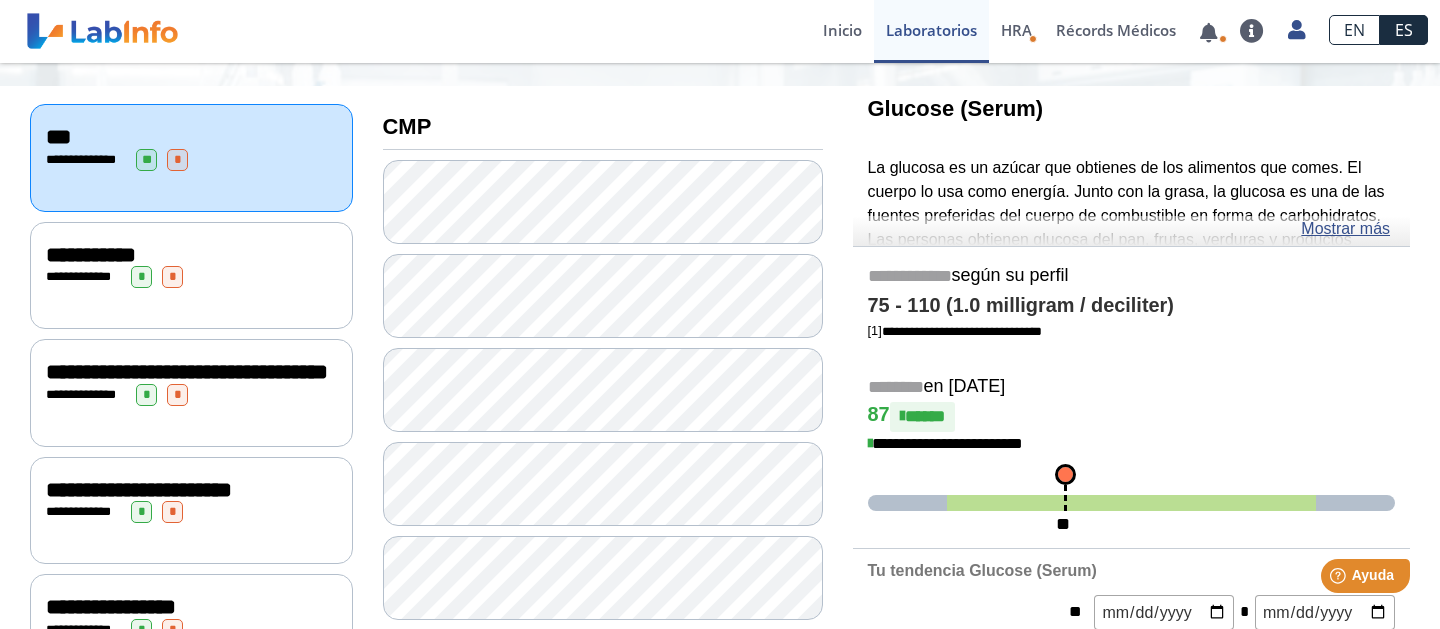 click on "**********" 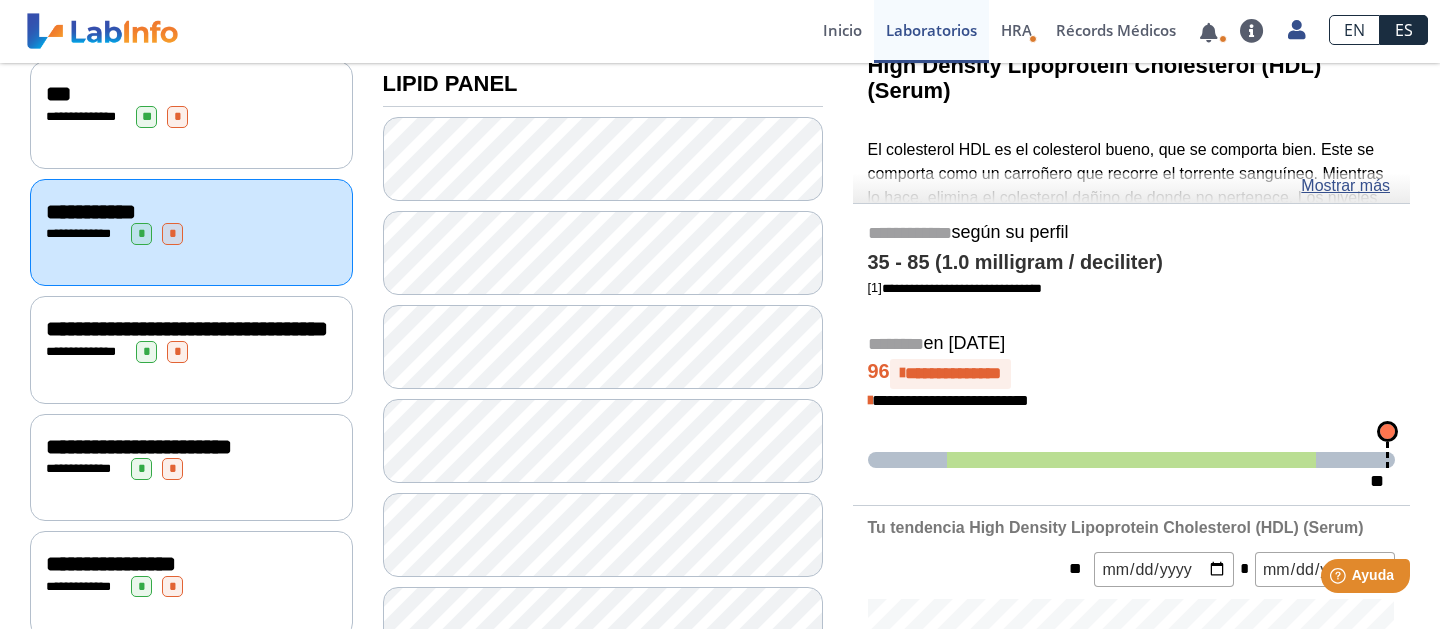 scroll, scrollTop: 253, scrollLeft: 0, axis: vertical 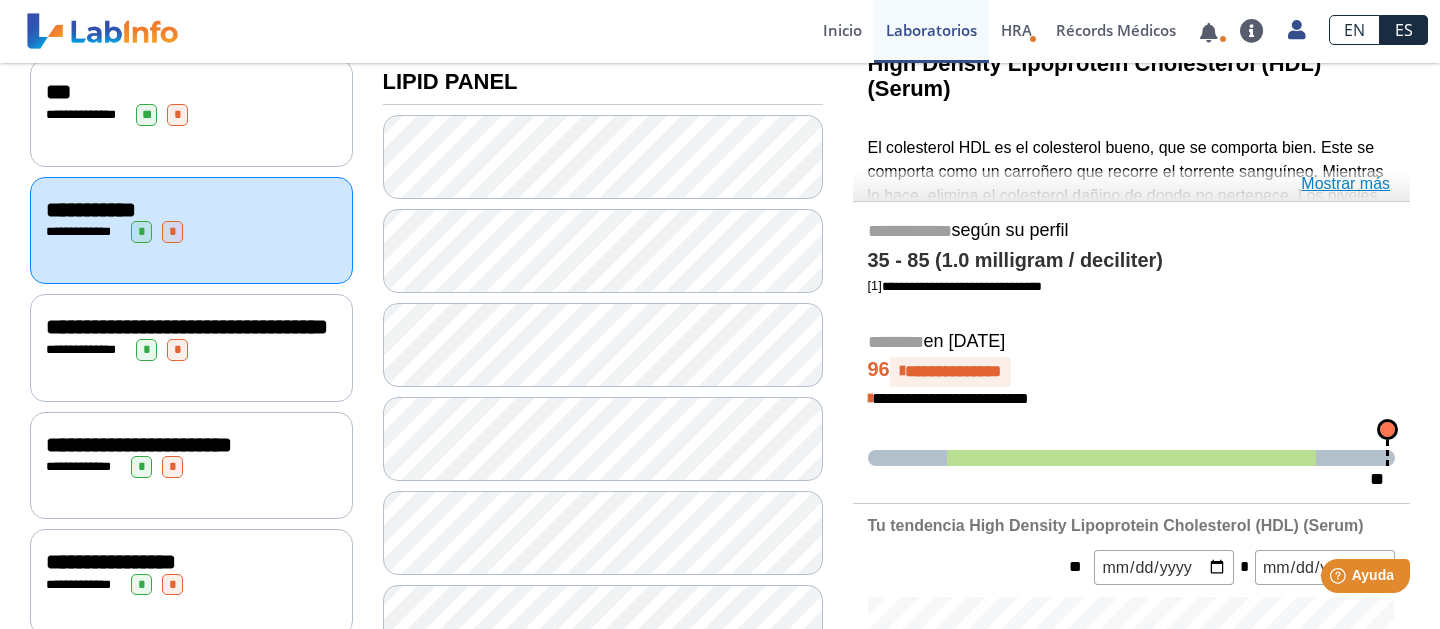 click on "Mostrar más" 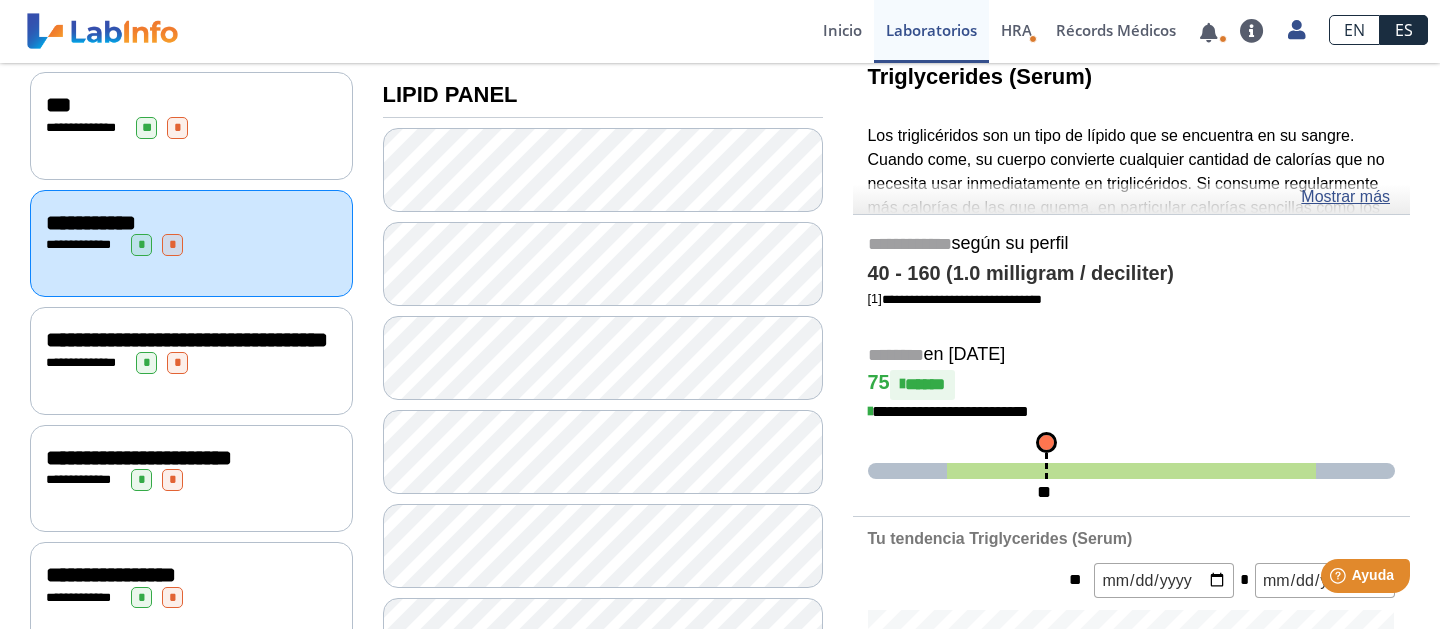 scroll, scrollTop: 264, scrollLeft: 0, axis: vertical 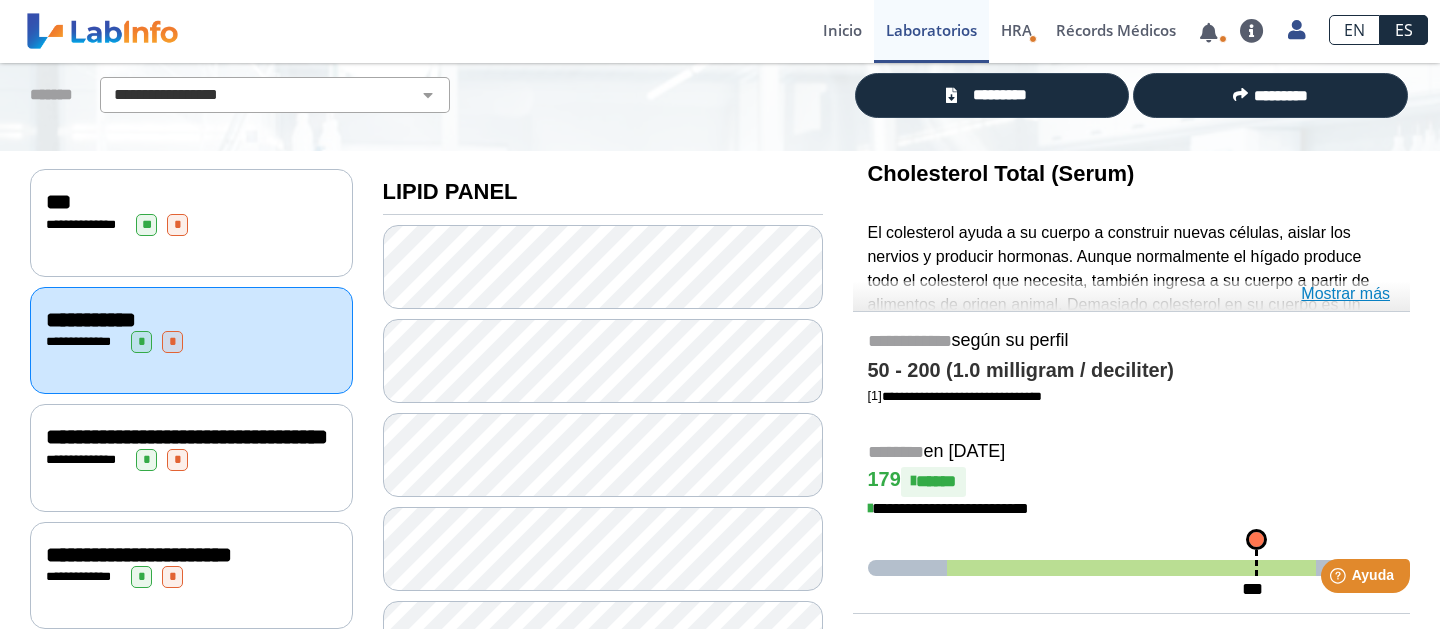 click on "Mostrar más" 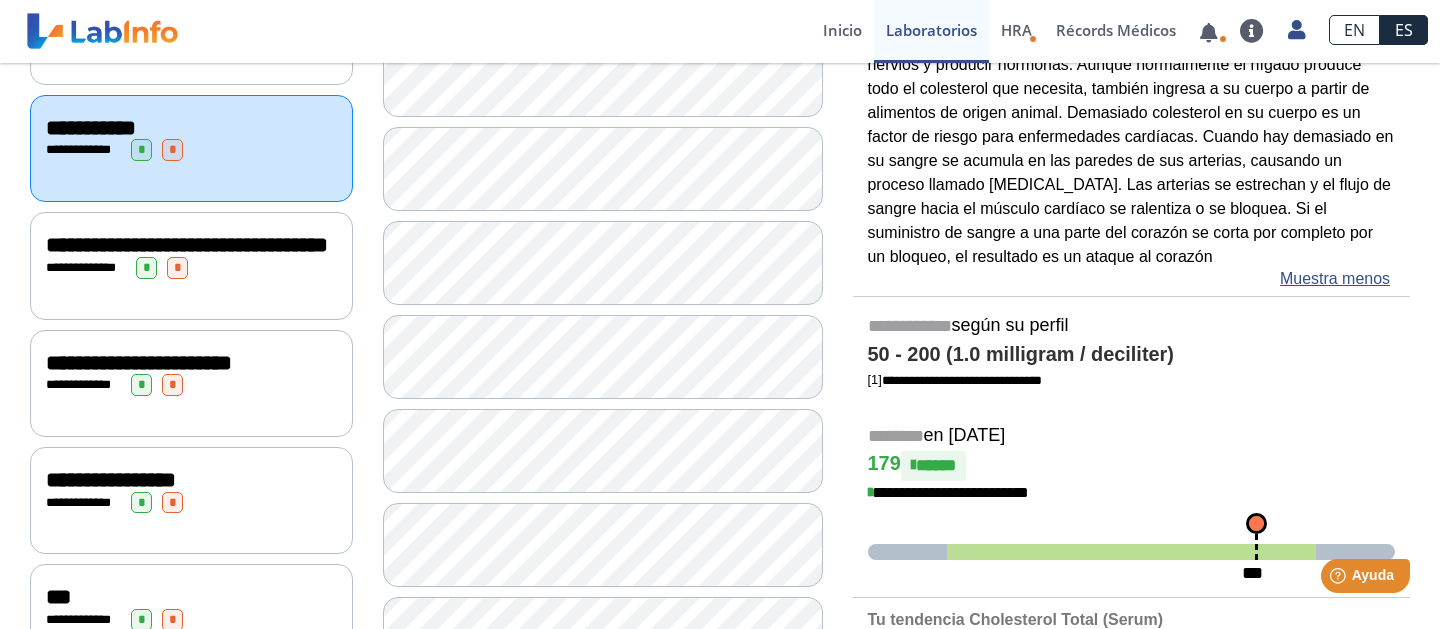 scroll, scrollTop: 341, scrollLeft: 0, axis: vertical 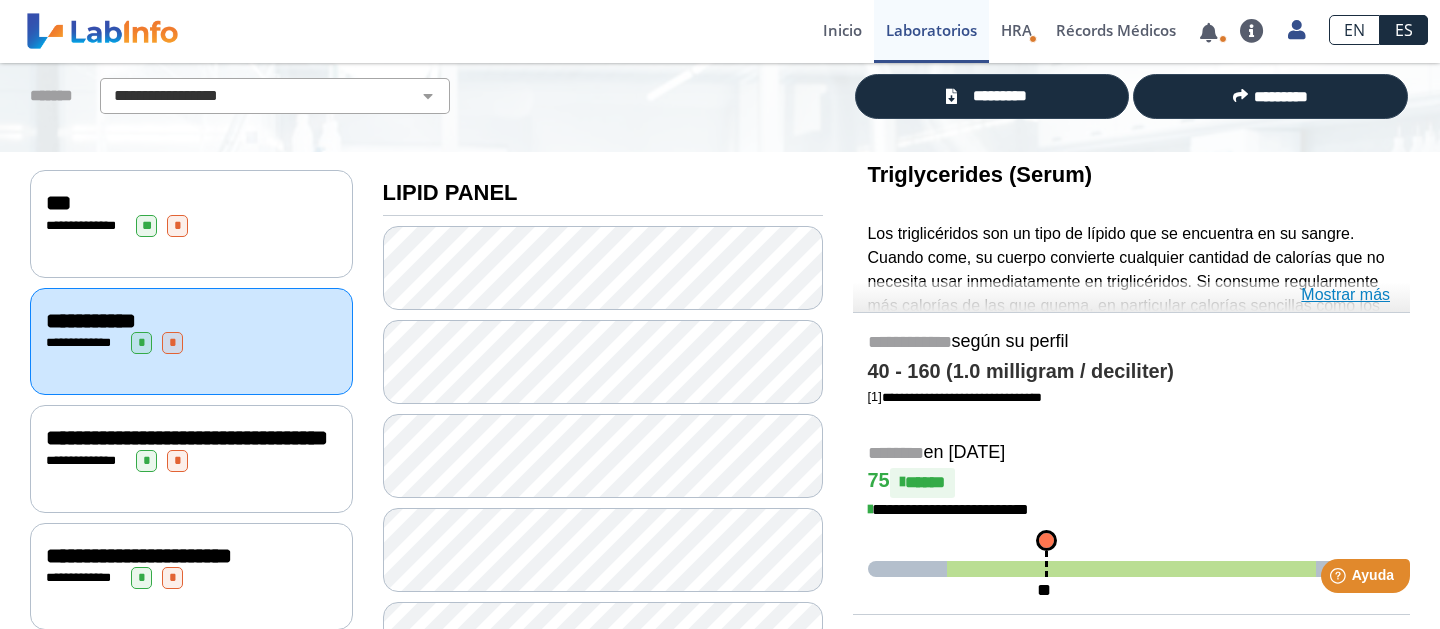 click on "Mostrar más" 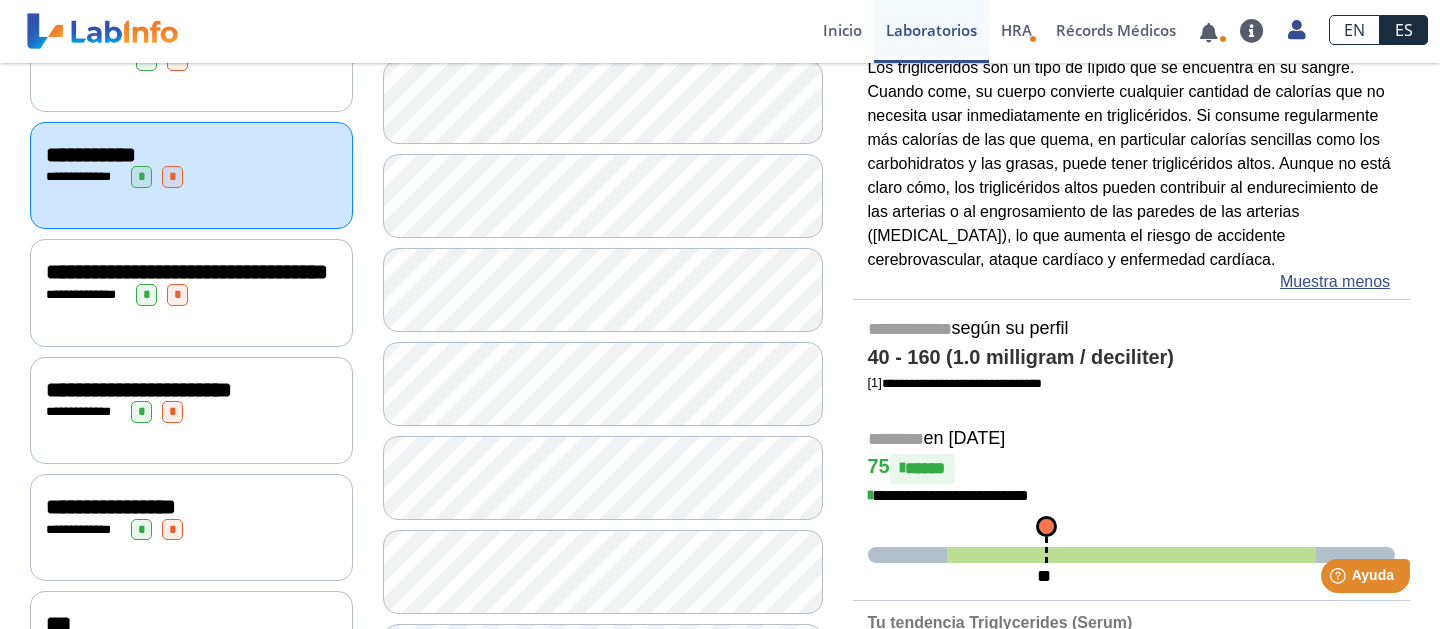 scroll, scrollTop: 331, scrollLeft: 0, axis: vertical 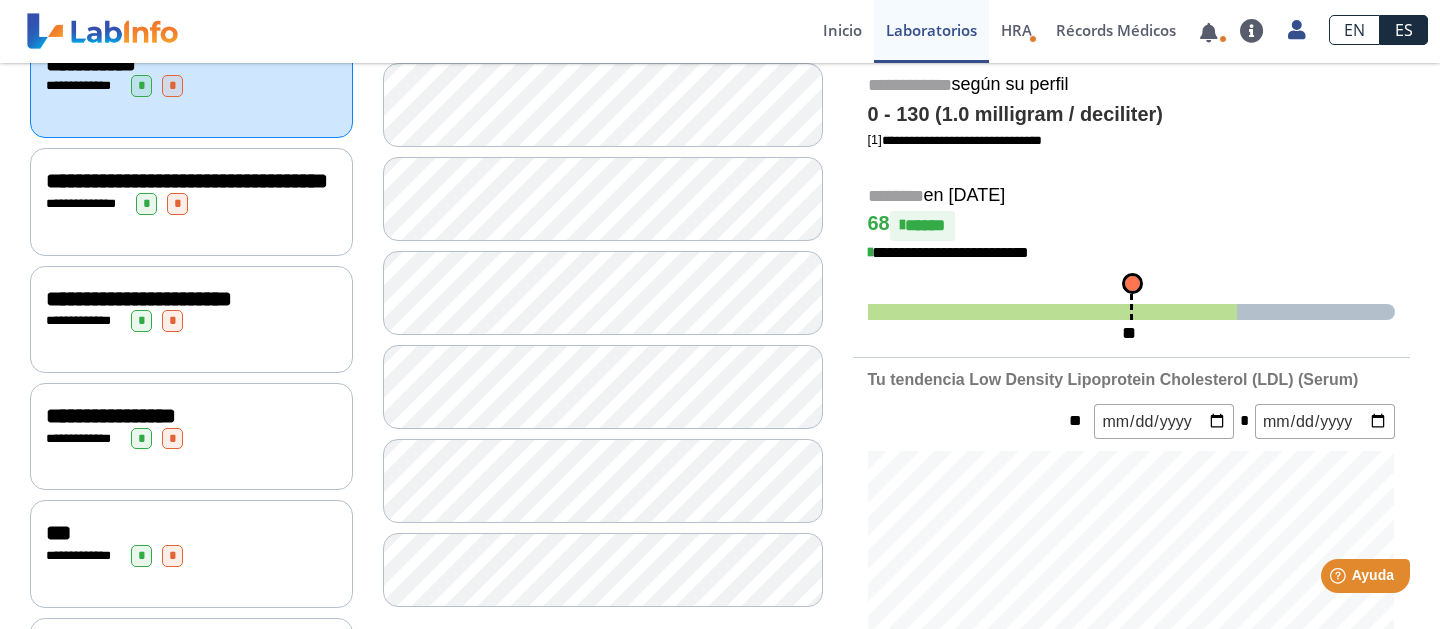 click on "**********" 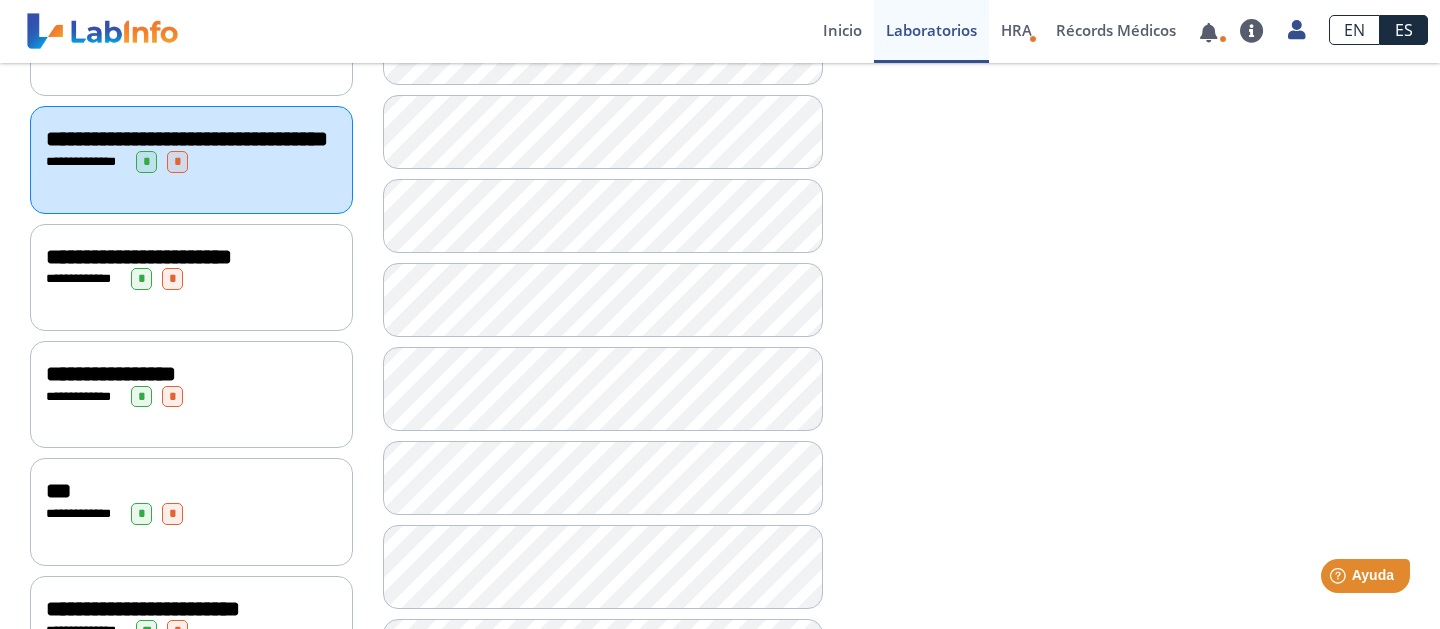 scroll, scrollTop: 504, scrollLeft: 0, axis: vertical 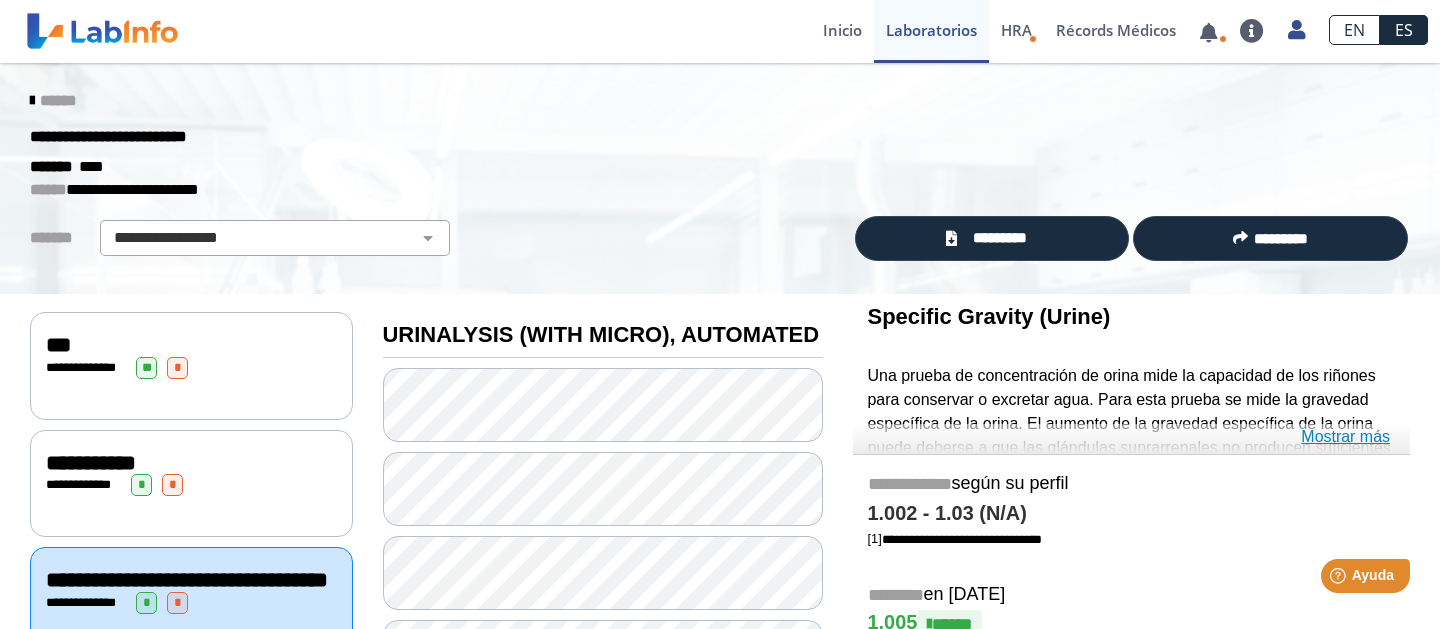 click on "Mostrar más" 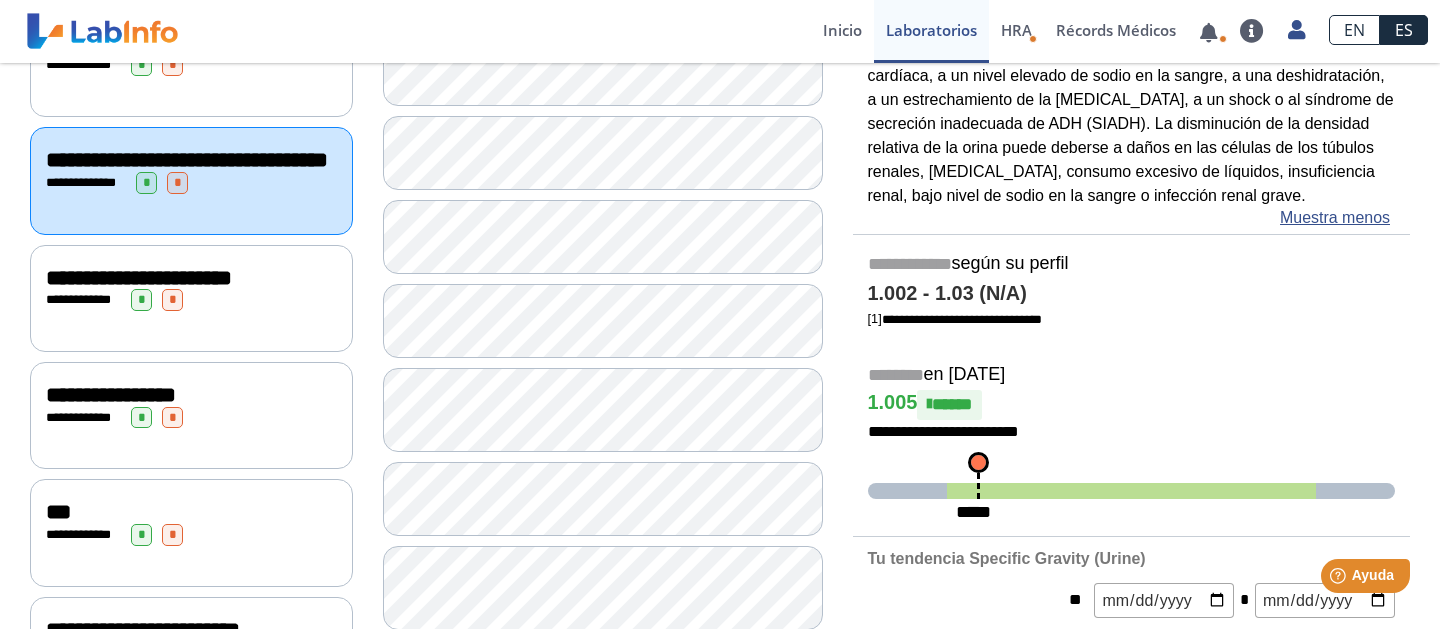 scroll, scrollTop: 504, scrollLeft: 0, axis: vertical 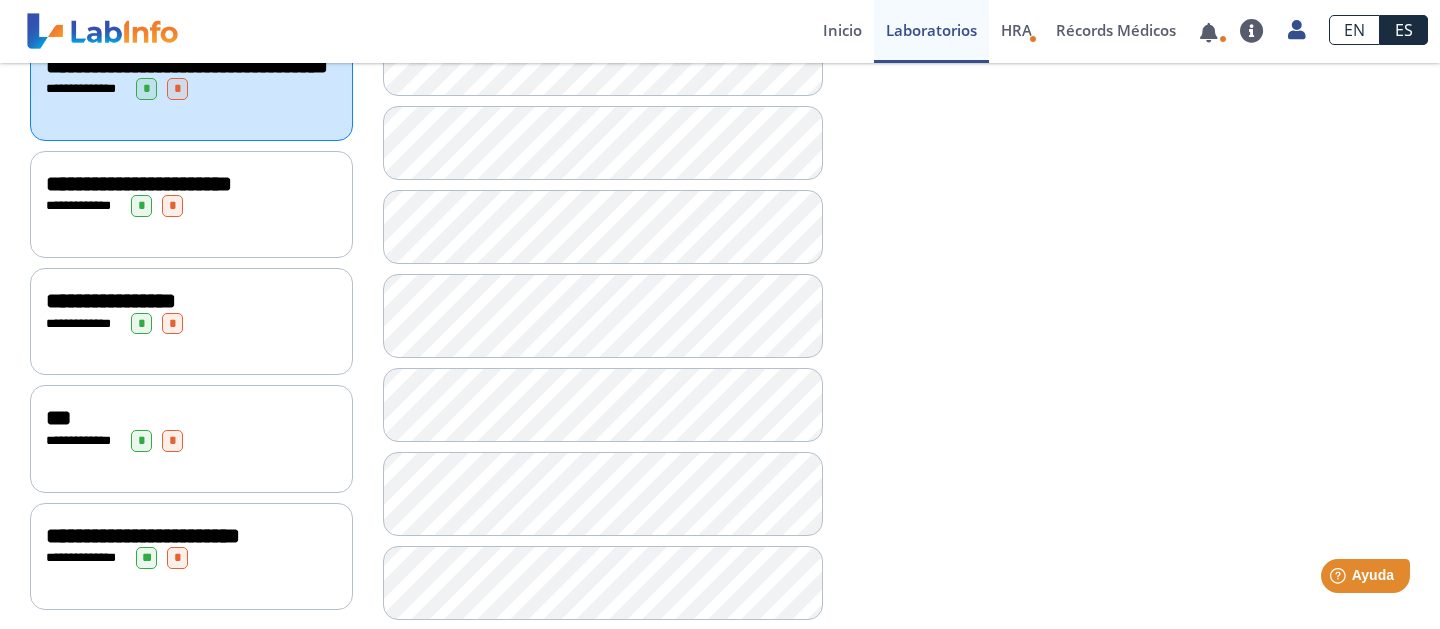 click on "**********" 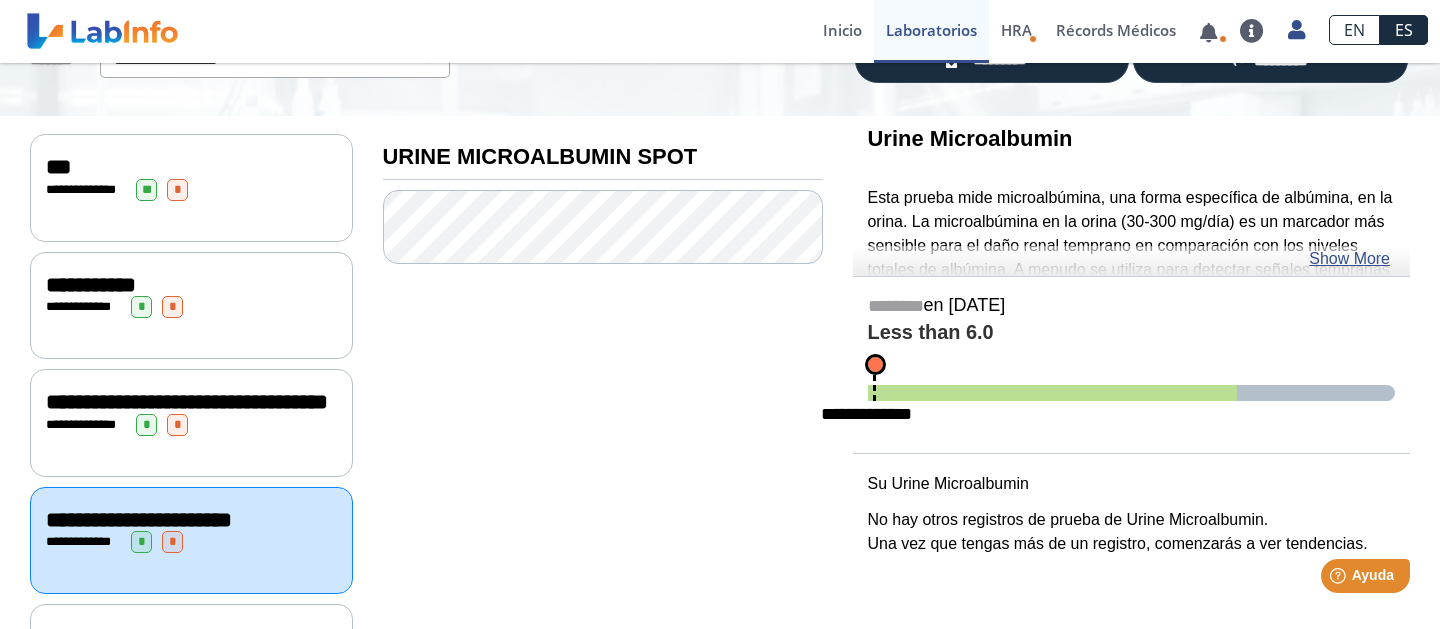 scroll, scrollTop: 122, scrollLeft: 0, axis: vertical 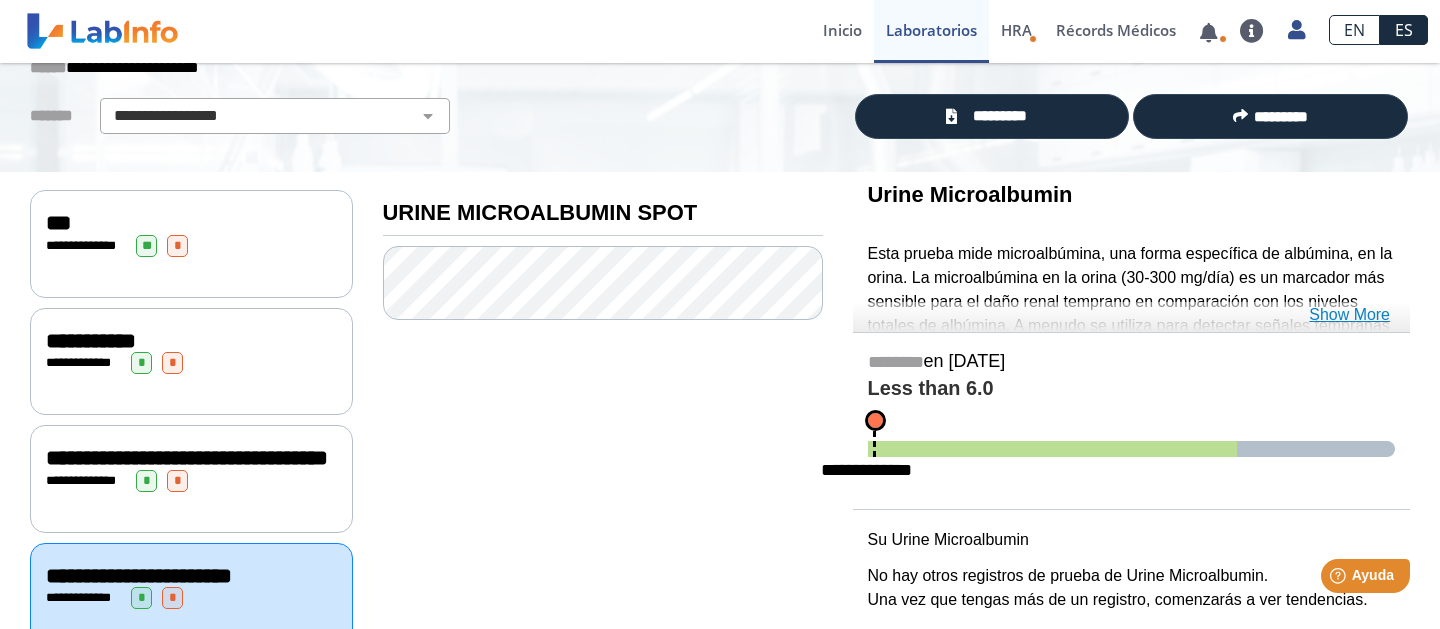 click on "Show More" 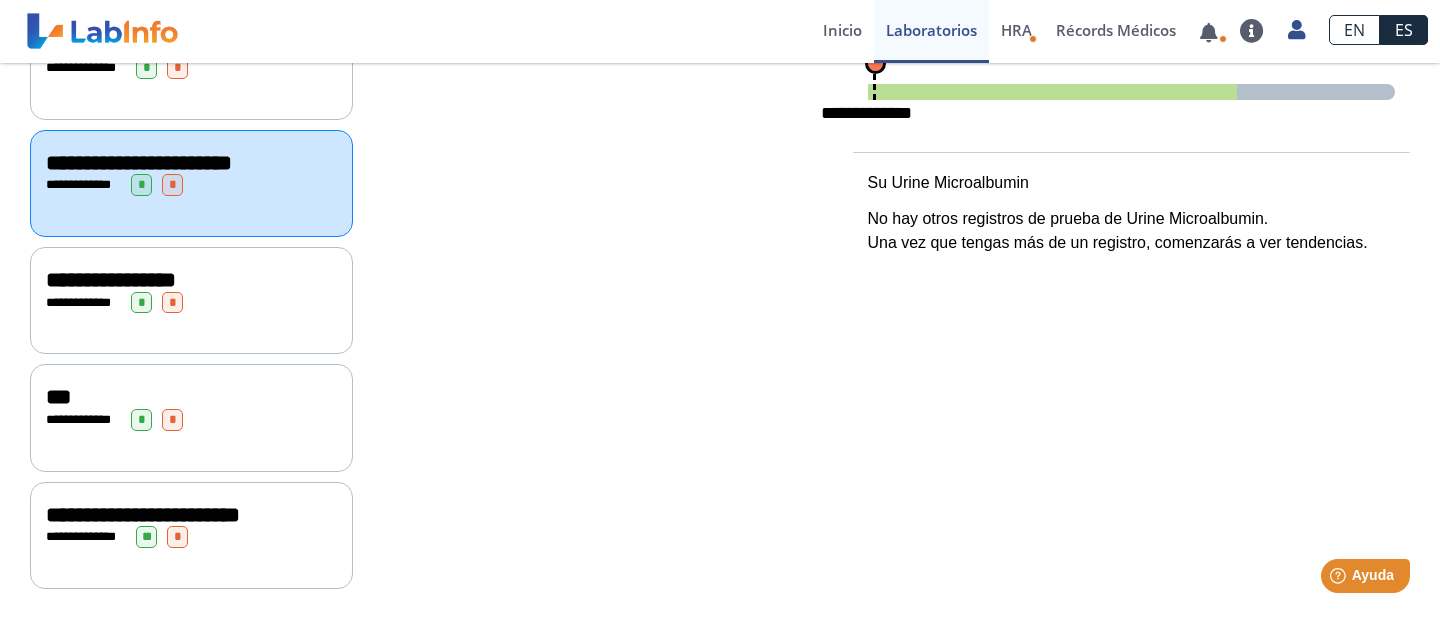 scroll, scrollTop: 555, scrollLeft: 0, axis: vertical 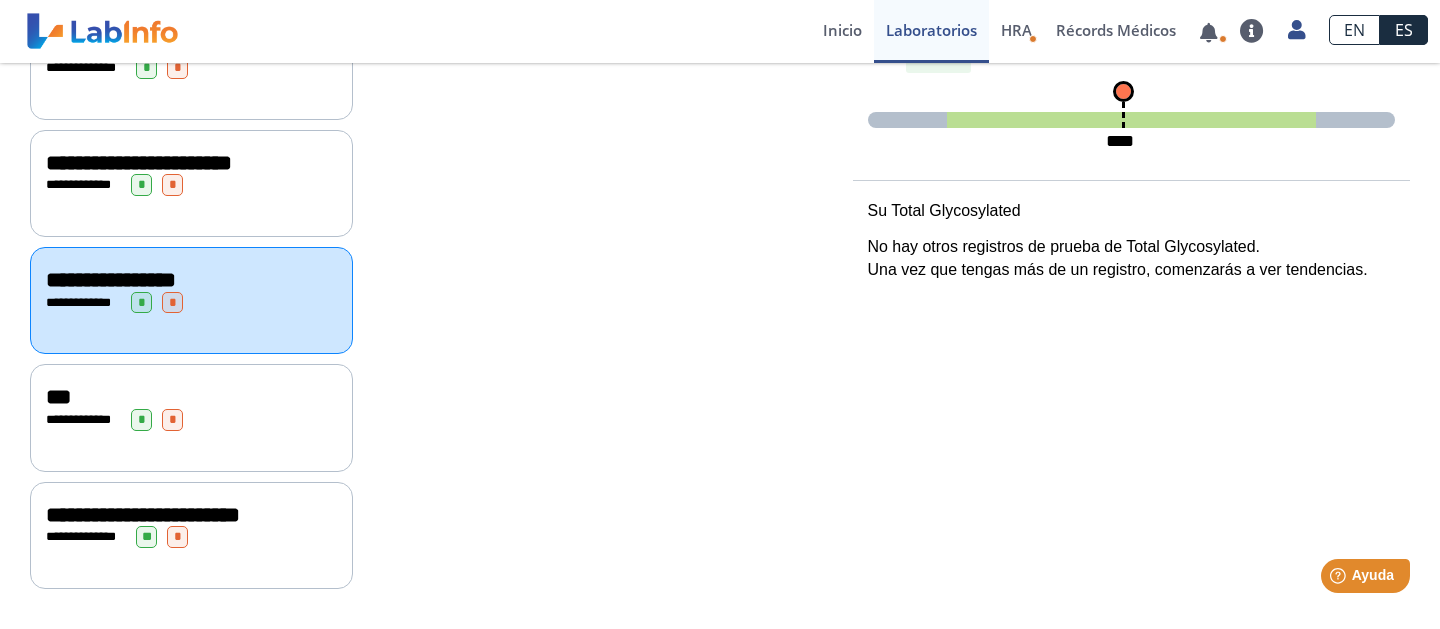 click on "**********" 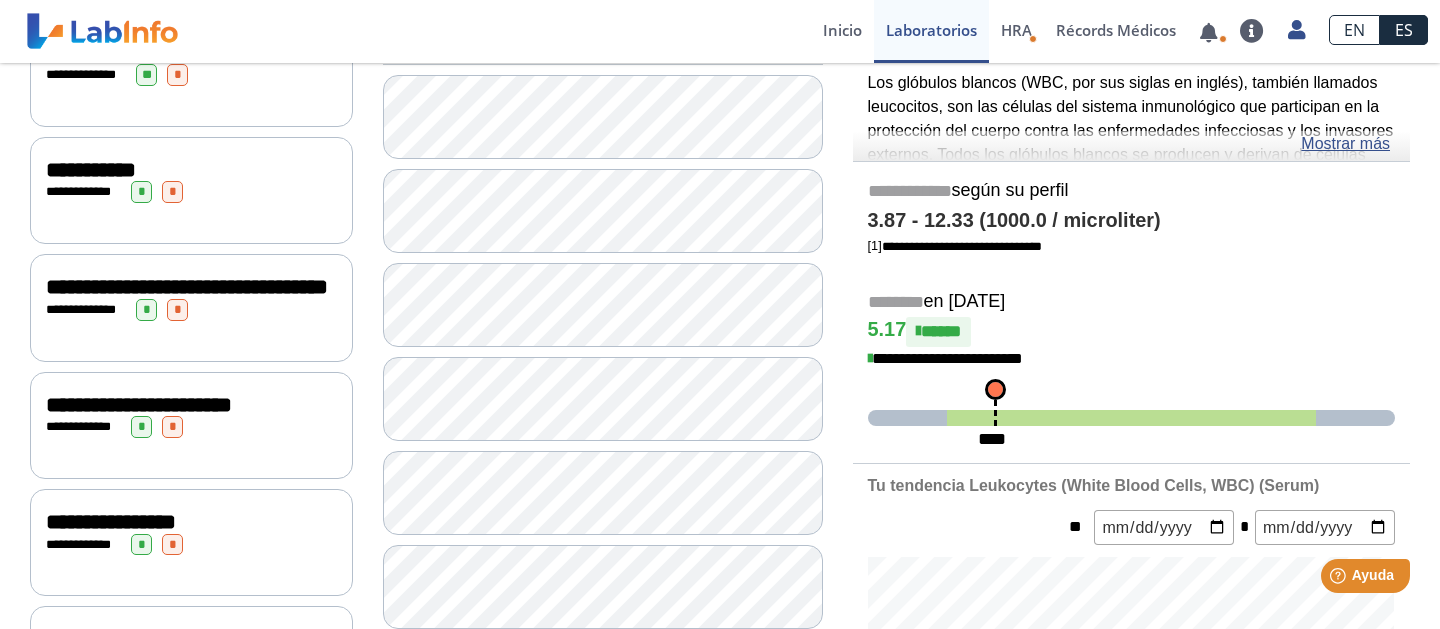 scroll, scrollTop: 236, scrollLeft: 0, axis: vertical 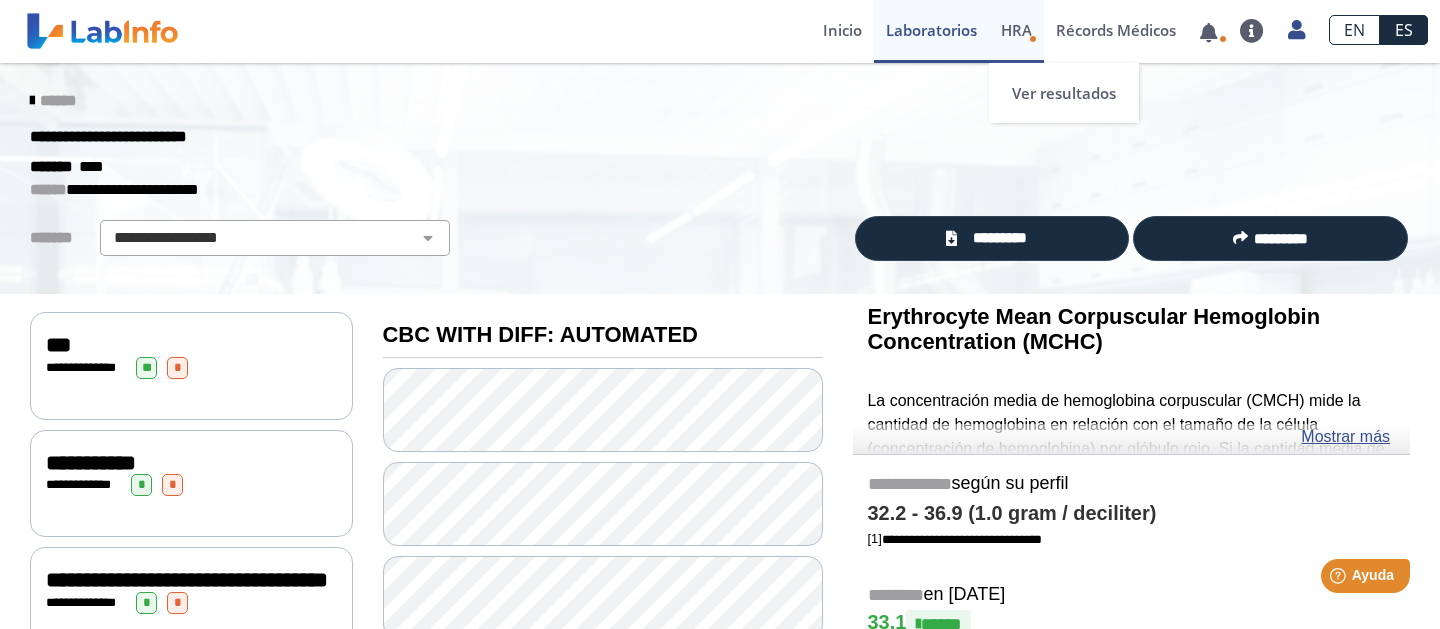 click on "HRA" at bounding box center [1016, 30] 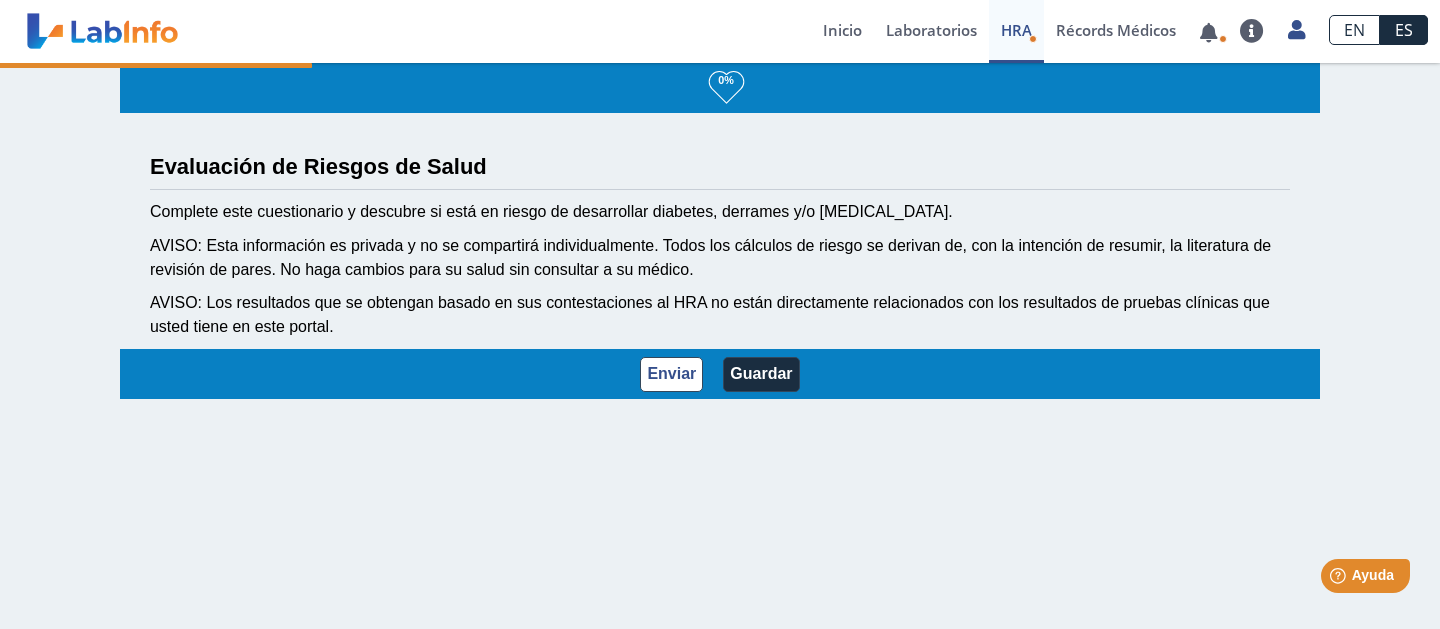 select on "6: 221" 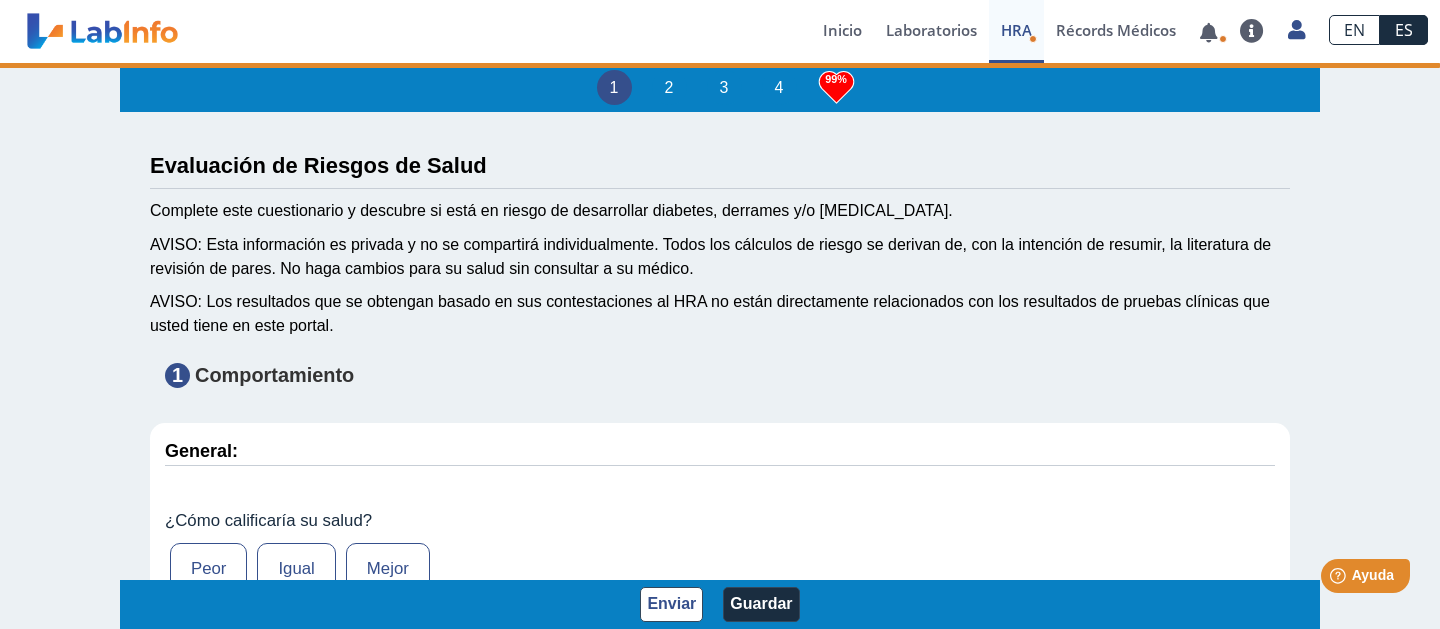 click on "1 Comportamiento" at bounding box center [720, 375] 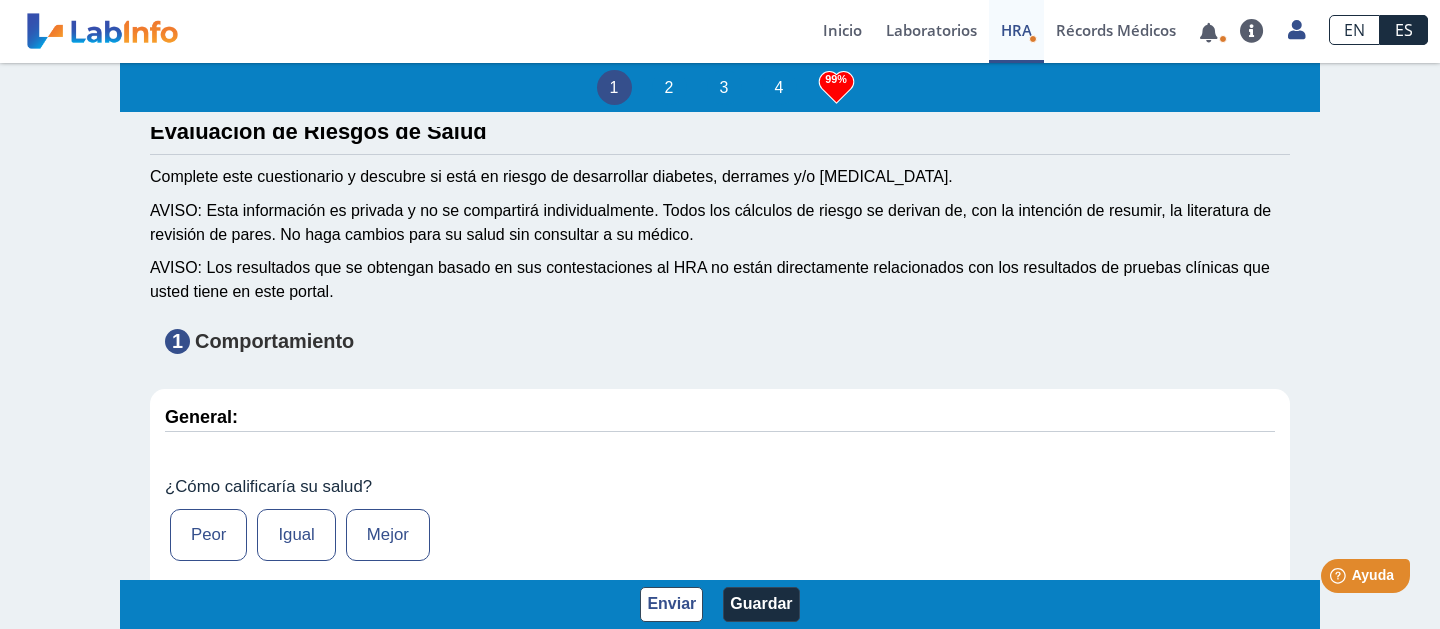 scroll, scrollTop: 0, scrollLeft: 0, axis: both 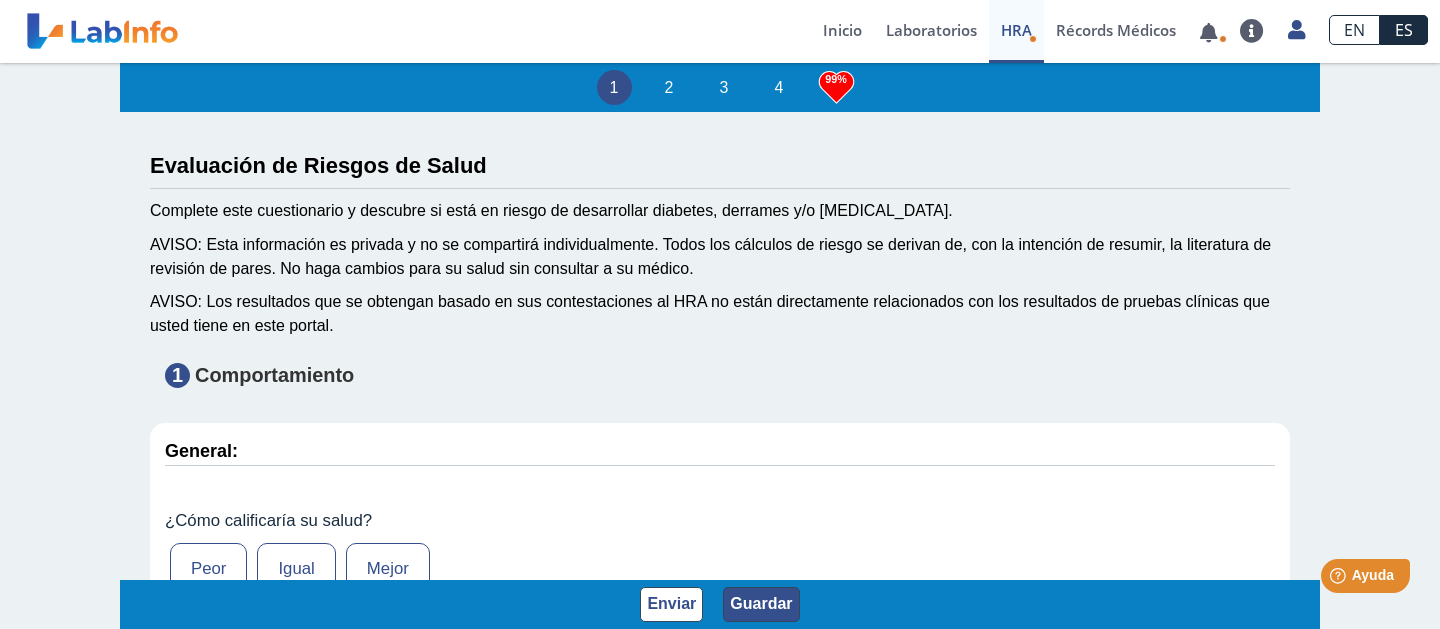 click on "Guardar" 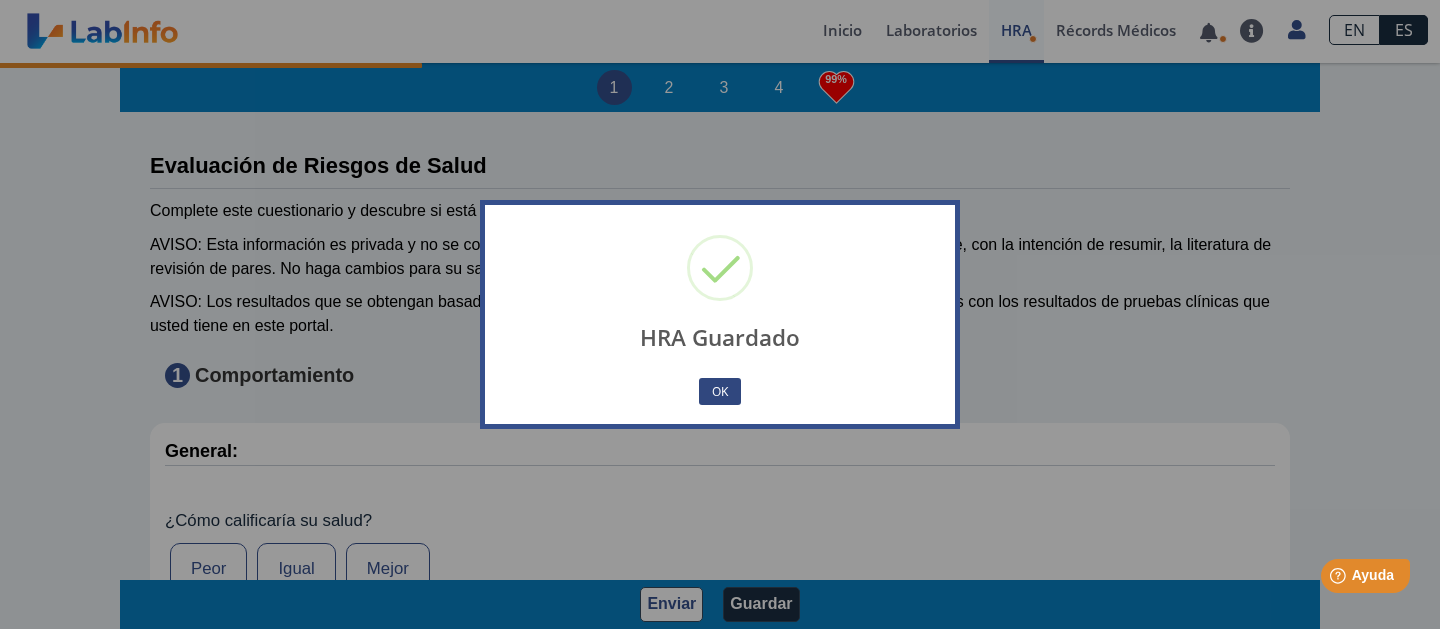 click on "OK" at bounding box center [720, 391] 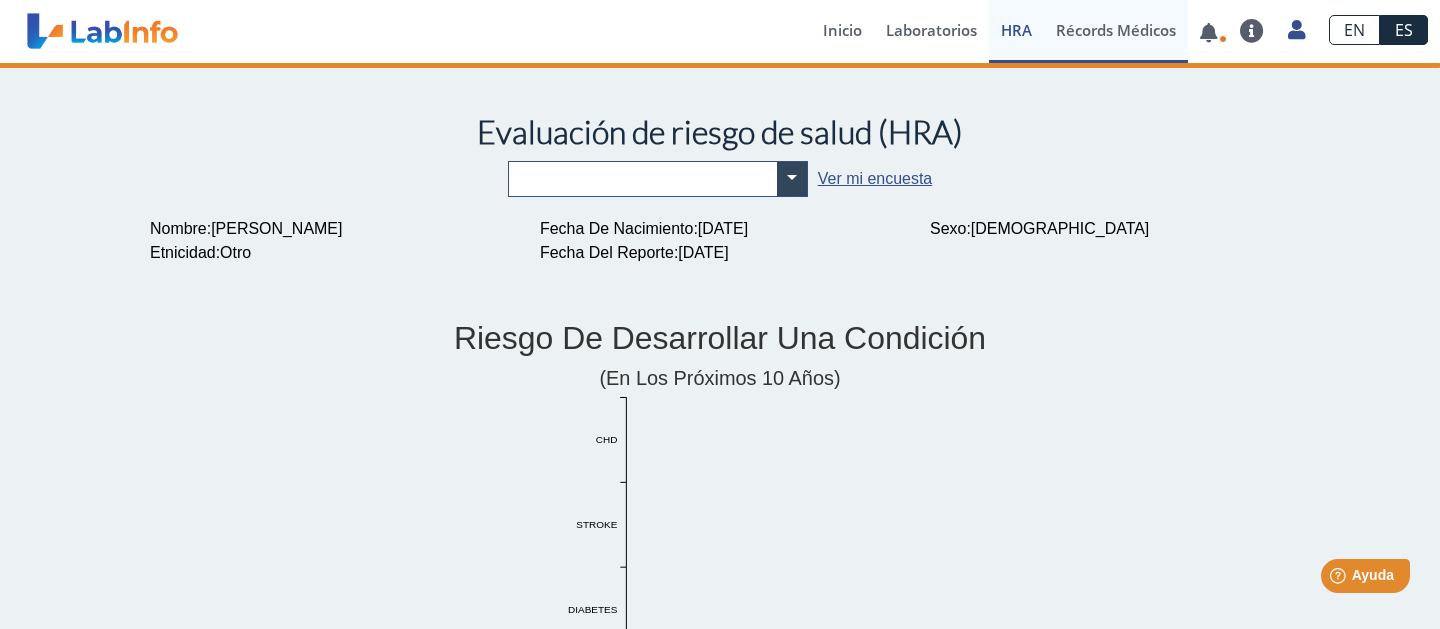 click on "Récords Médicos" at bounding box center (1116, 31) 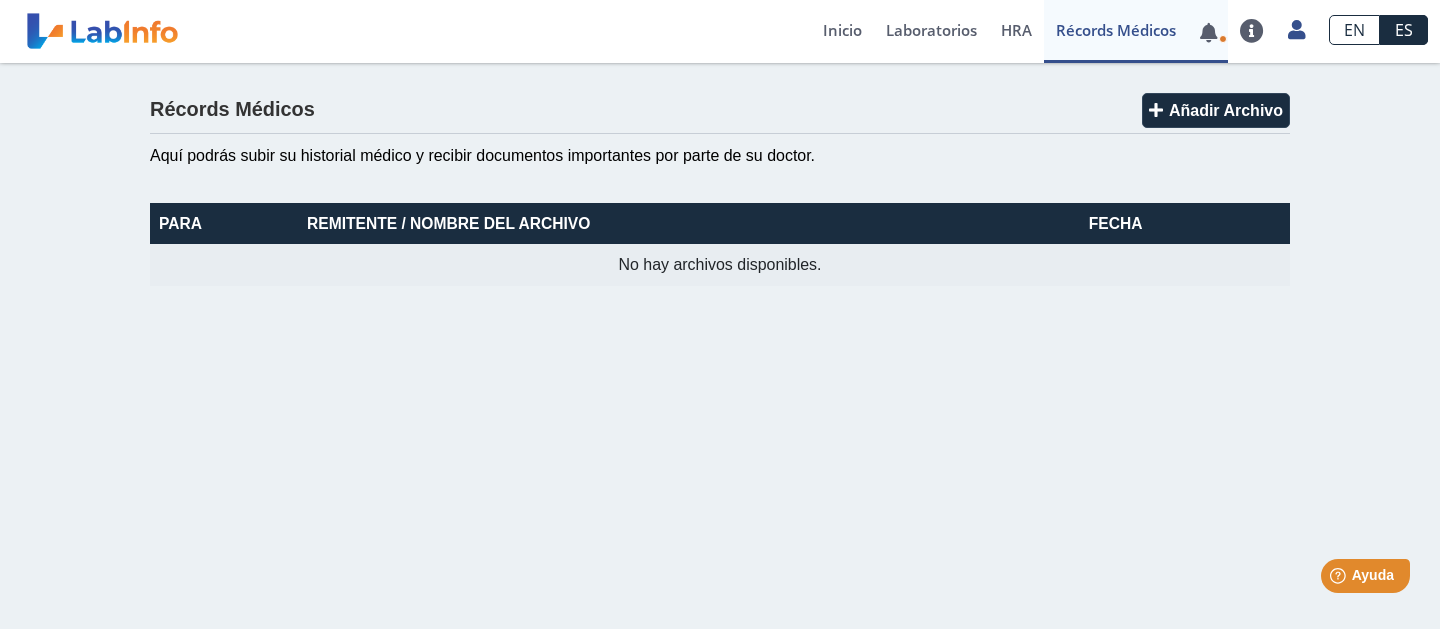 click at bounding box center (1208, 32) 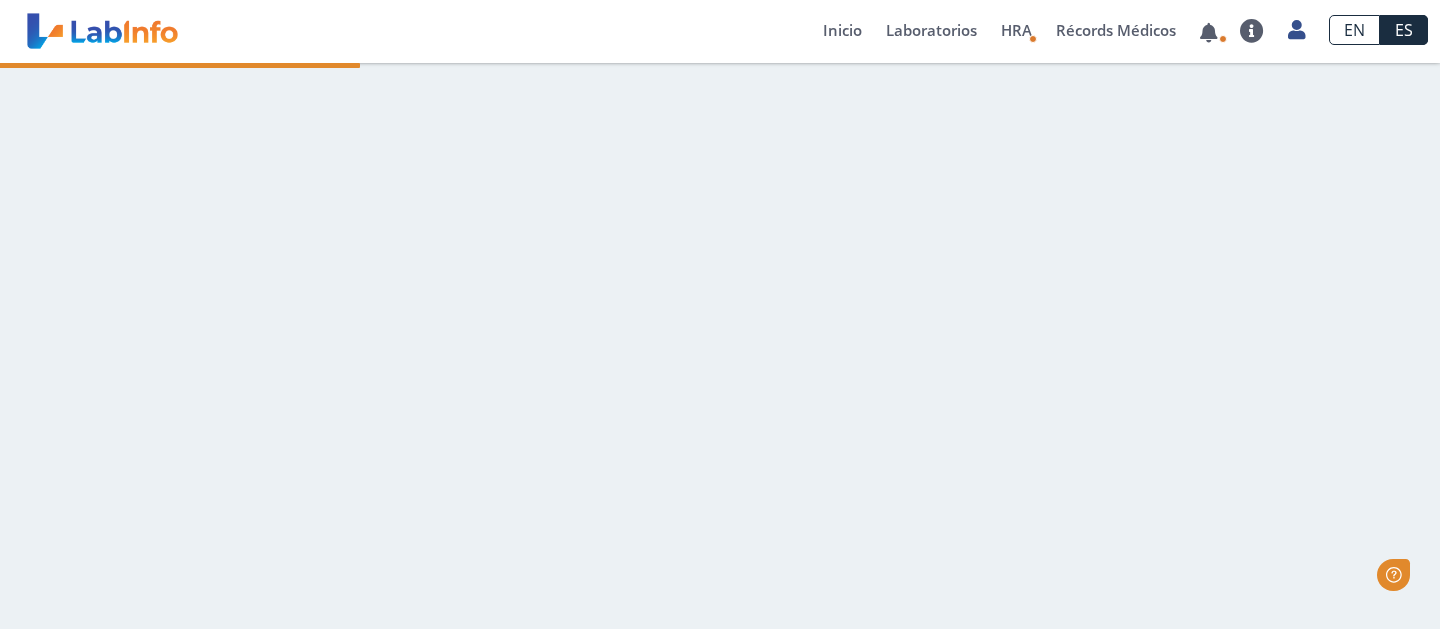 scroll, scrollTop: 0, scrollLeft: 0, axis: both 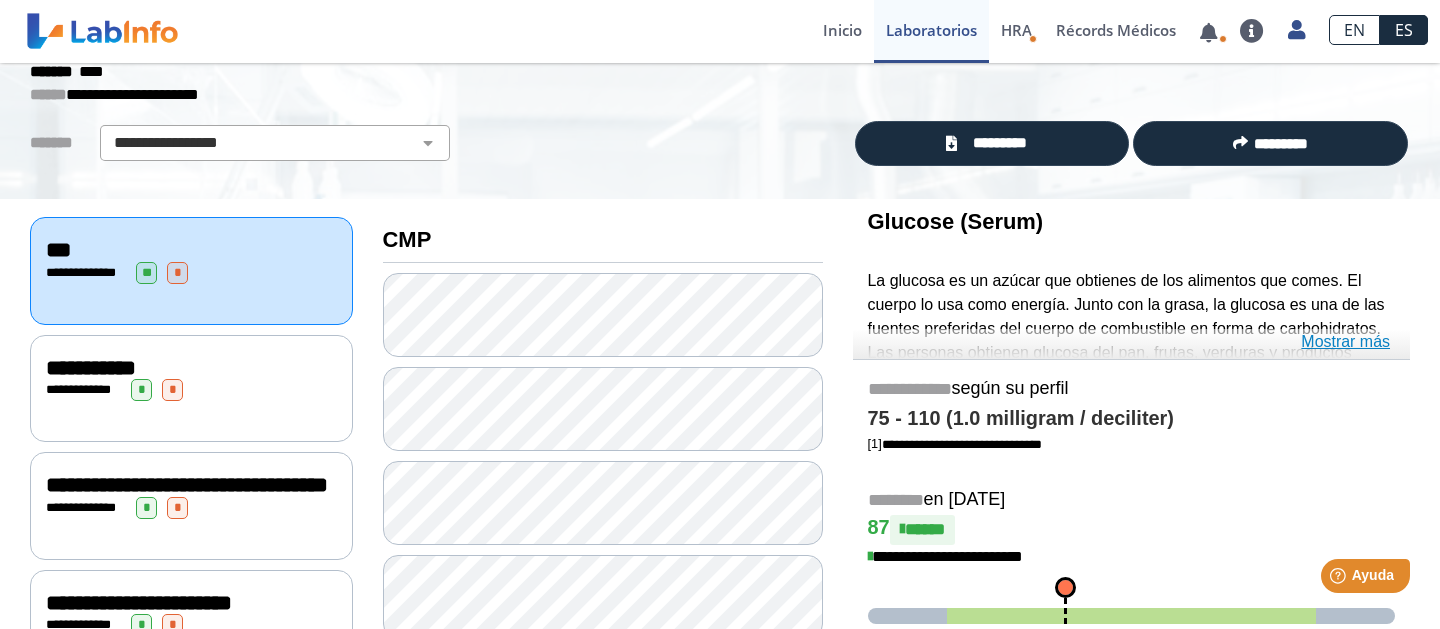 click on "Mostrar más" 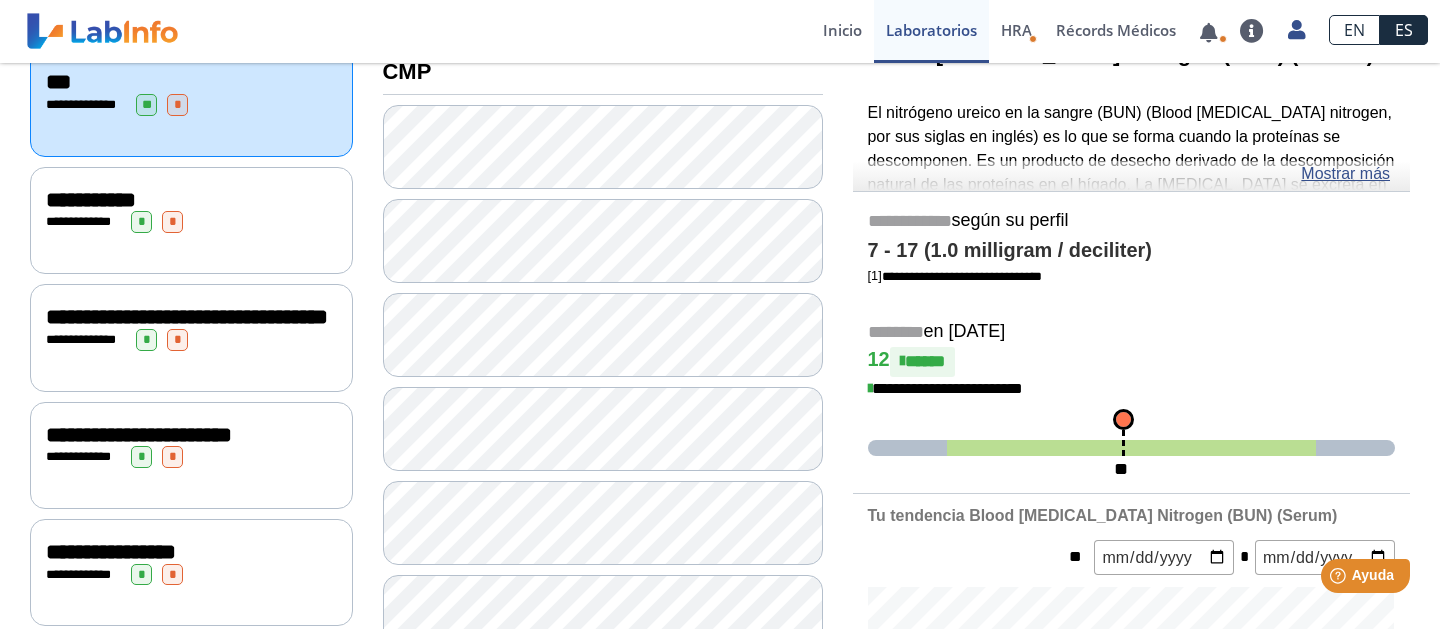 scroll, scrollTop: 271, scrollLeft: 0, axis: vertical 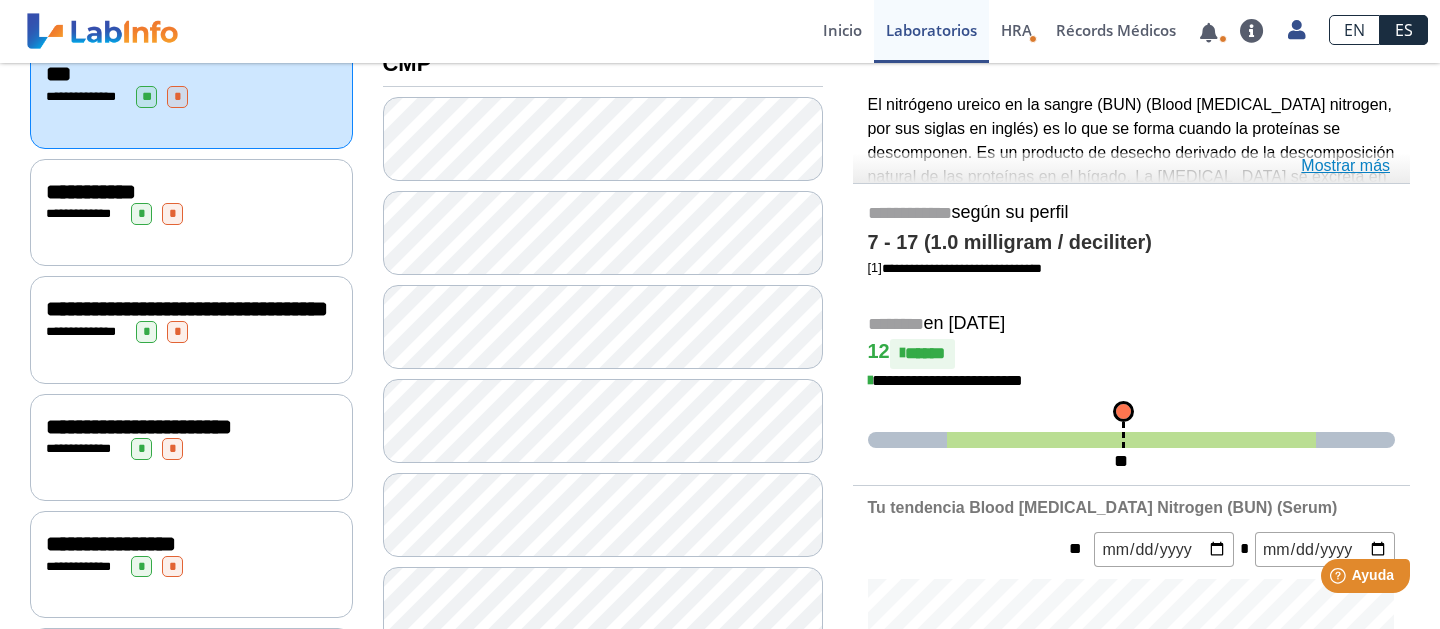 click on "Mostrar más" 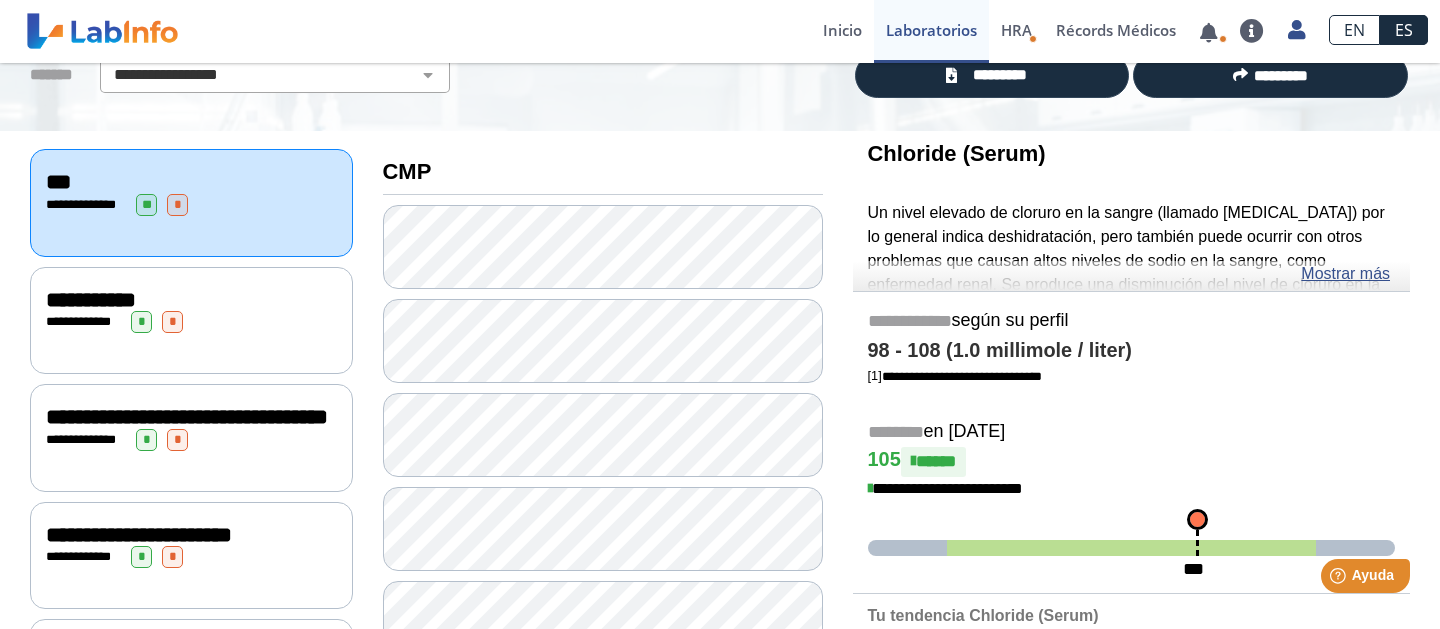 scroll, scrollTop: 160, scrollLeft: 0, axis: vertical 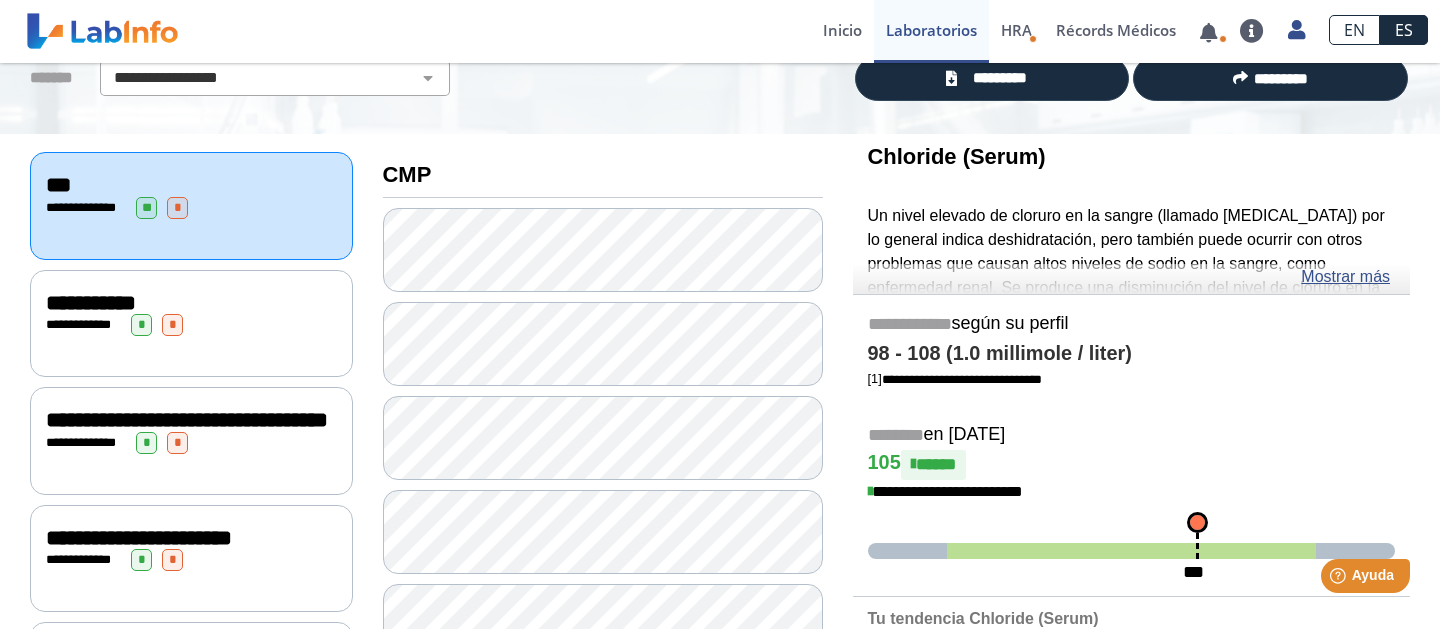 click on "CMP" 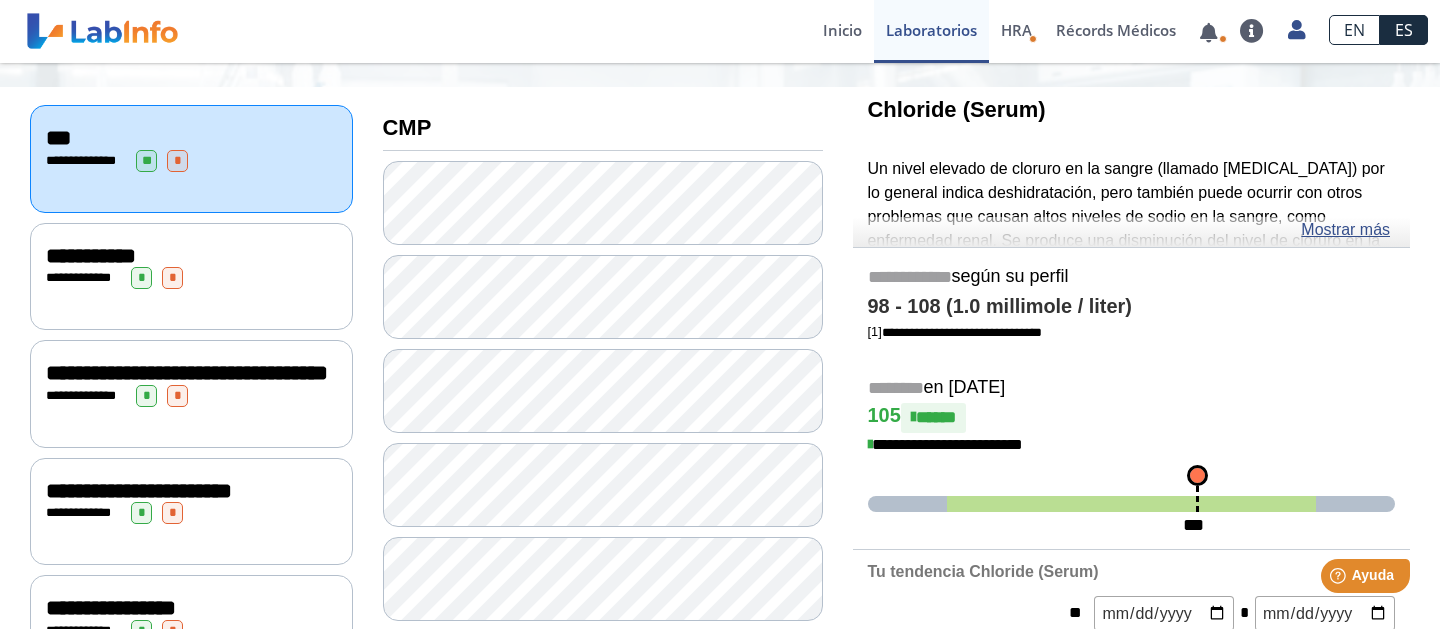 scroll, scrollTop: 208, scrollLeft: 0, axis: vertical 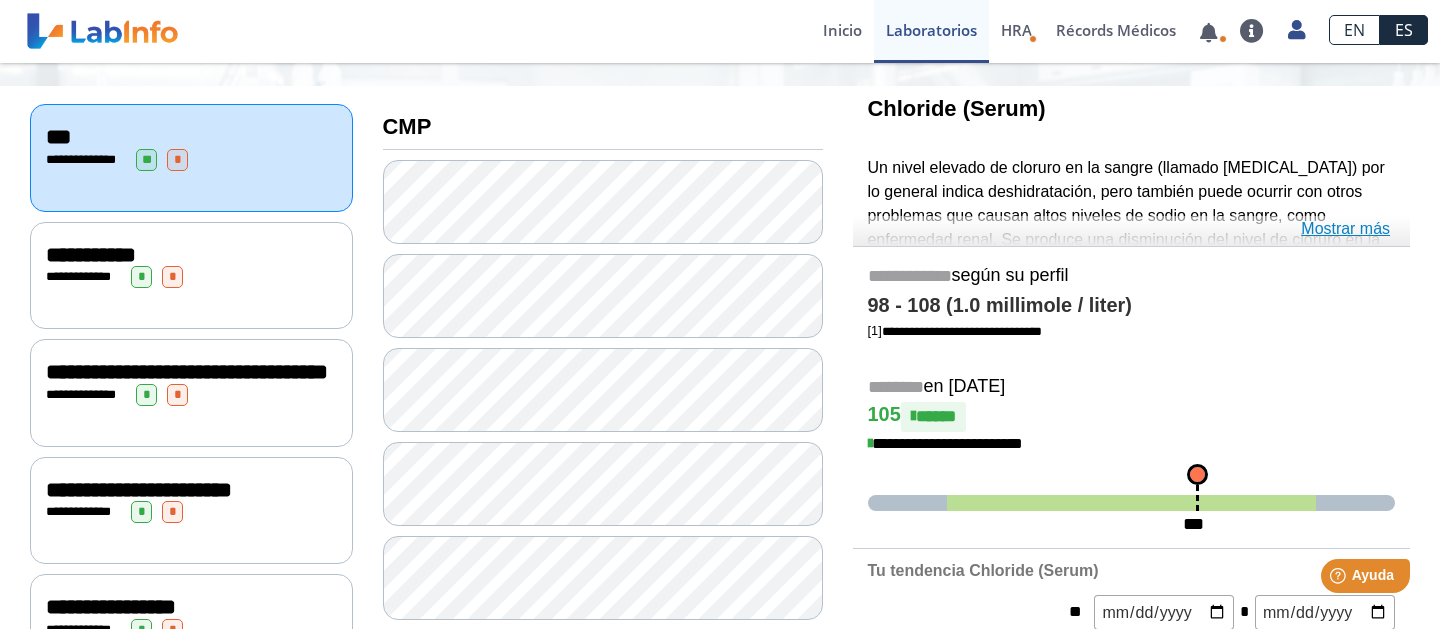 click on "Mostrar más" 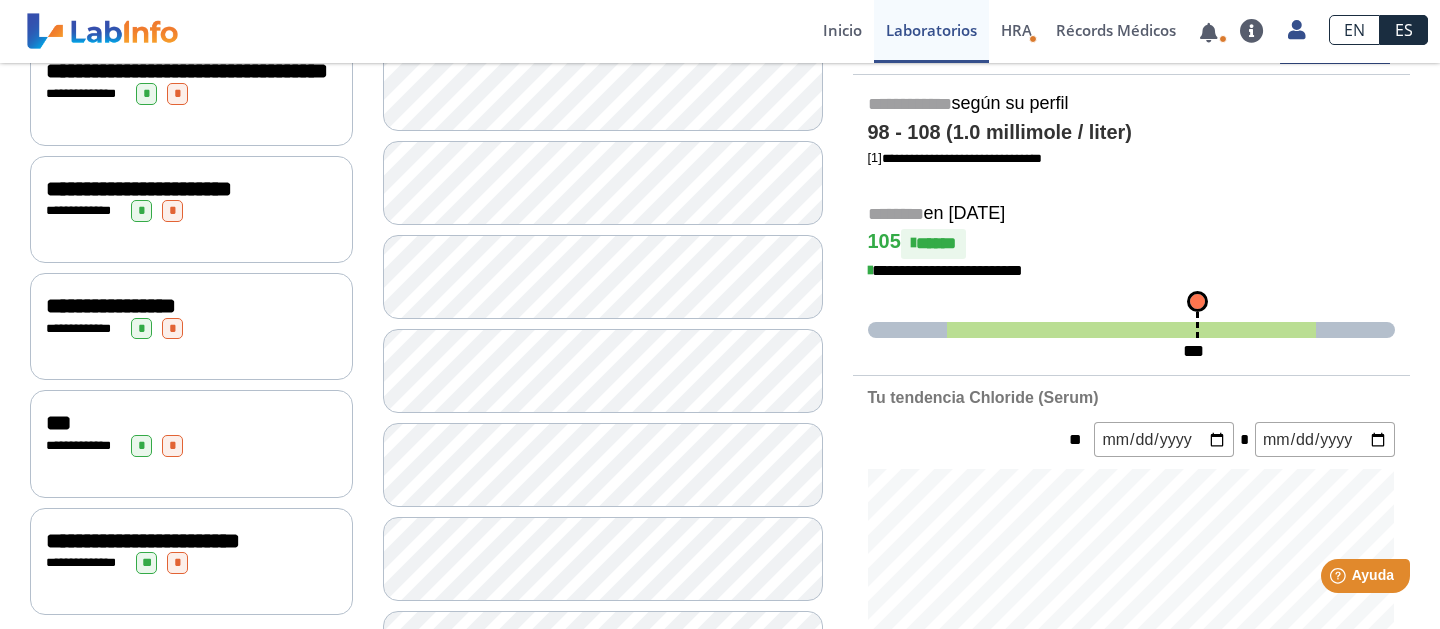 scroll, scrollTop: 511, scrollLeft: 0, axis: vertical 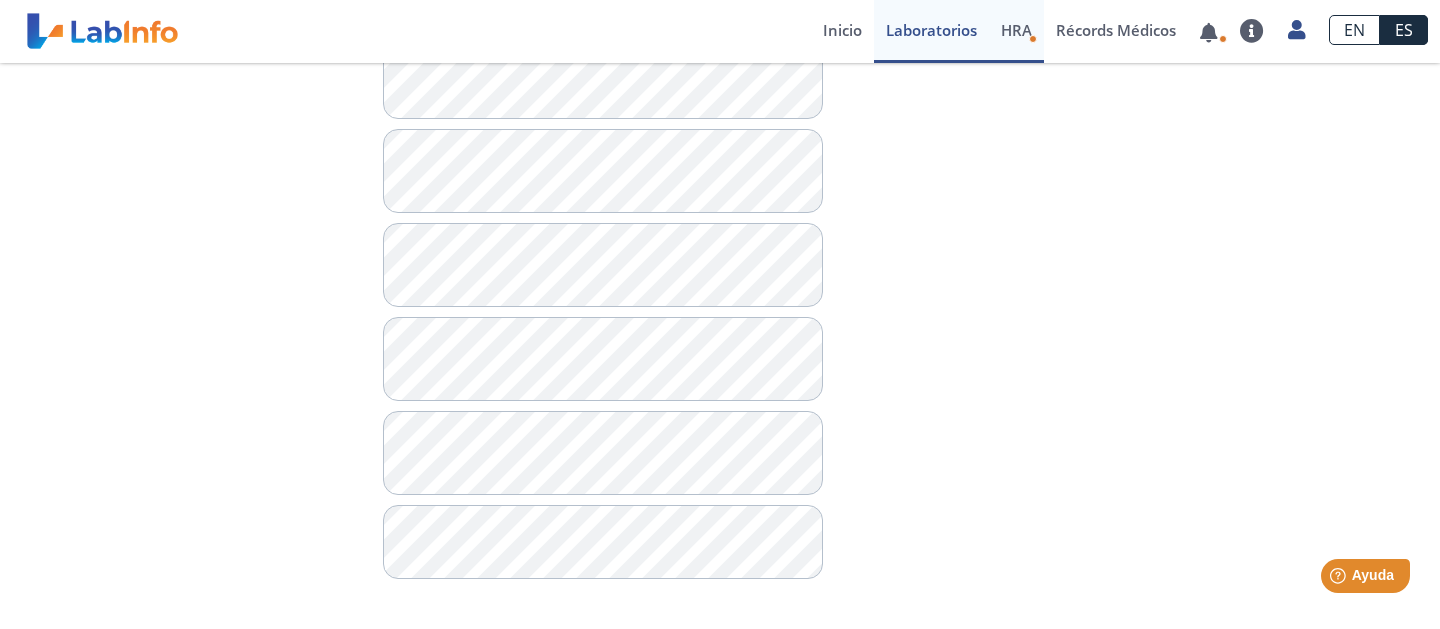 click on "HRA" at bounding box center [1016, 30] 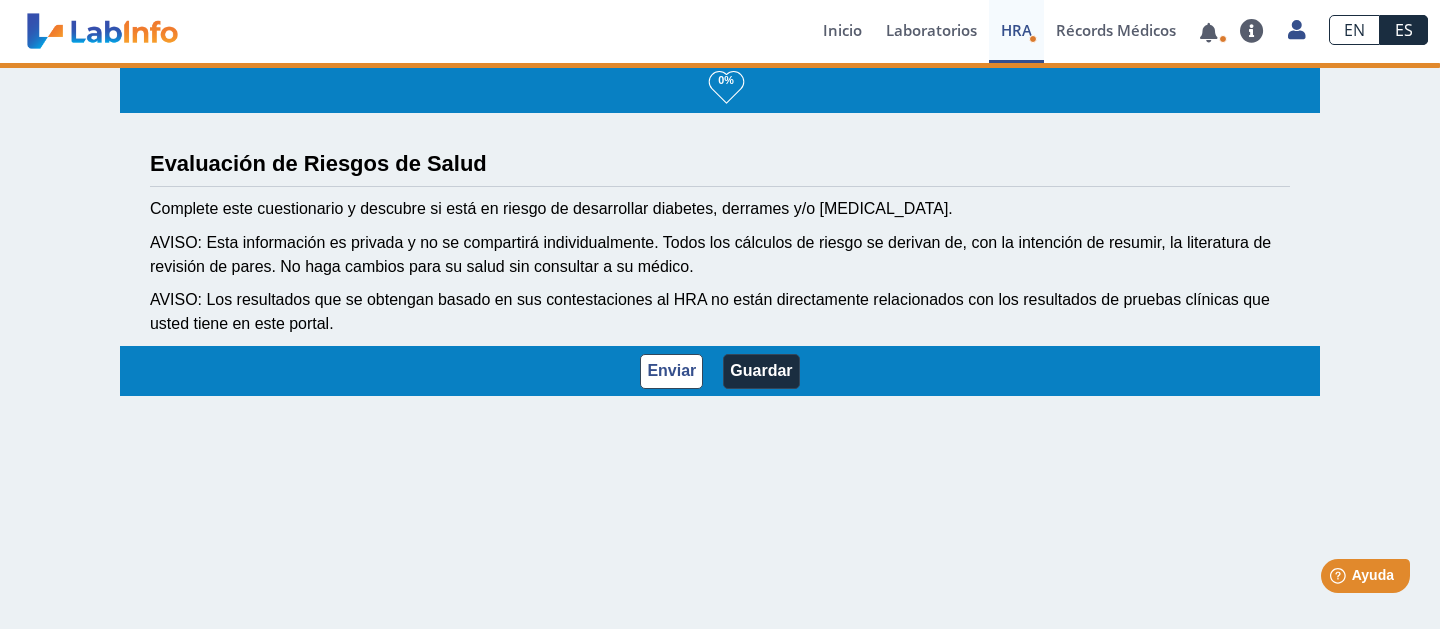 scroll, scrollTop: 3, scrollLeft: 0, axis: vertical 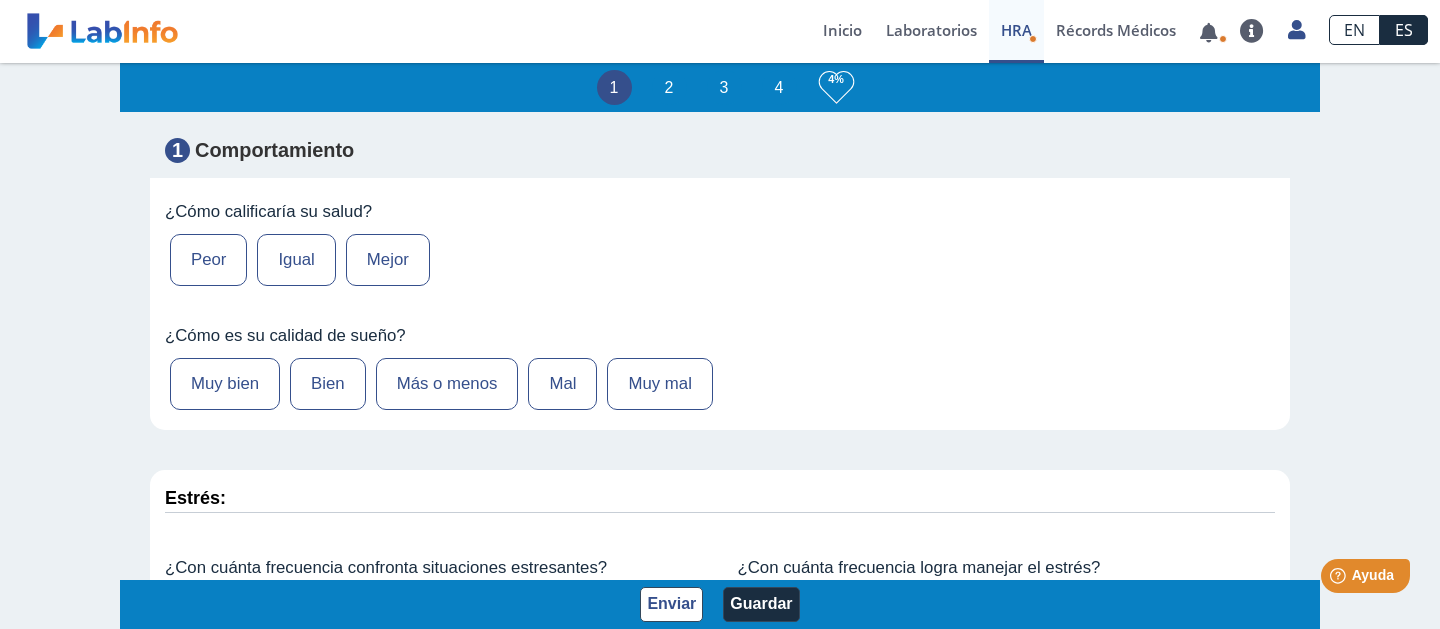 click on "Igual" at bounding box center [296, 260] 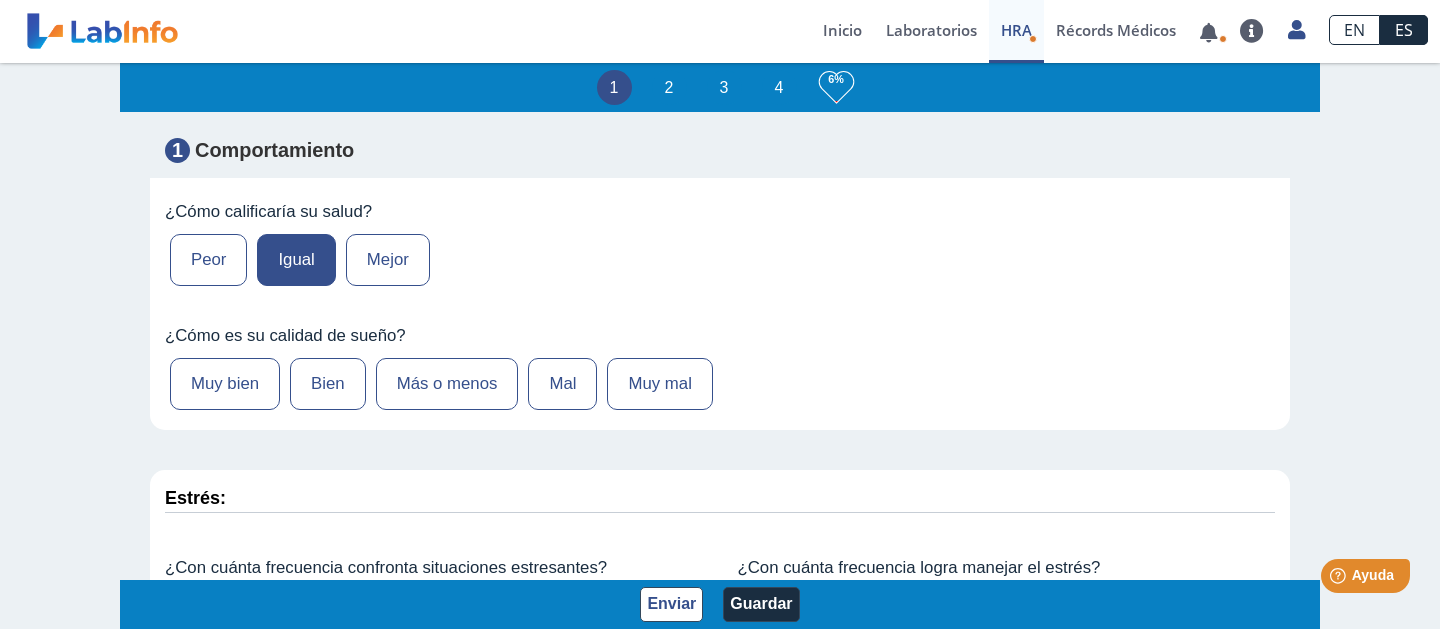 click on "Muy bien" at bounding box center (225, 384) 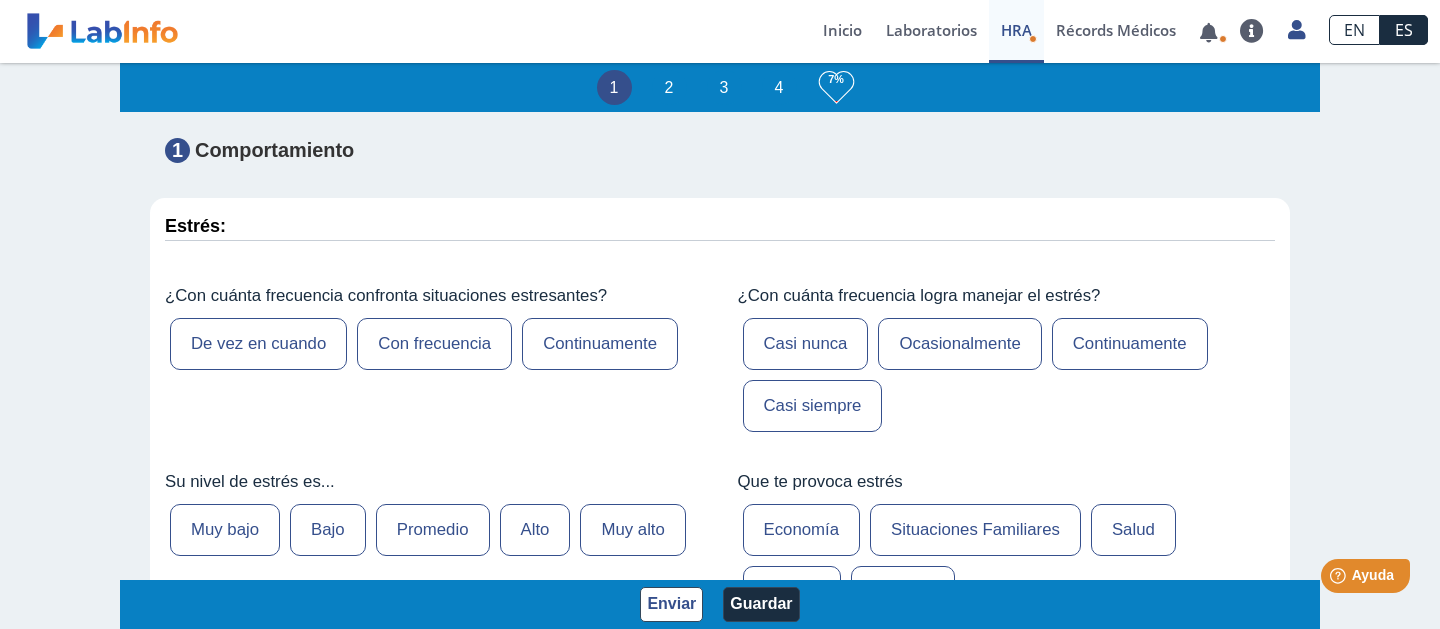 scroll, scrollTop: 584, scrollLeft: 0, axis: vertical 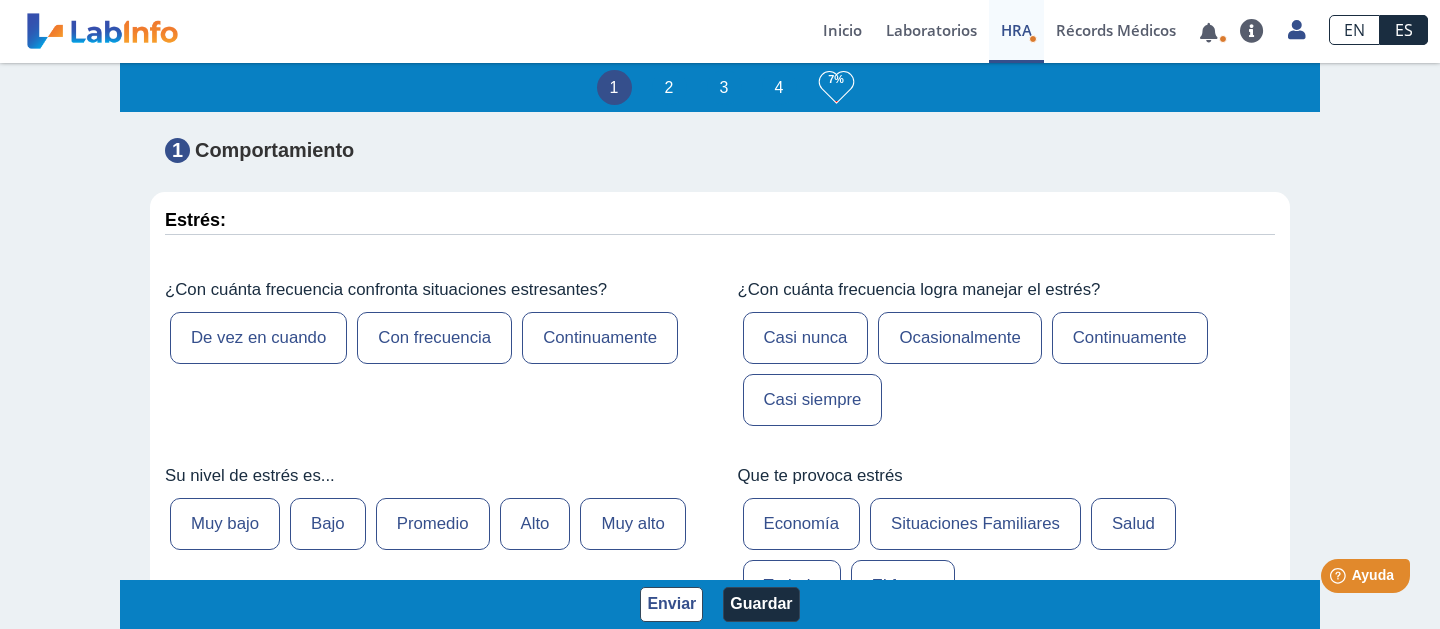 click on "De vez en cuando" at bounding box center [258, 338] 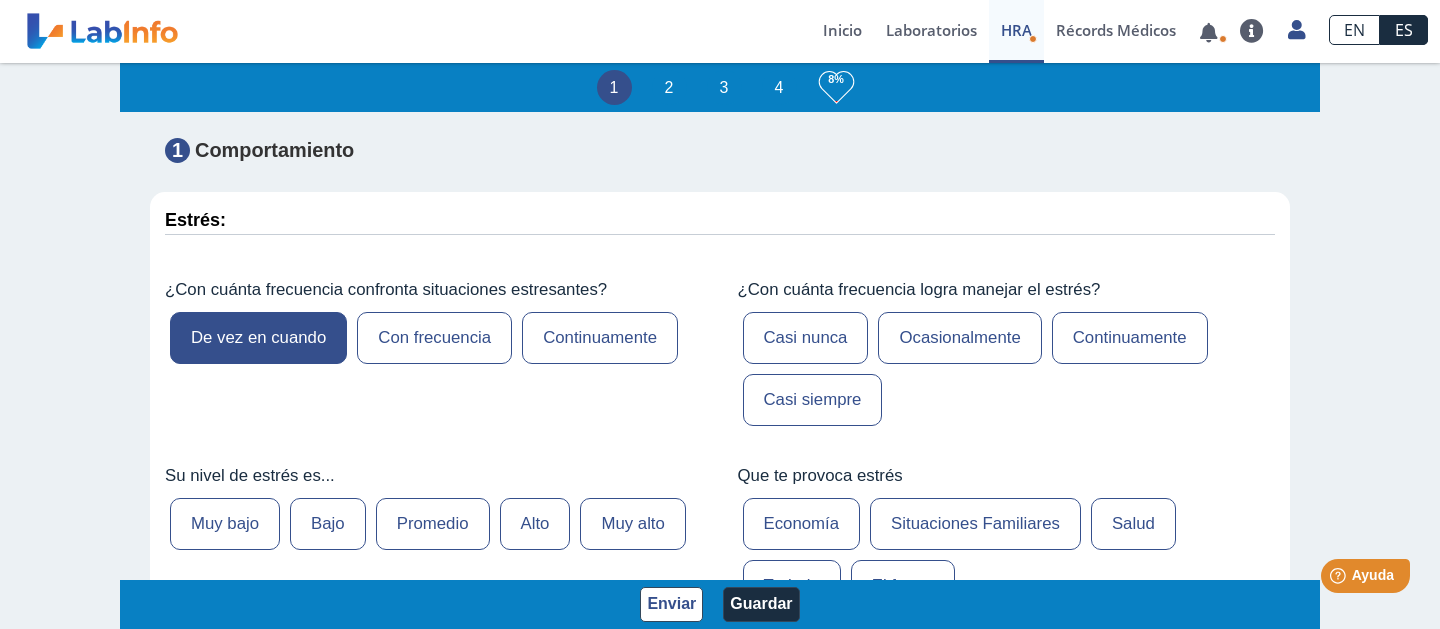 click on "Continuamente" at bounding box center [1130, 338] 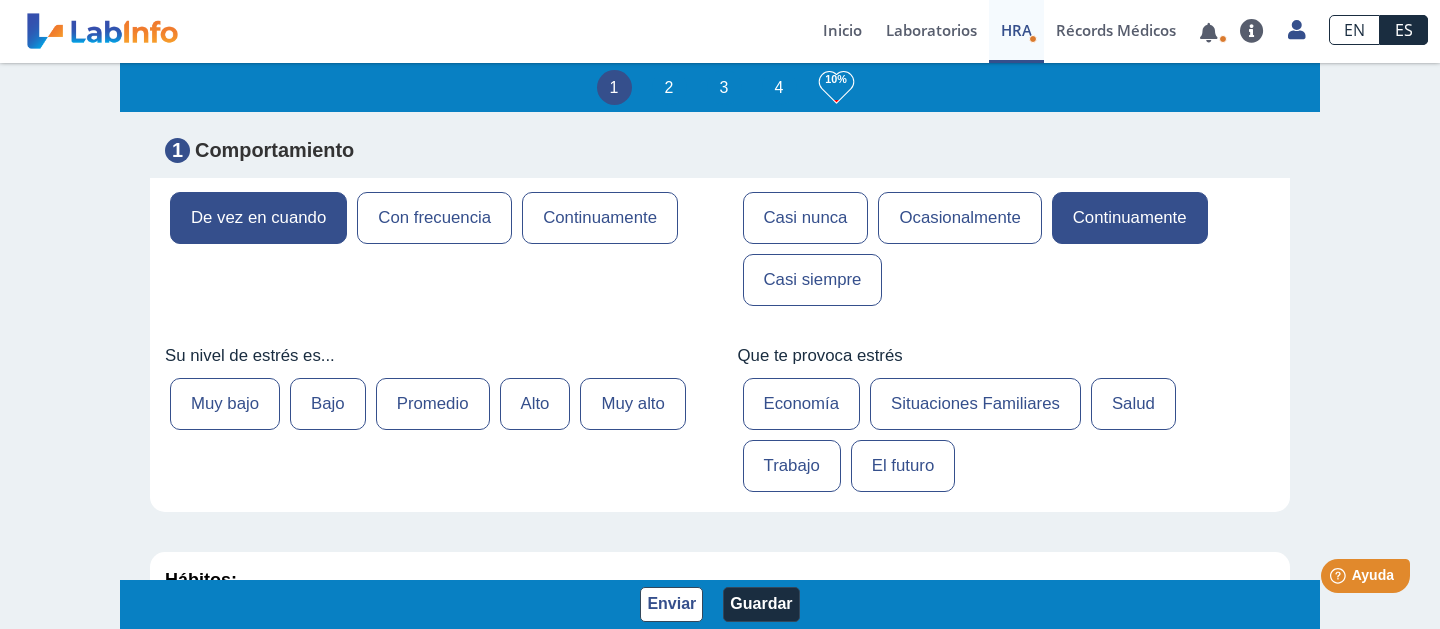 scroll, scrollTop: 700, scrollLeft: 0, axis: vertical 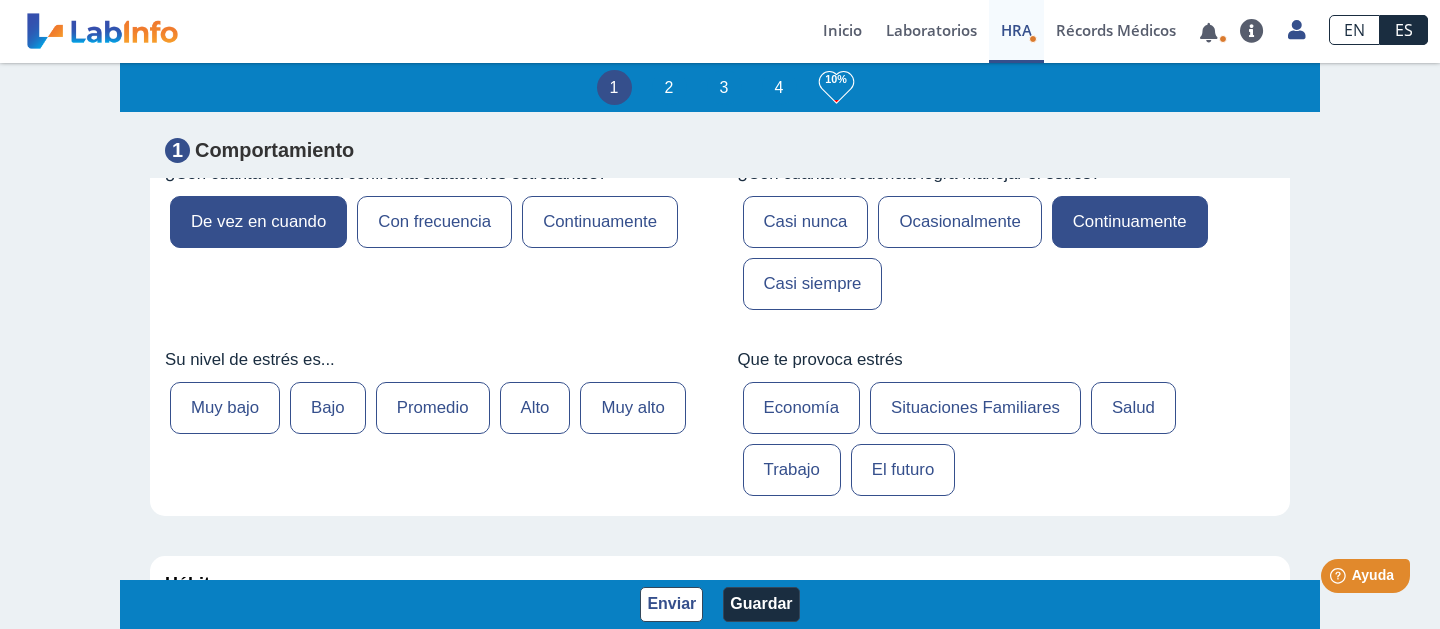 click on "Promedio" at bounding box center [433, 408] 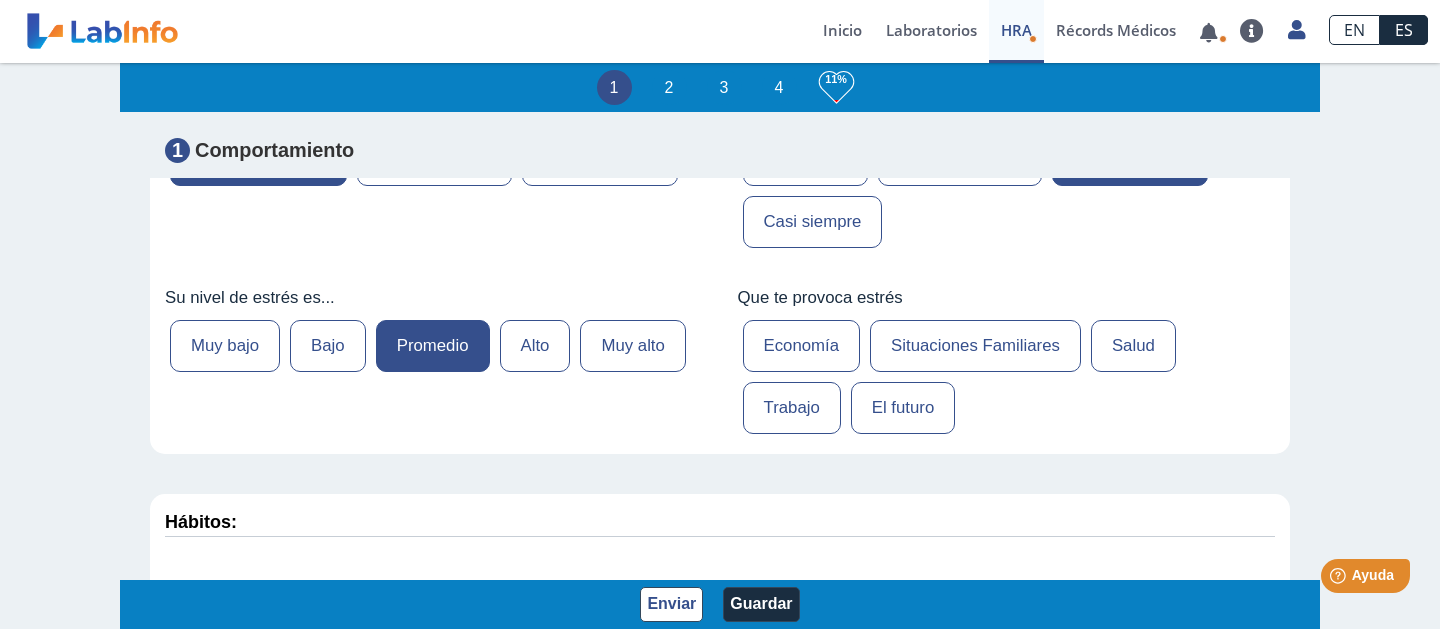 scroll, scrollTop: 766, scrollLeft: 0, axis: vertical 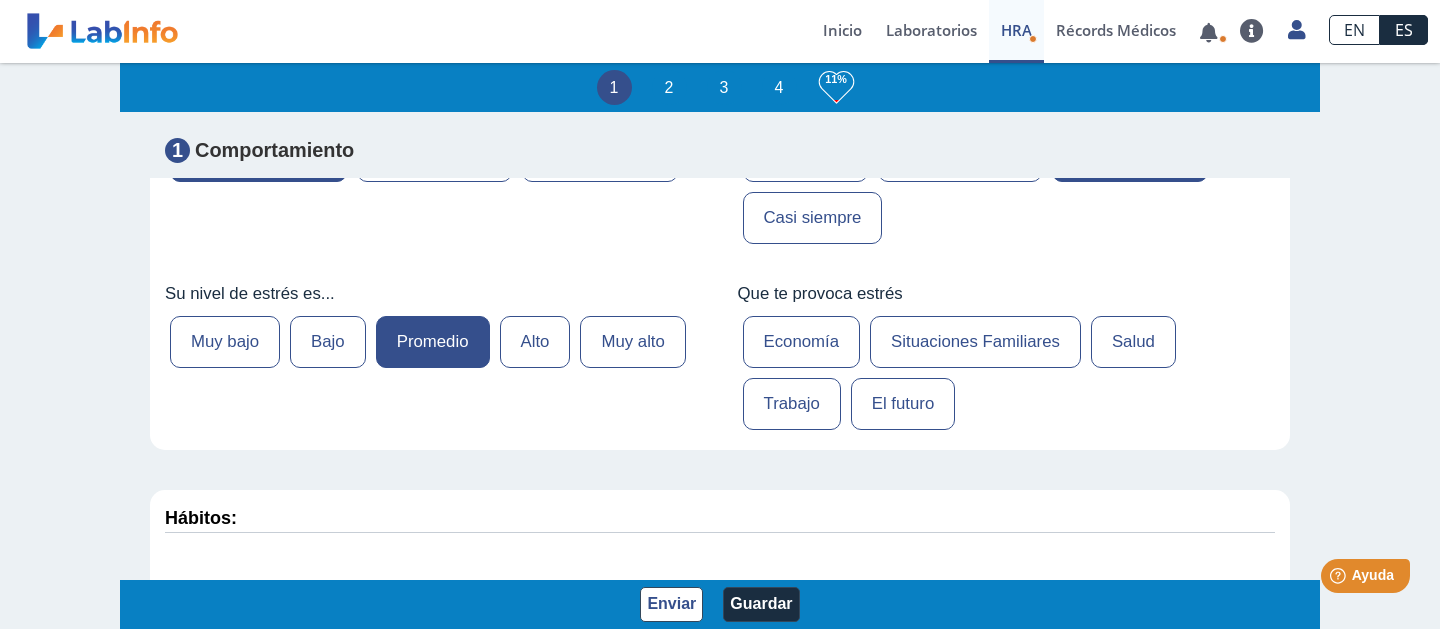 click on "Economía" at bounding box center [802, 342] 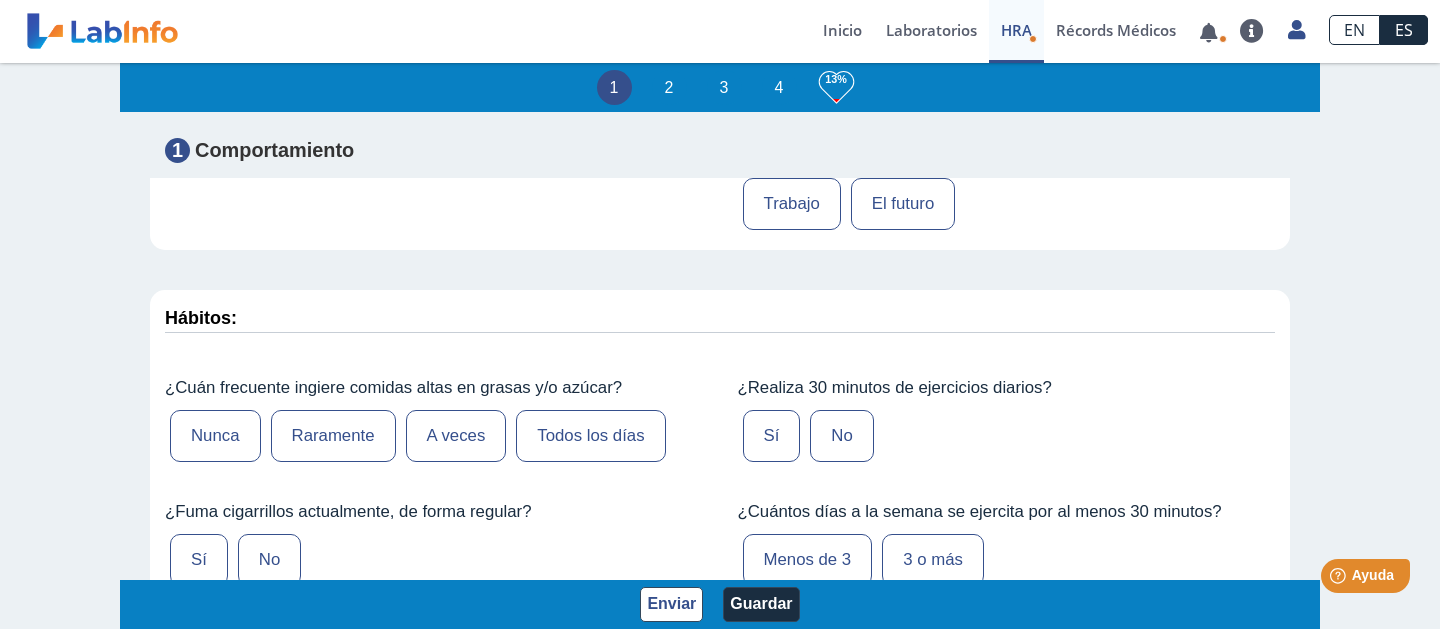 scroll, scrollTop: 968, scrollLeft: 0, axis: vertical 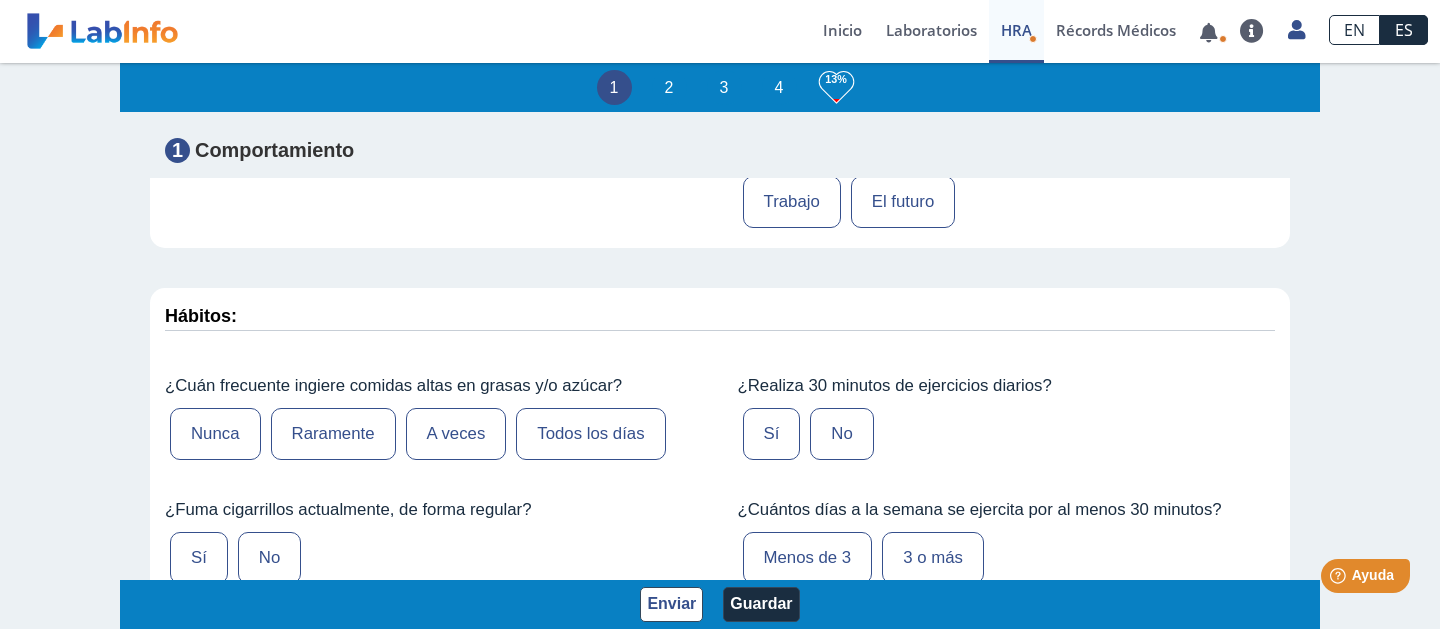 click on "El futuro" at bounding box center (903, 202) 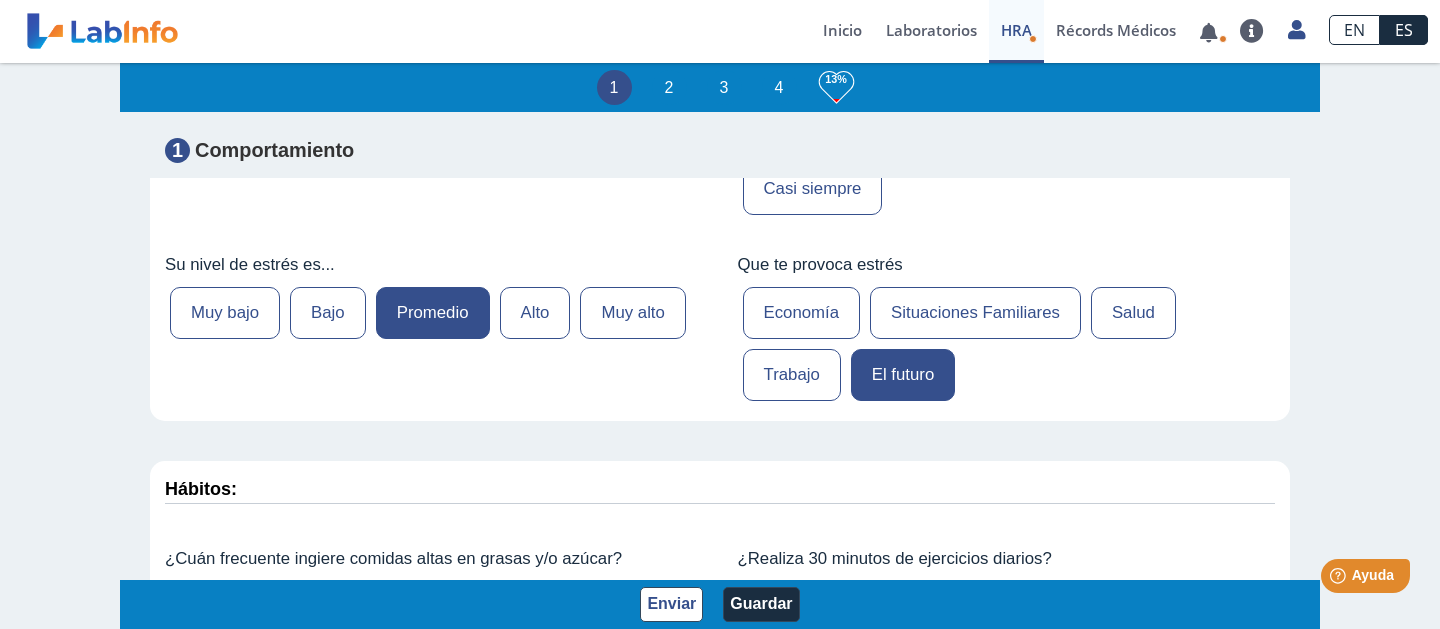 scroll, scrollTop: 787, scrollLeft: 0, axis: vertical 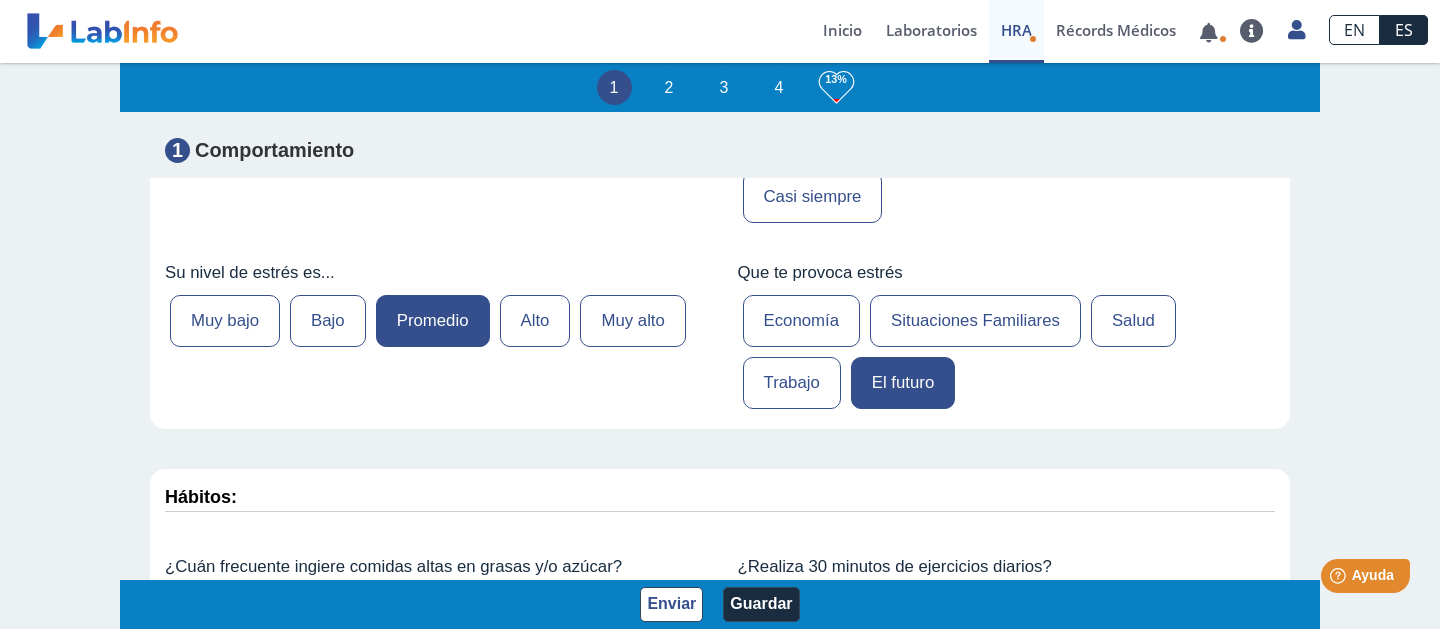 click on "Economía" at bounding box center [802, 321] 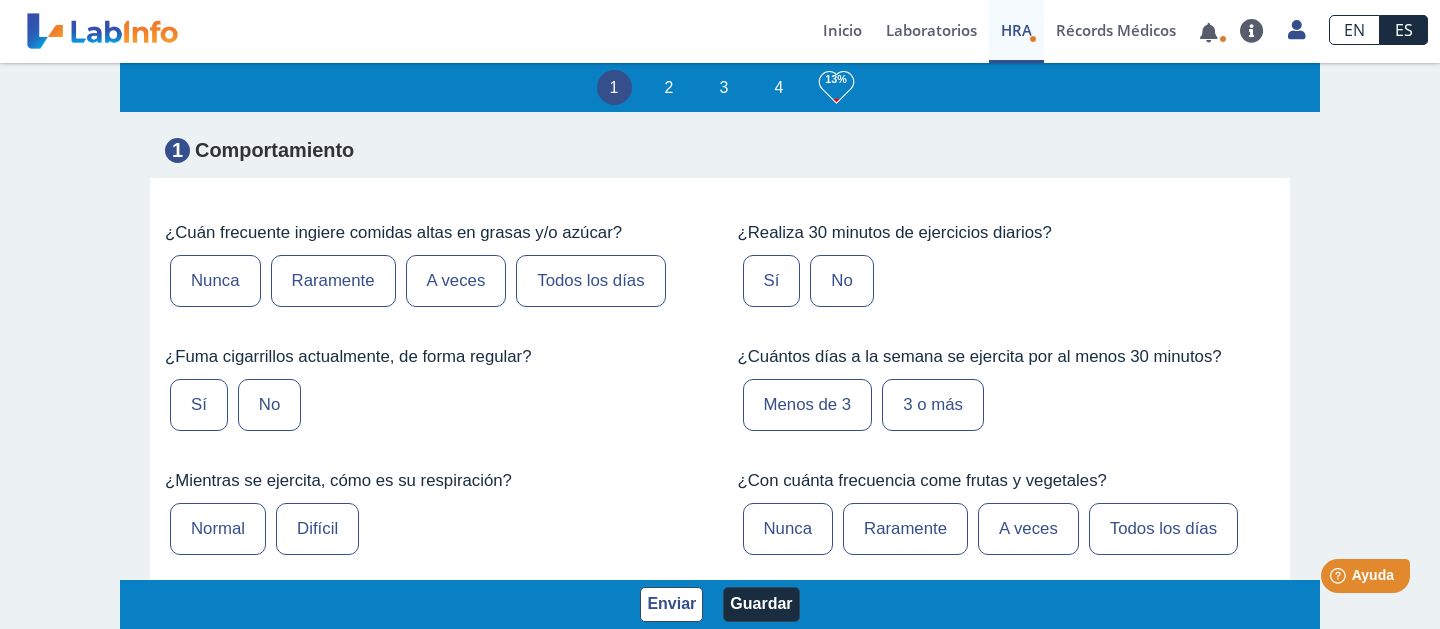 scroll, scrollTop: 1095, scrollLeft: 0, axis: vertical 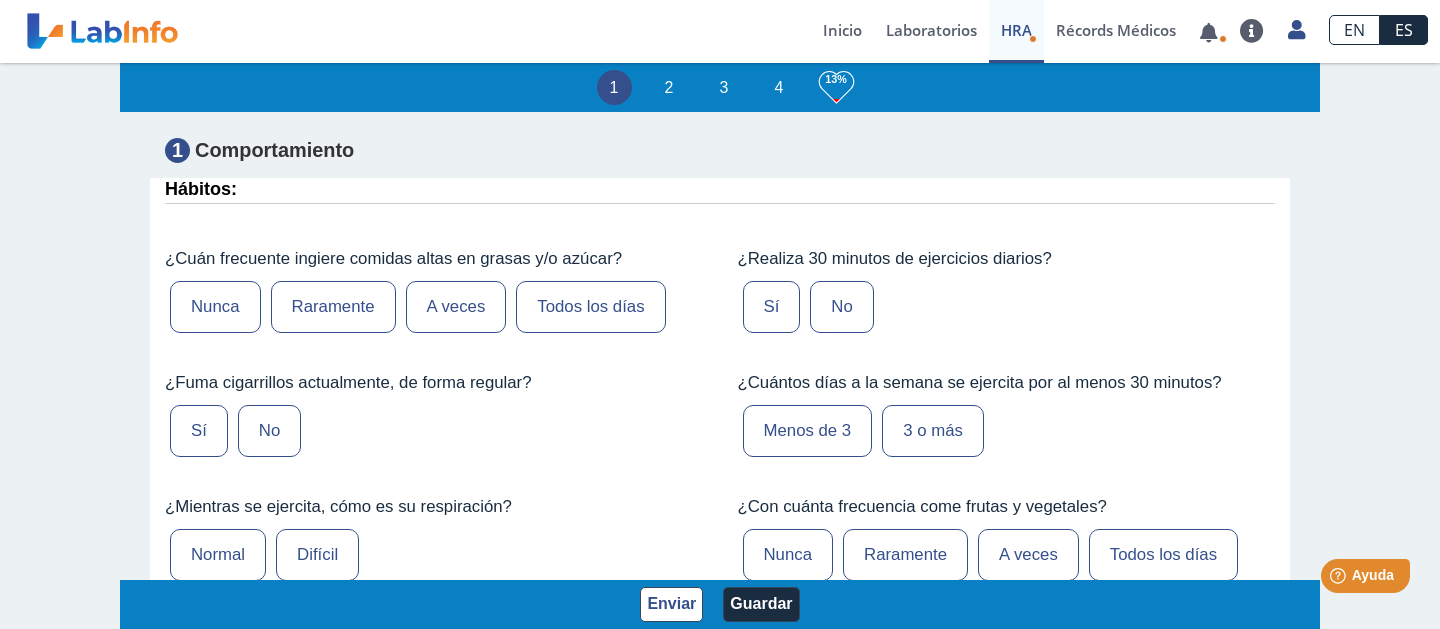 click on "A veces" at bounding box center [456, 307] 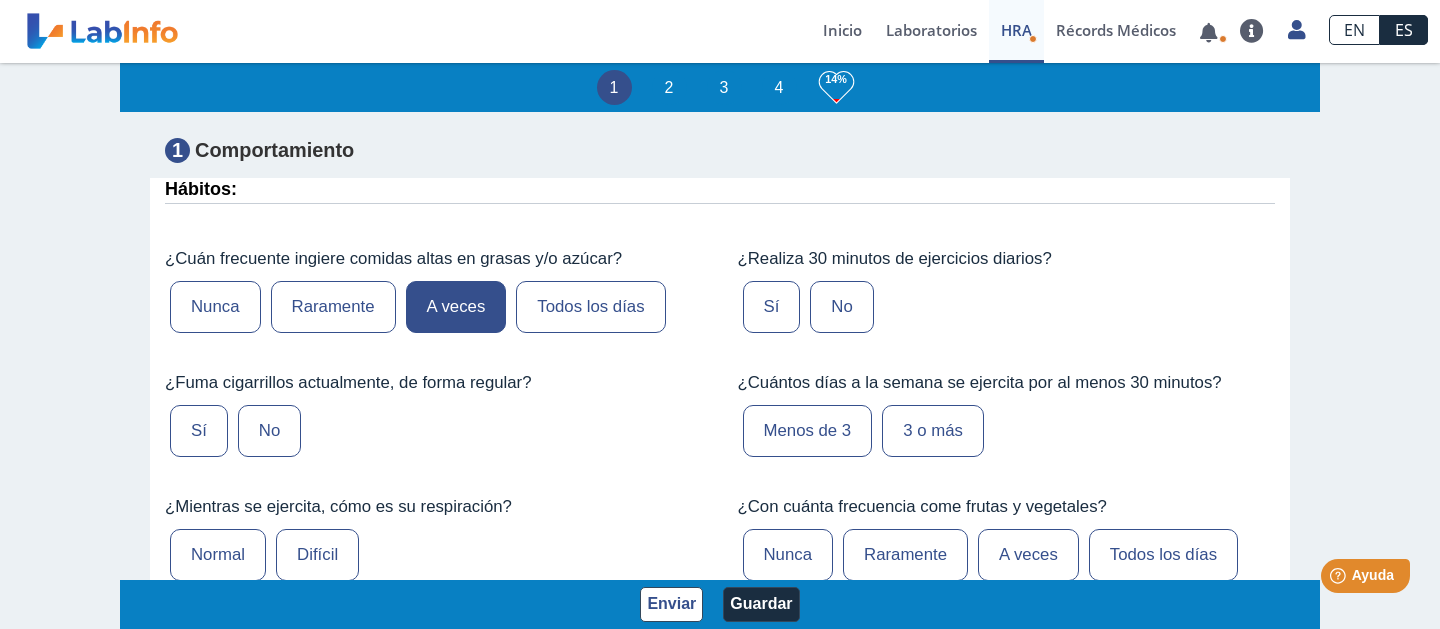 click on "Sí" at bounding box center [772, 307] 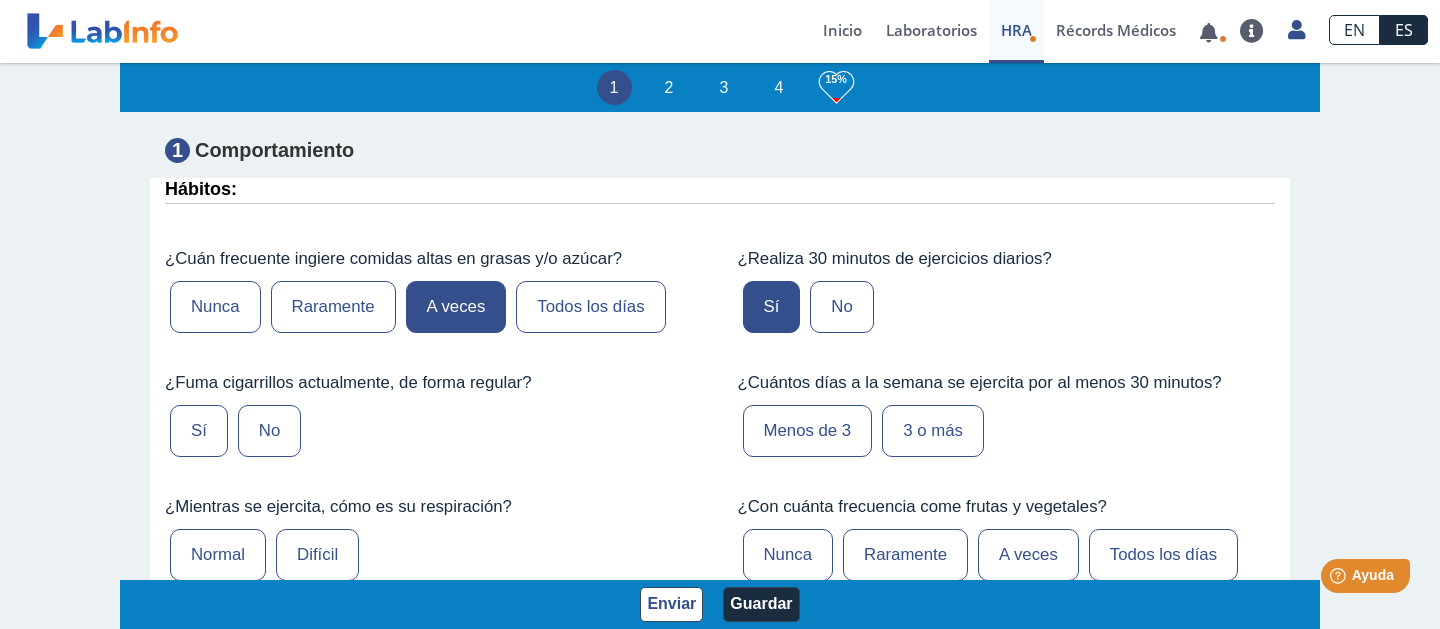 click on "No" at bounding box center (269, 431) 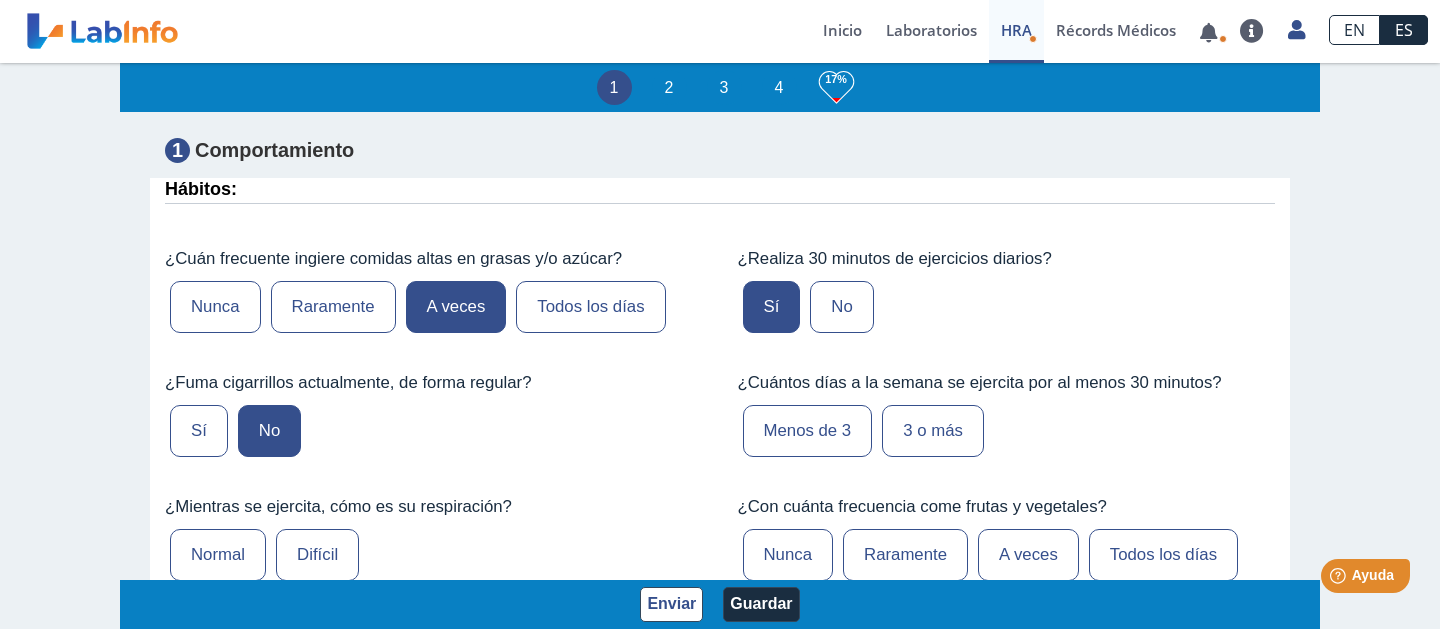 click on "Menos de 3" at bounding box center [808, 431] 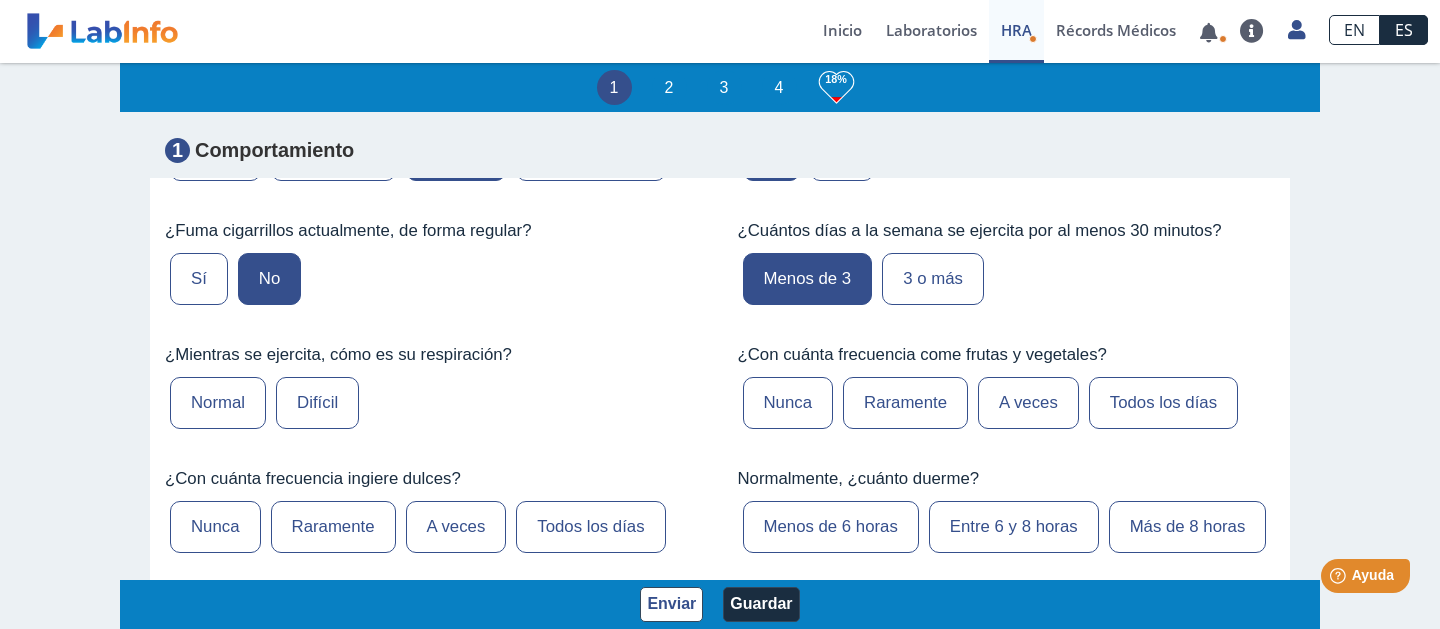 scroll, scrollTop: 1253, scrollLeft: 0, axis: vertical 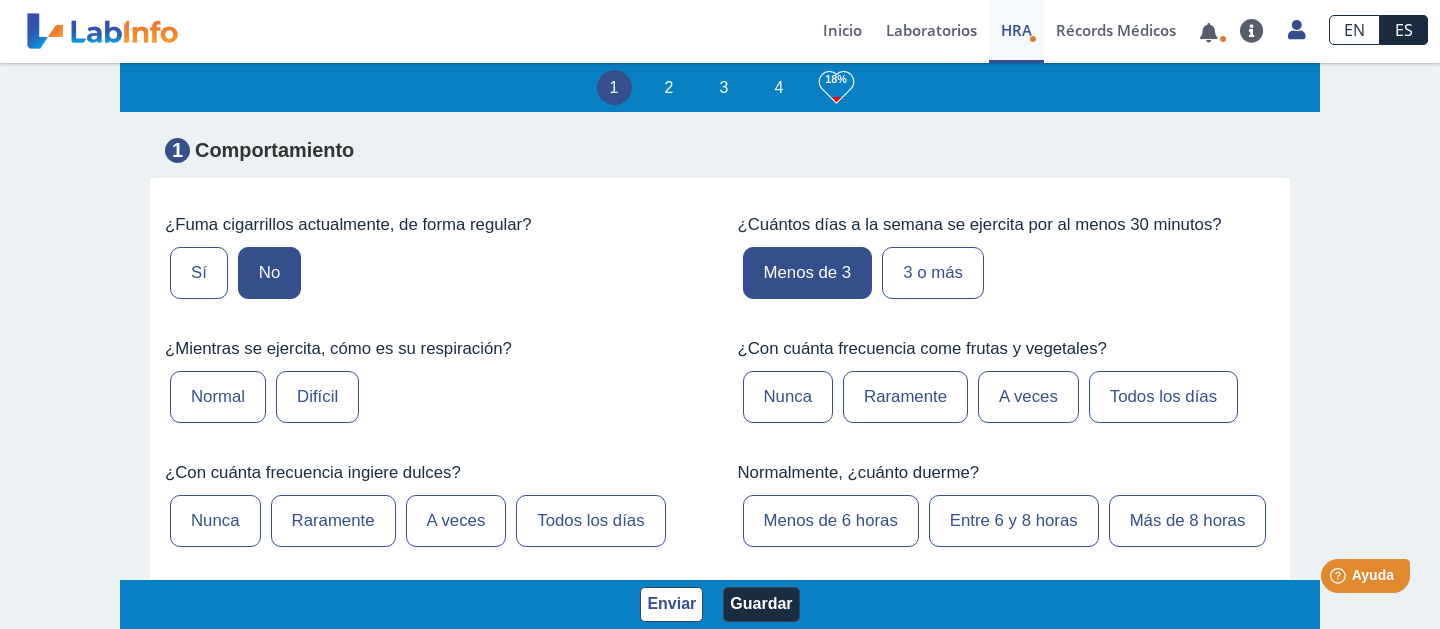 click on "Normal" at bounding box center [218, 397] 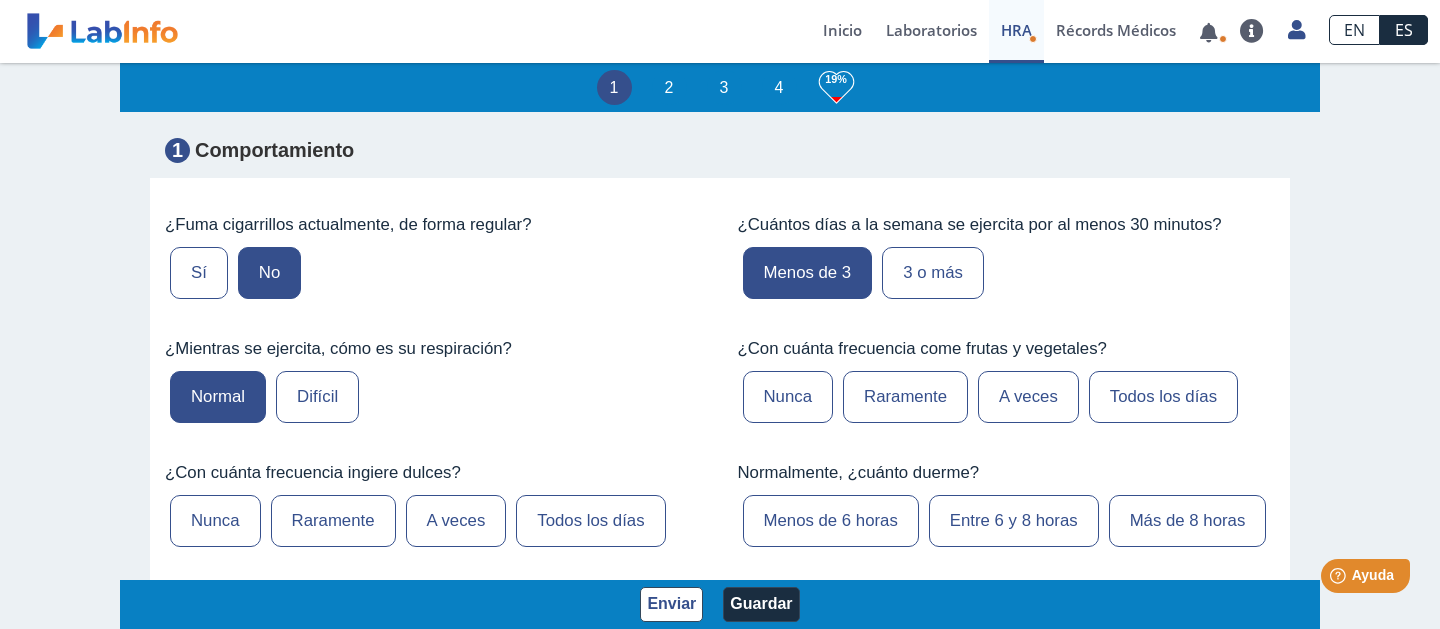 click on "Todos los días" at bounding box center [1163, 397] 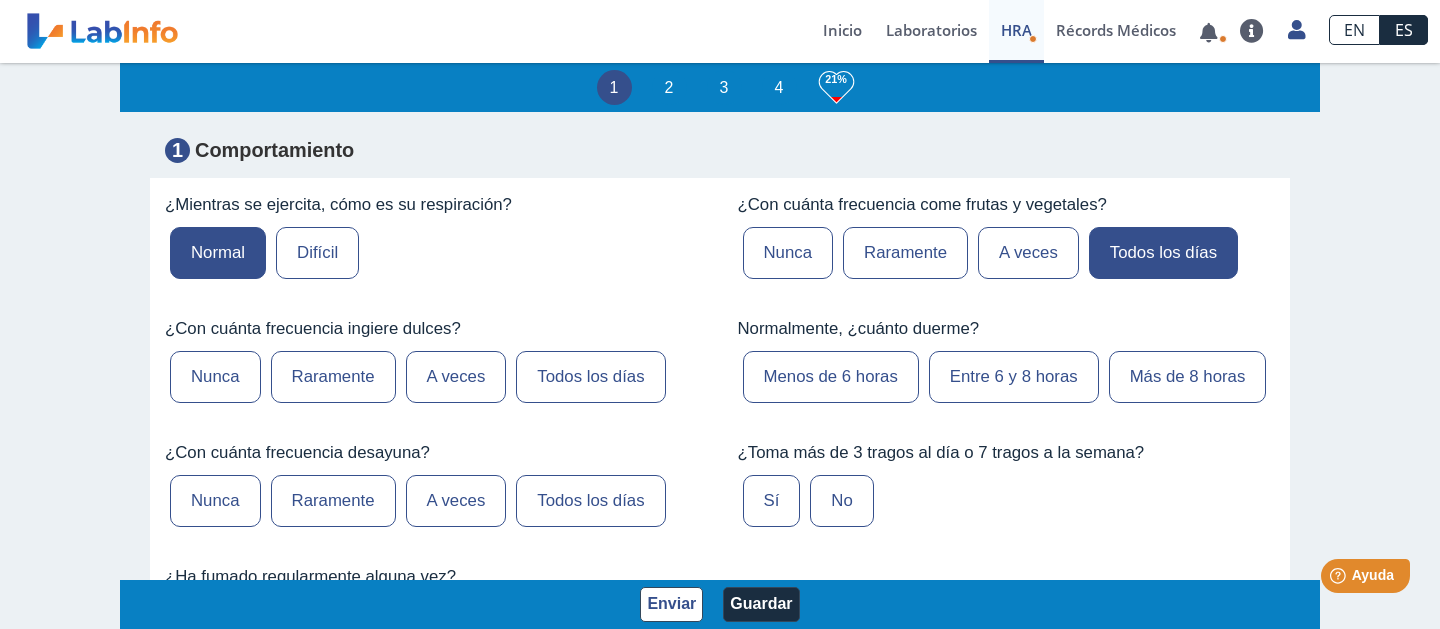 scroll, scrollTop: 1410, scrollLeft: 0, axis: vertical 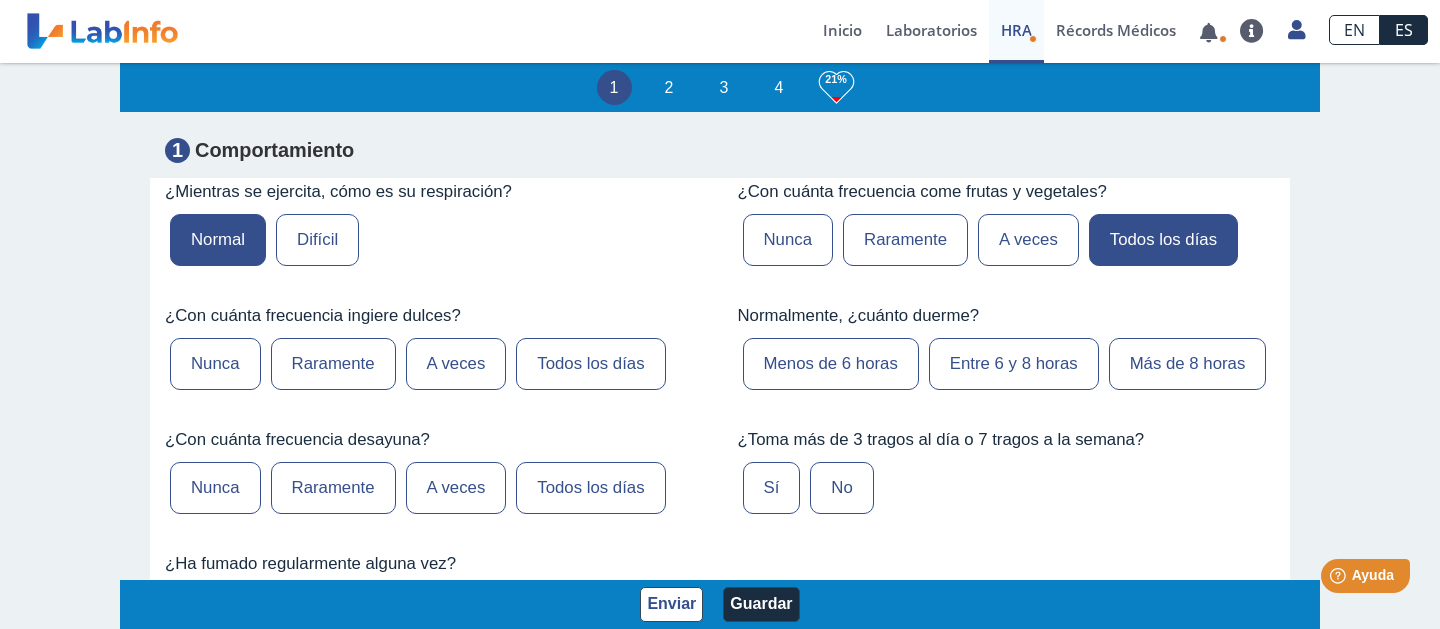 click on "Raramente" at bounding box center [333, 364] 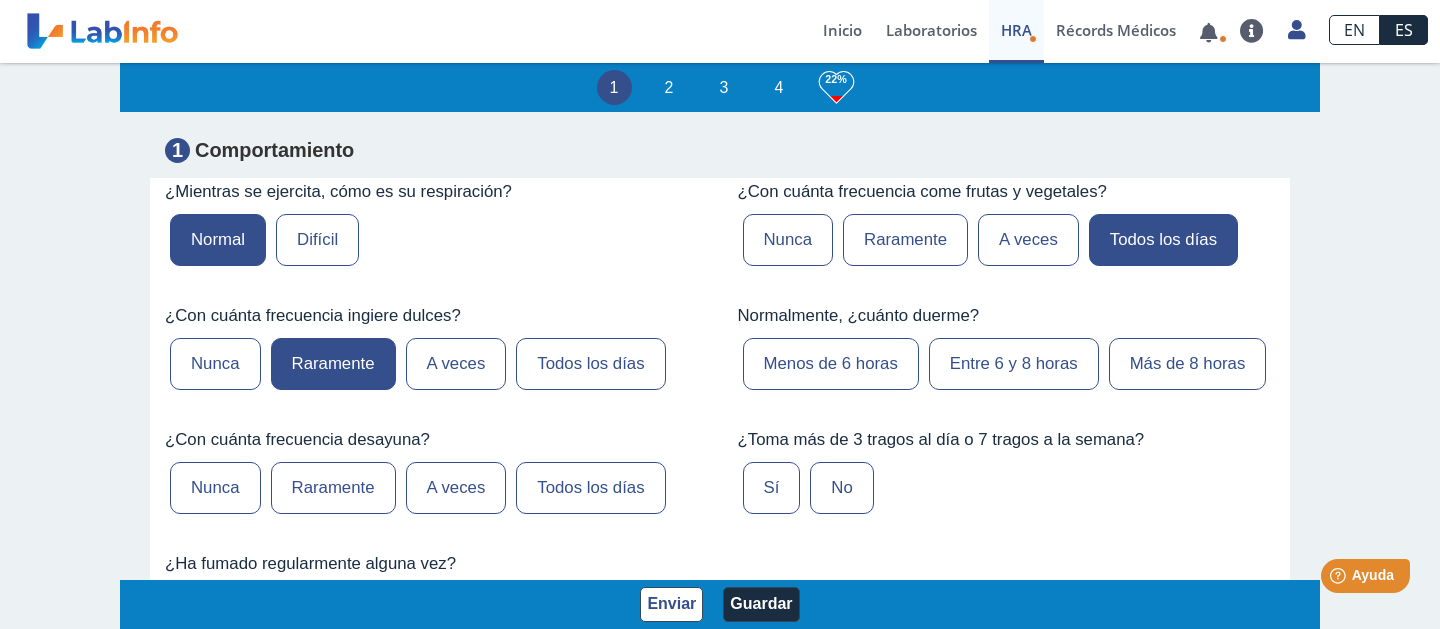 click on "Entre 6 y 8 horas" at bounding box center [1014, 364] 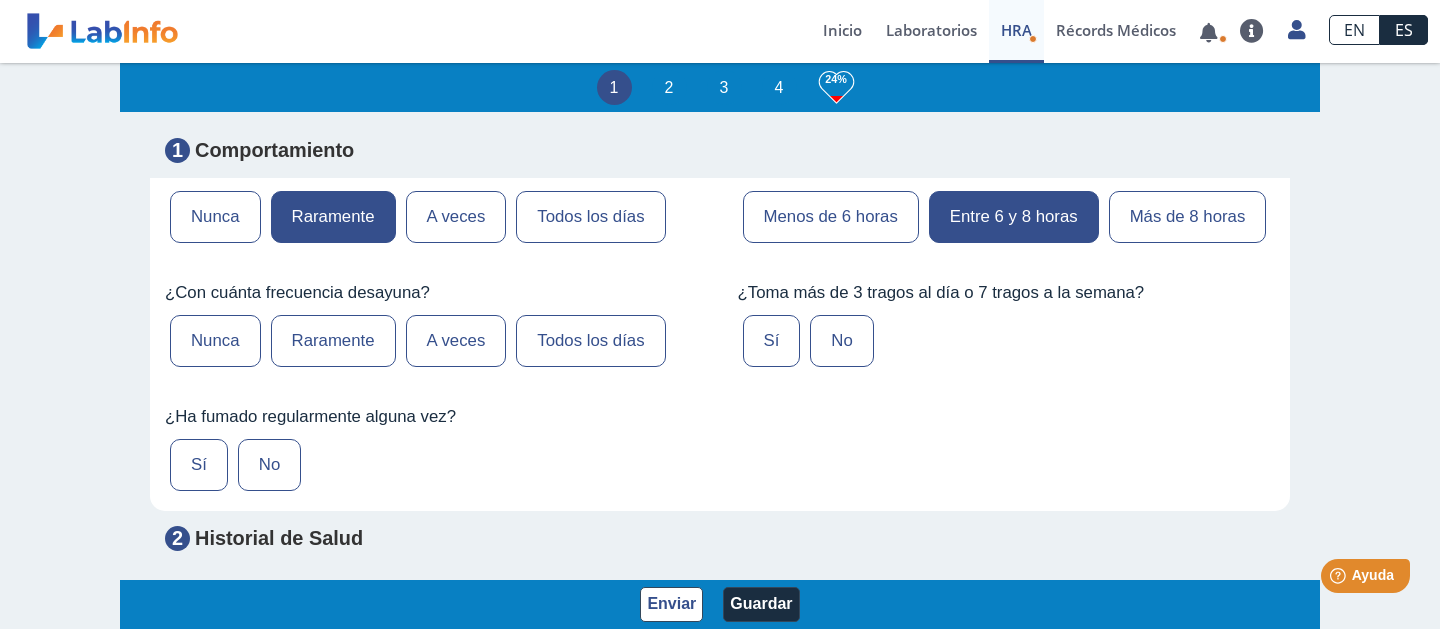 scroll, scrollTop: 1596, scrollLeft: 0, axis: vertical 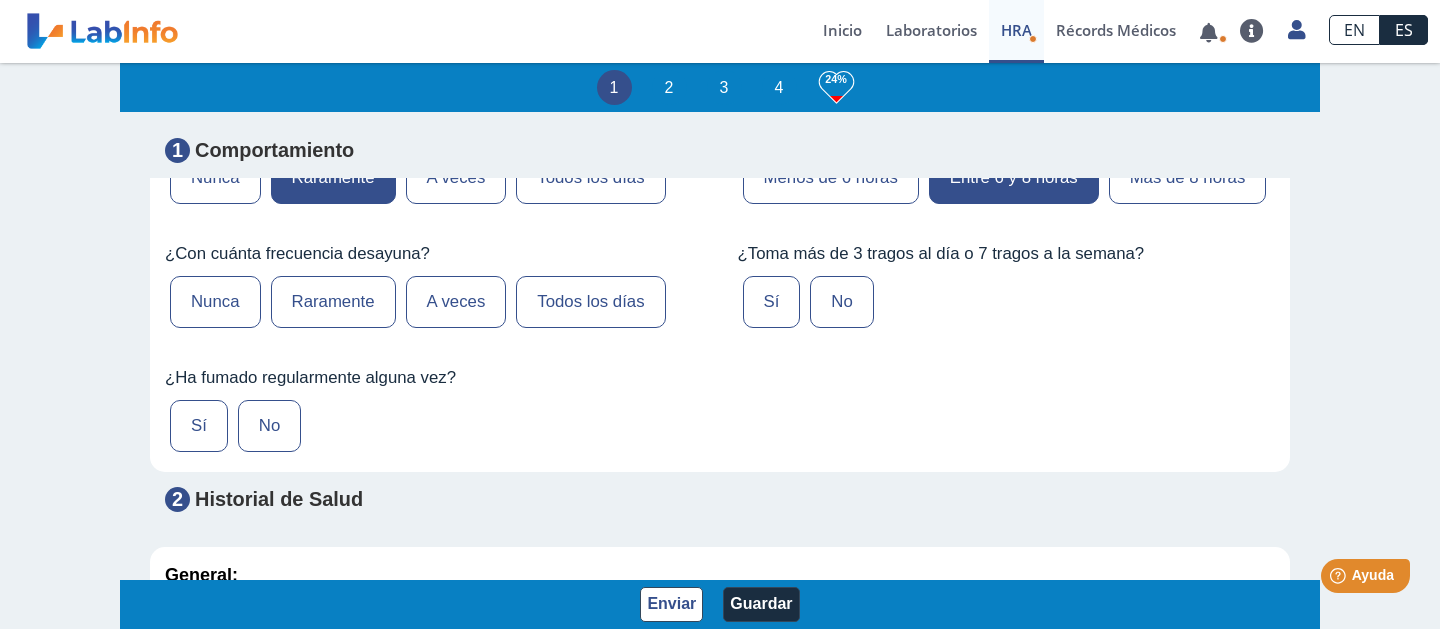 click on "Todos los días" at bounding box center (590, 302) 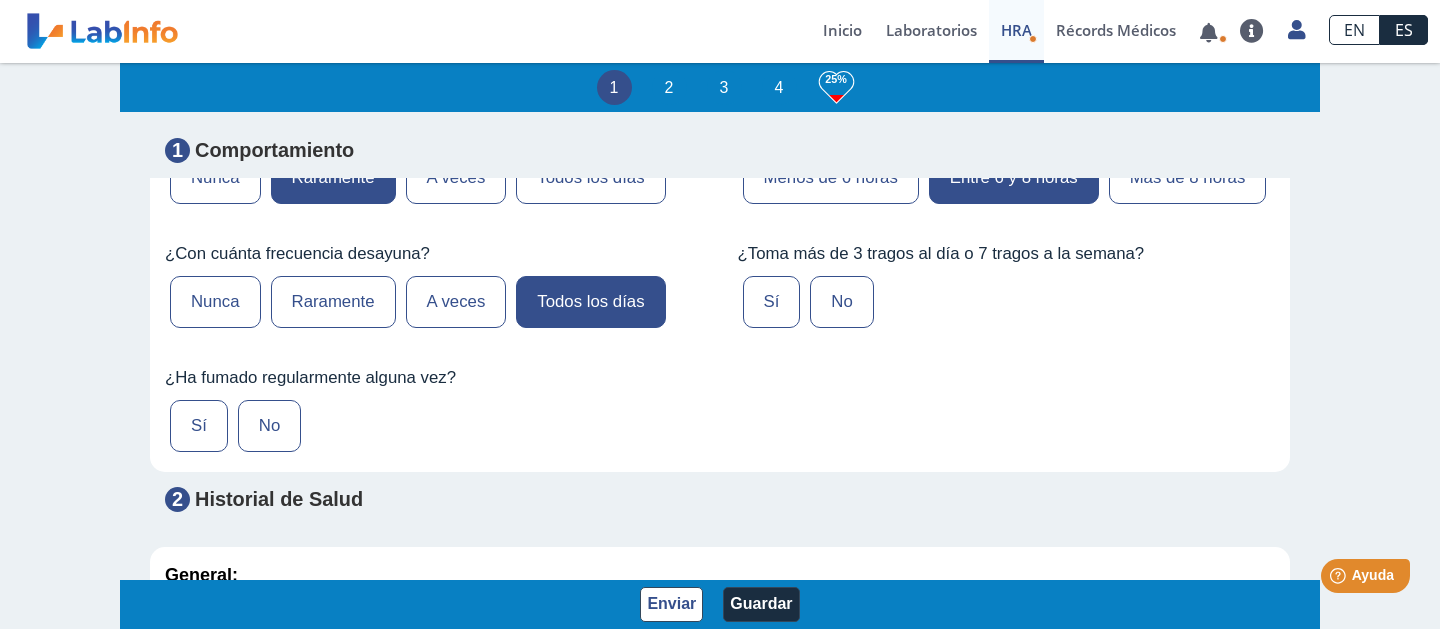 click on "Sí" at bounding box center [772, 302] 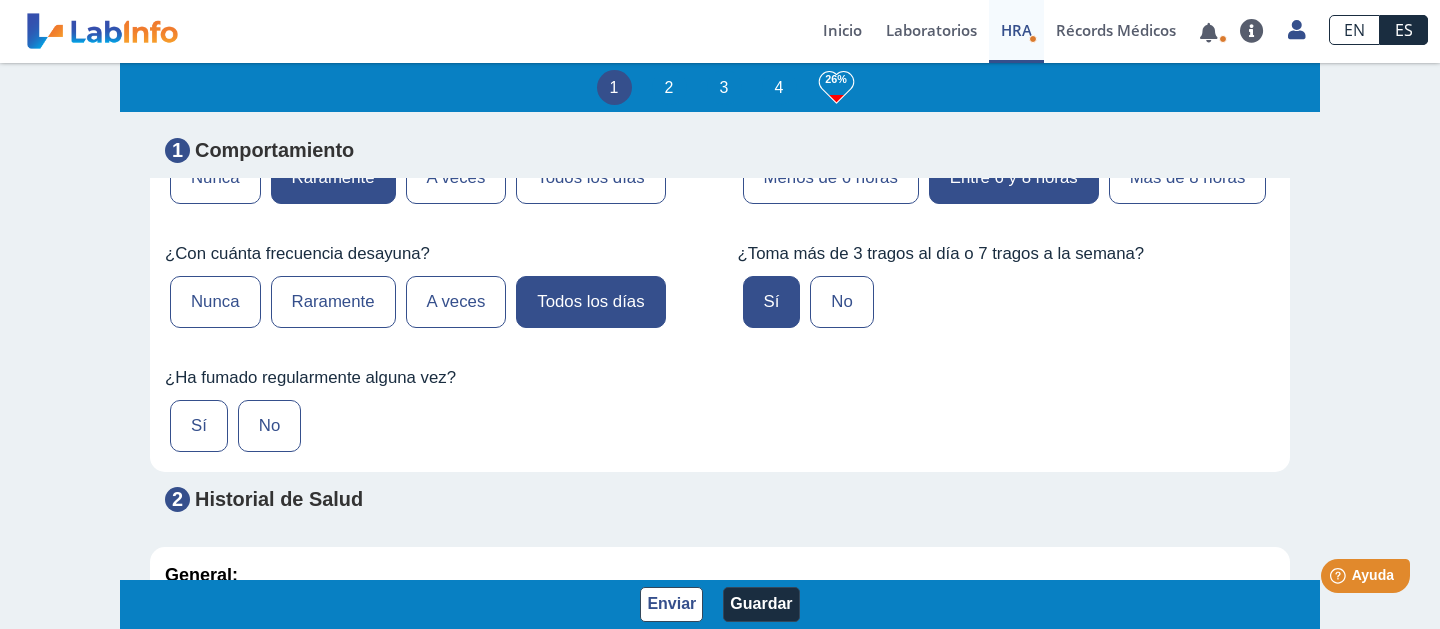 click on "No" at bounding box center [269, 426] 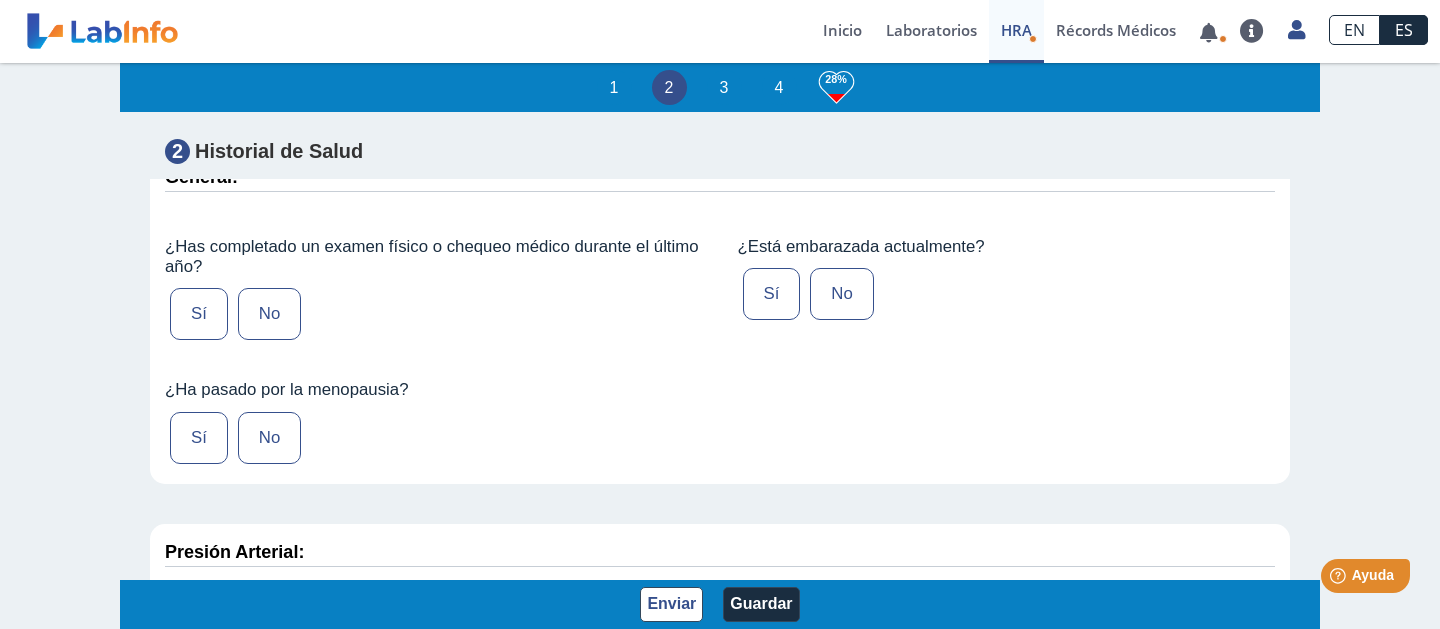 scroll, scrollTop: 1999, scrollLeft: 0, axis: vertical 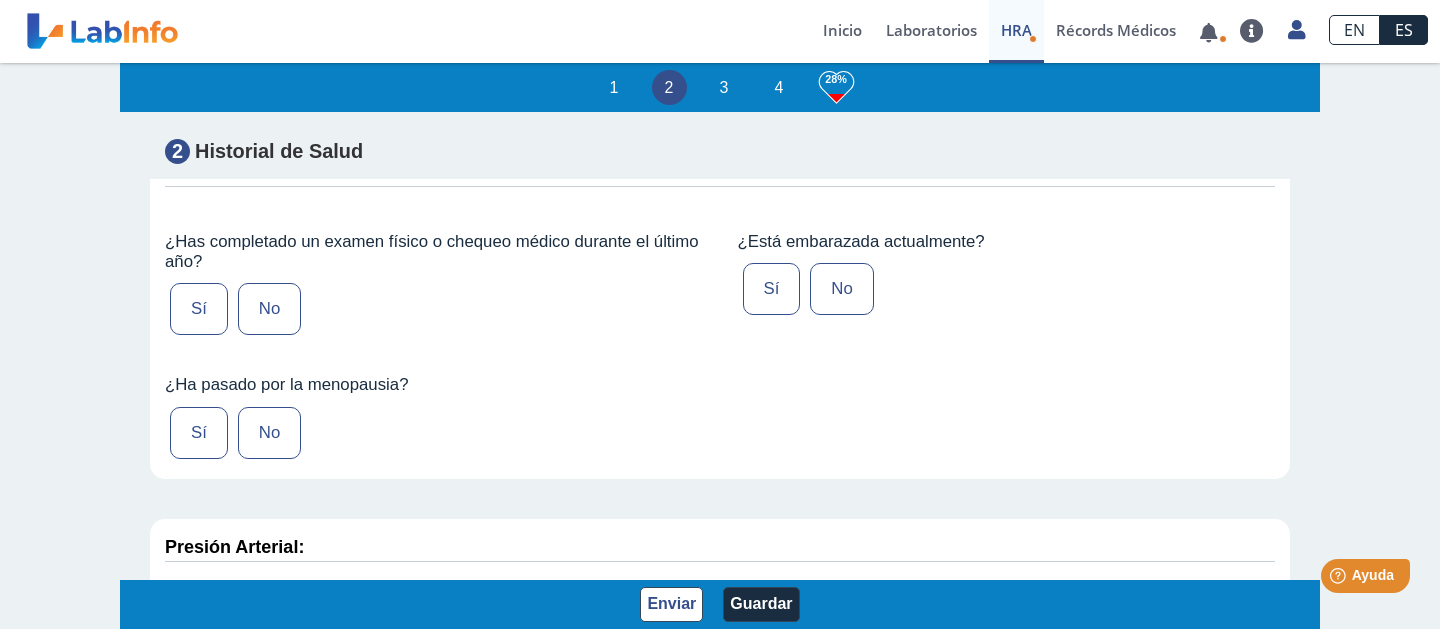 click on "Sí" at bounding box center (199, 309) 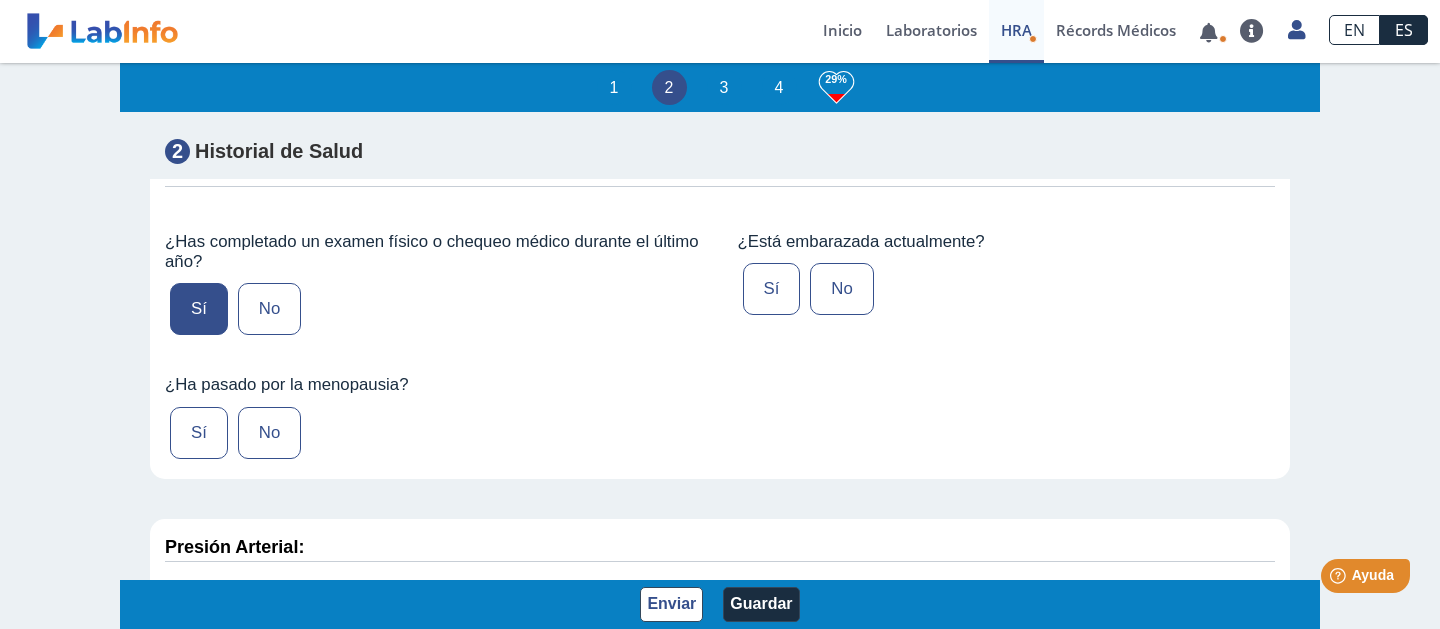 click on "No" at bounding box center (269, 433) 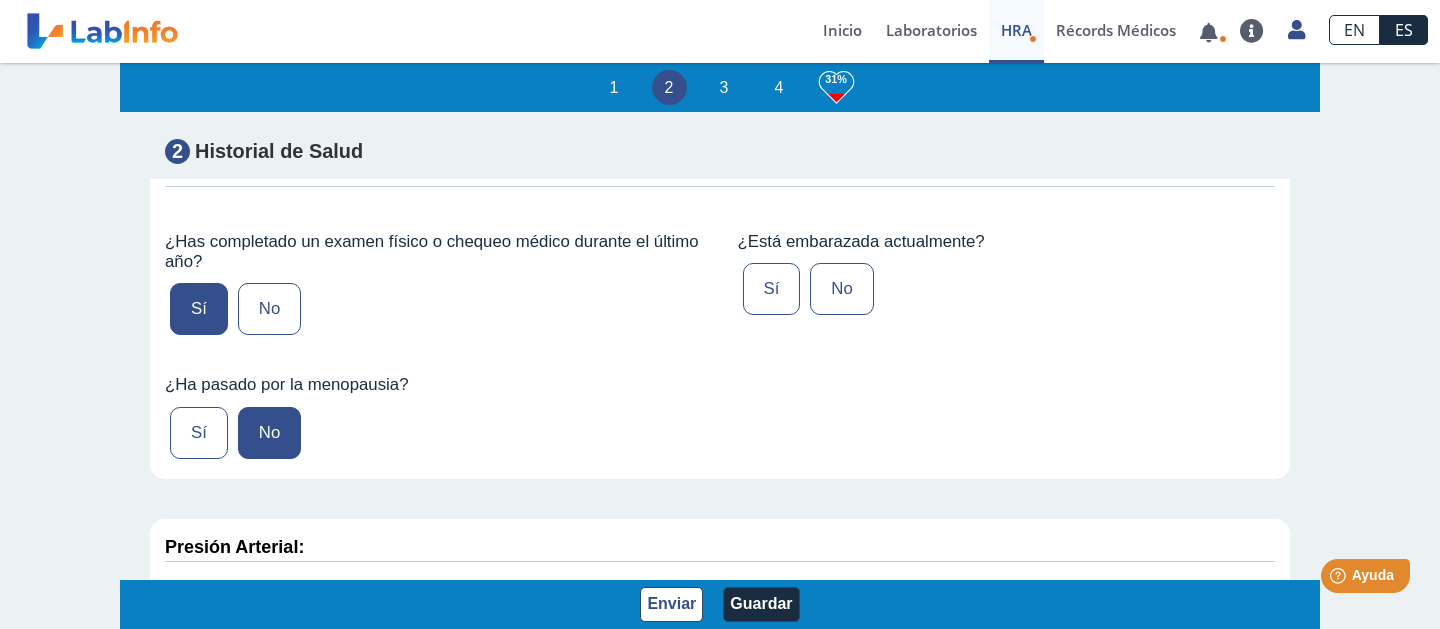 click on "No" at bounding box center [841, 289] 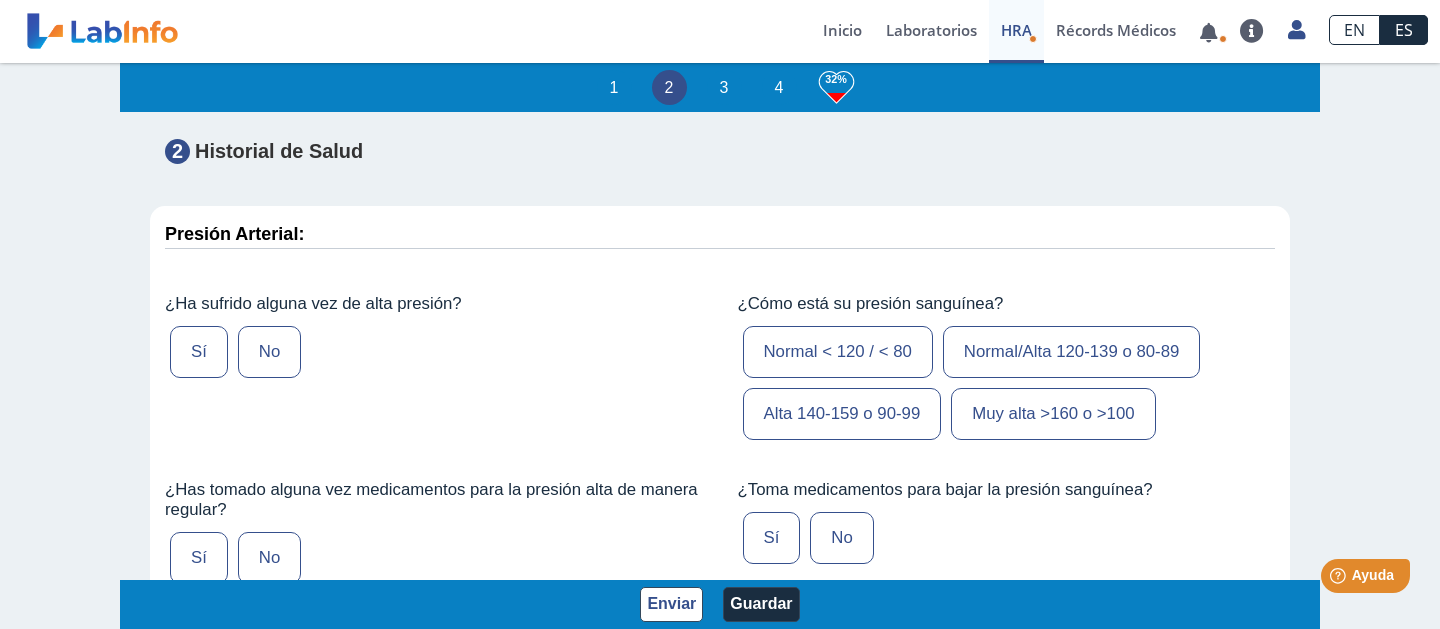 scroll, scrollTop: 2322, scrollLeft: 0, axis: vertical 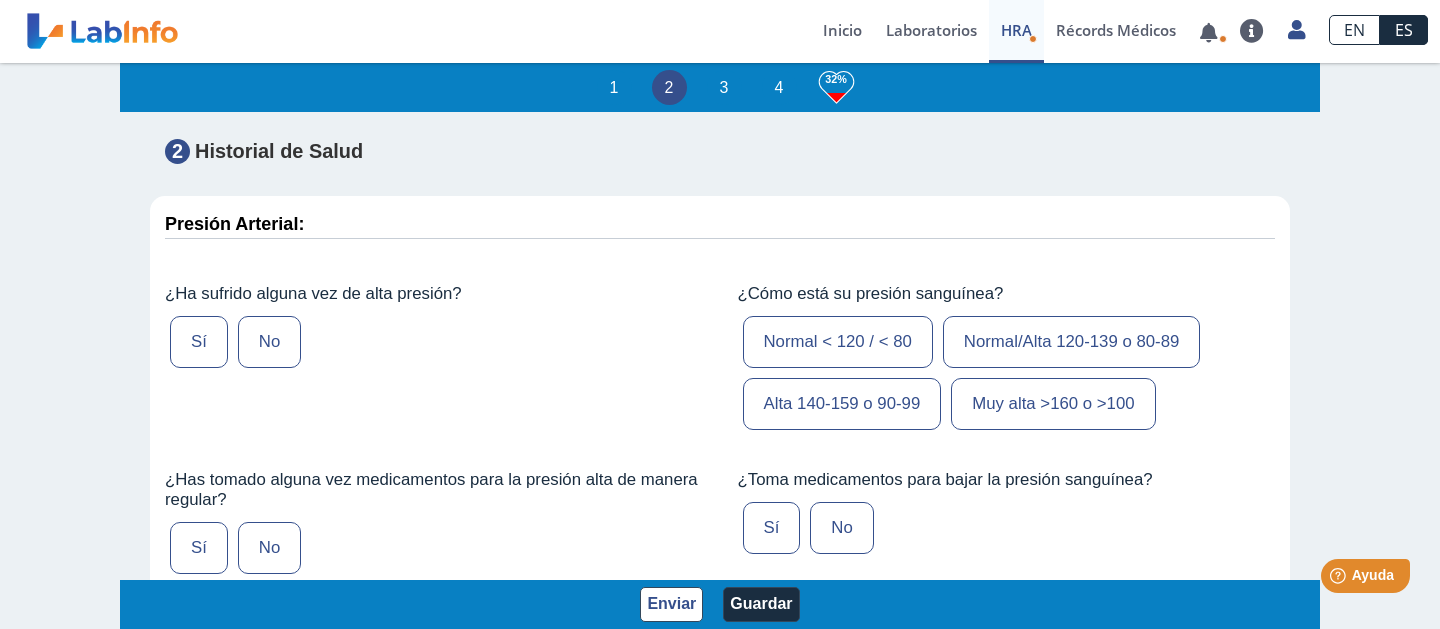 click on "No" at bounding box center [269, 342] 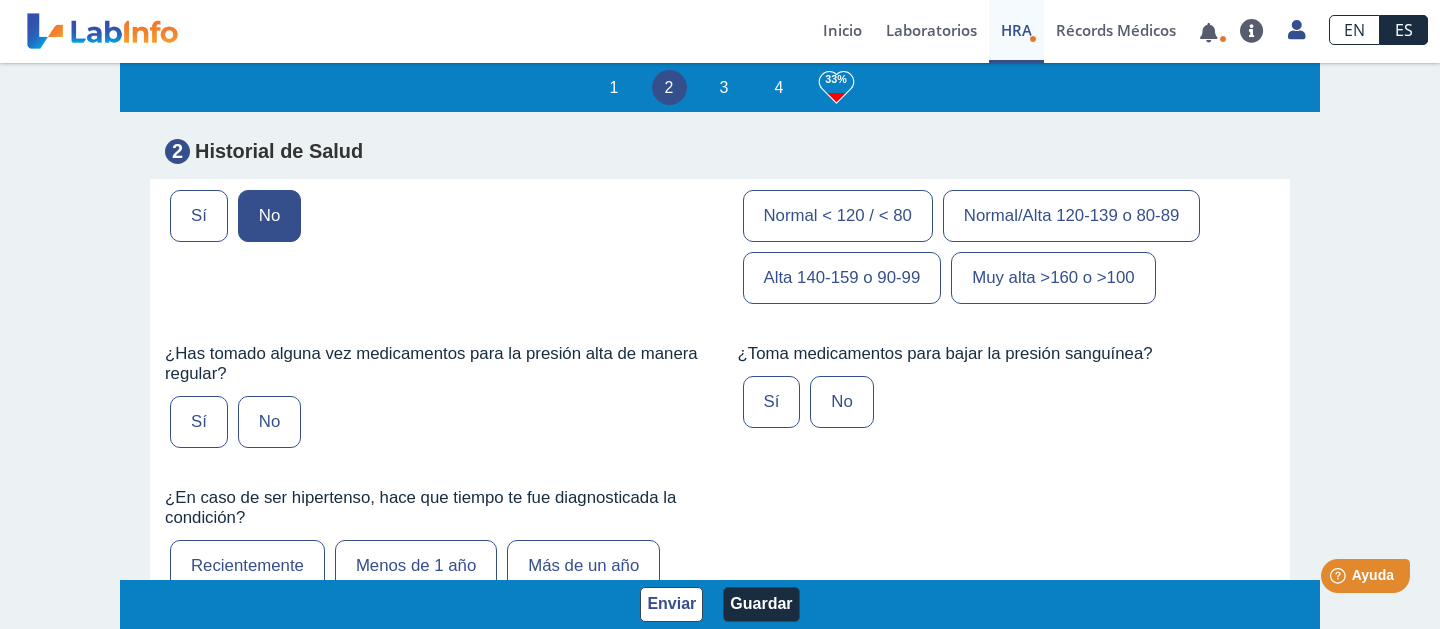 scroll, scrollTop: 2464, scrollLeft: 0, axis: vertical 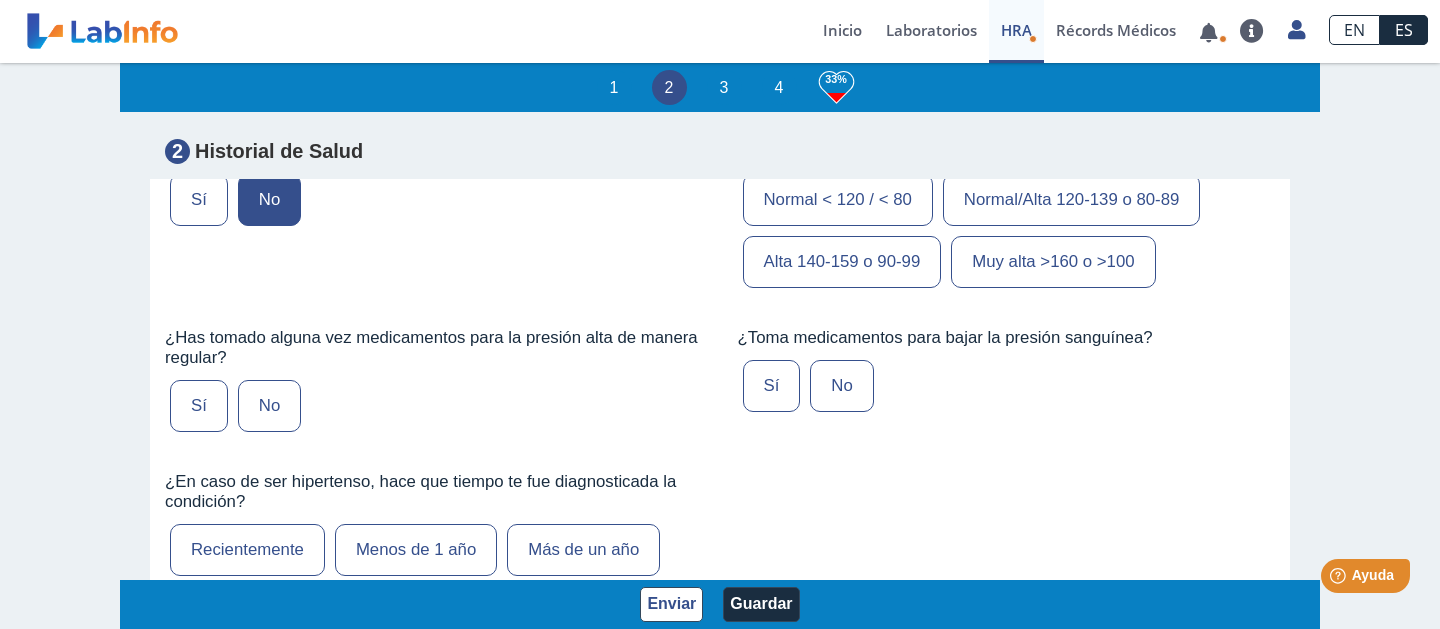 click on "No" at bounding box center [269, 406] 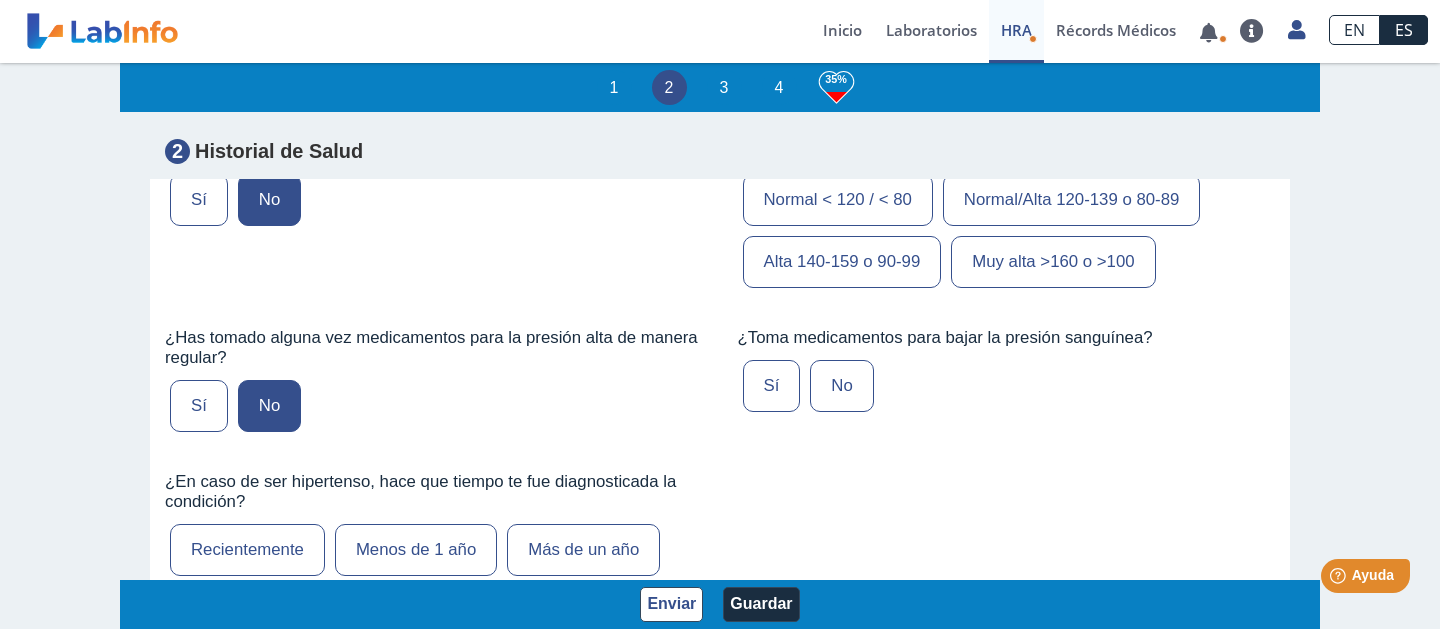 click on "No" at bounding box center (841, 386) 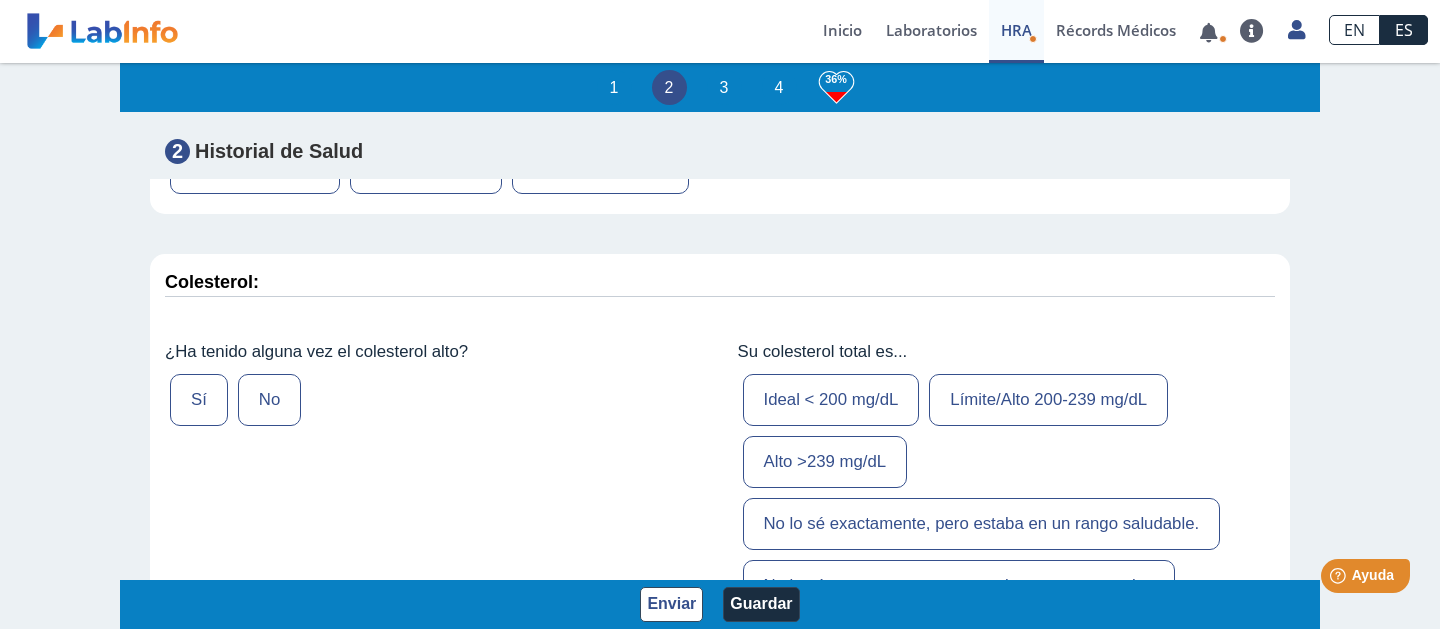 scroll, scrollTop: 2910, scrollLeft: 0, axis: vertical 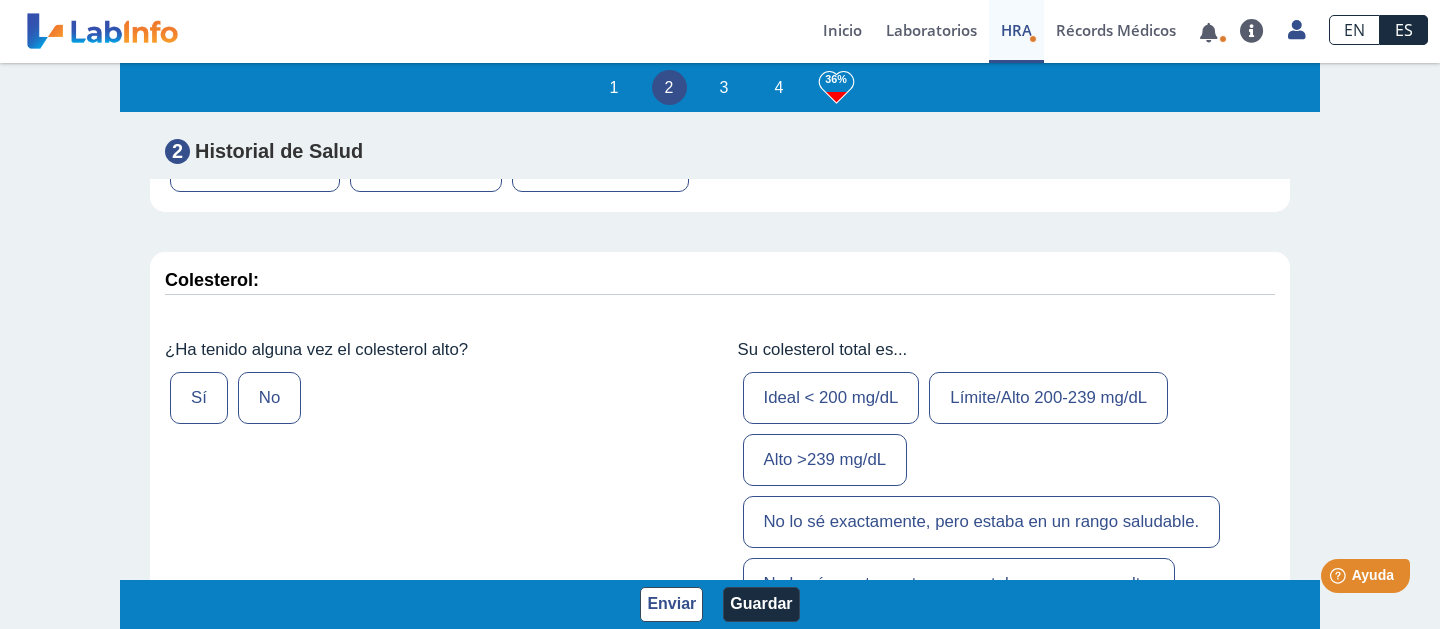 click on "No" at bounding box center [269, 398] 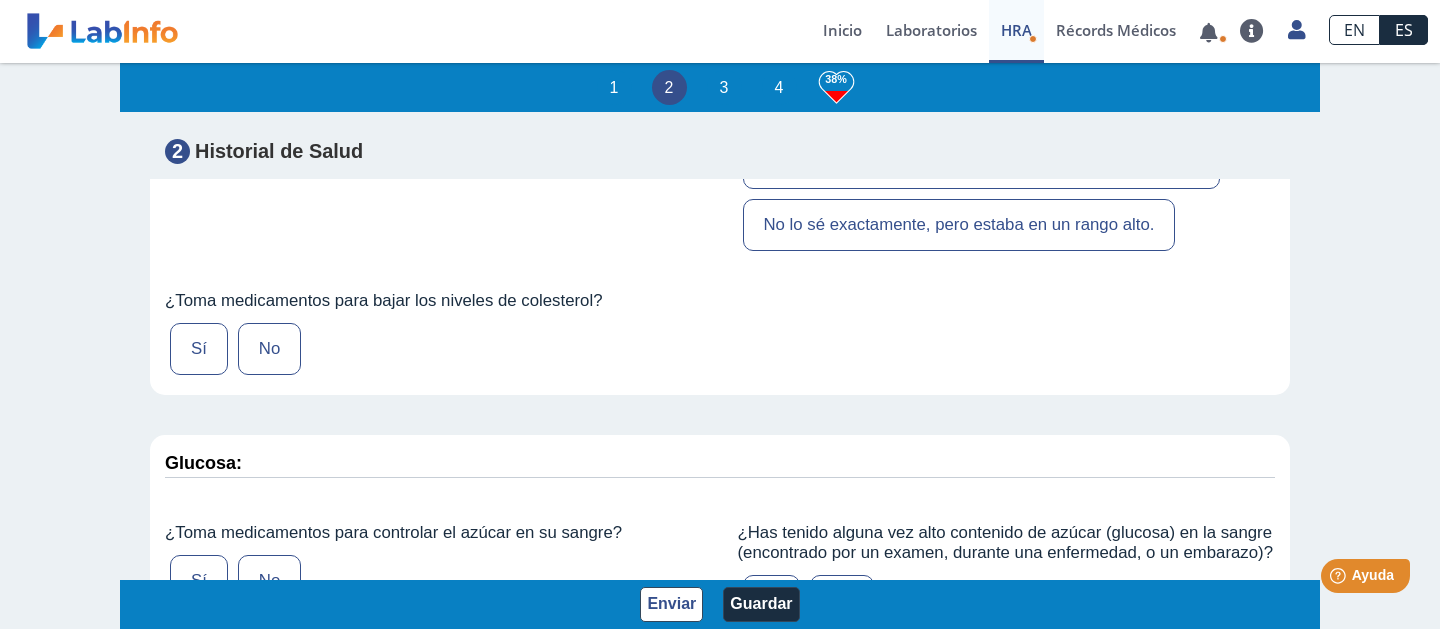 scroll, scrollTop: 3283, scrollLeft: 0, axis: vertical 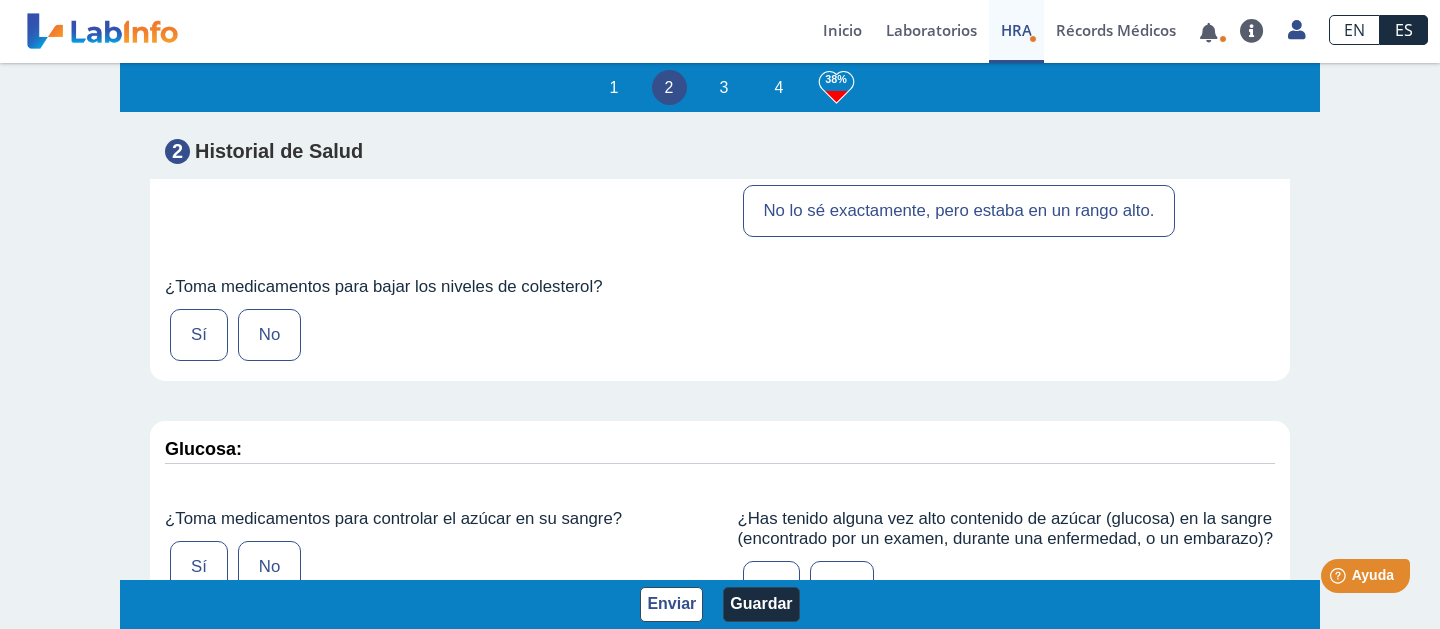 click on "No" at bounding box center (269, 335) 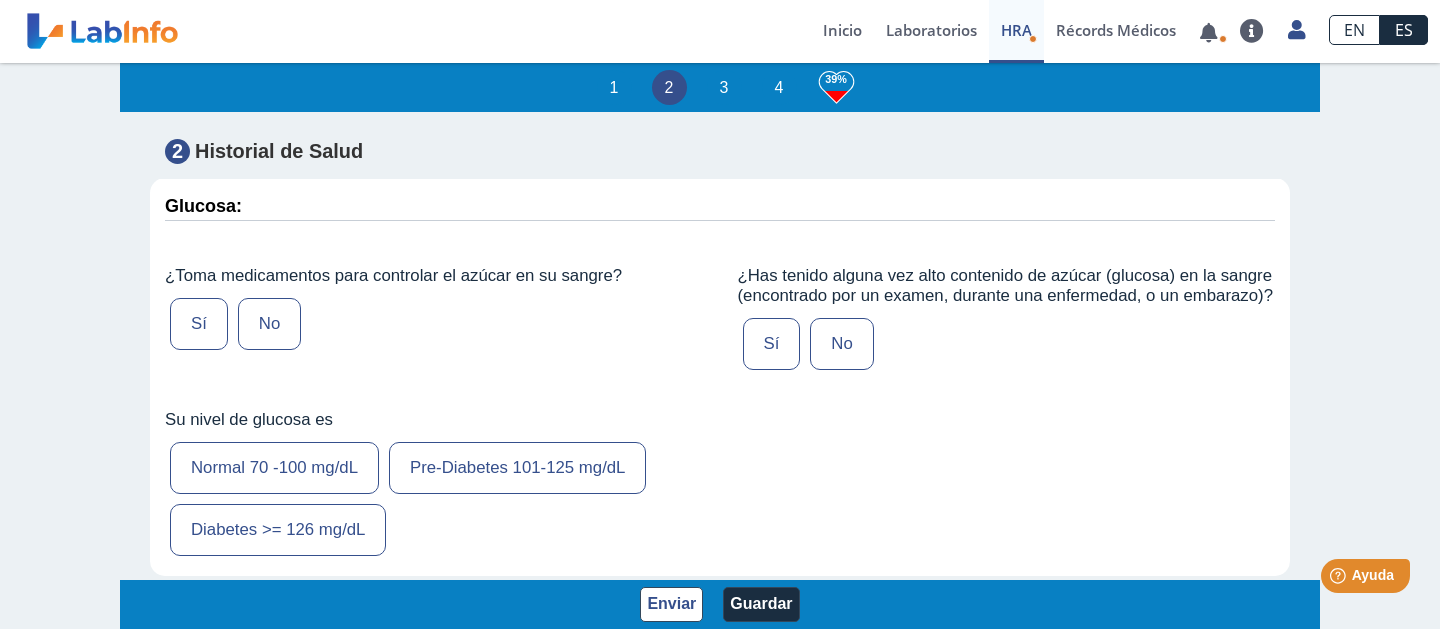 scroll, scrollTop: 3538, scrollLeft: 0, axis: vertical 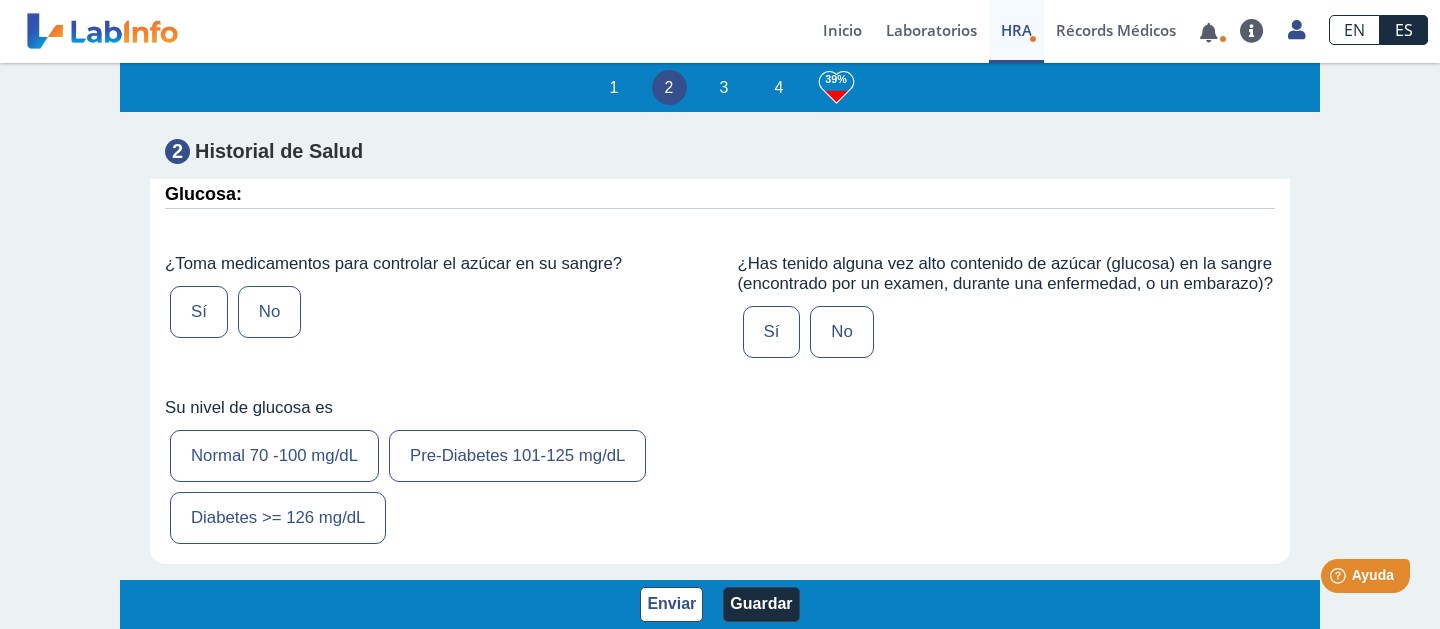 click on "No" at bounding box center (269, 312) 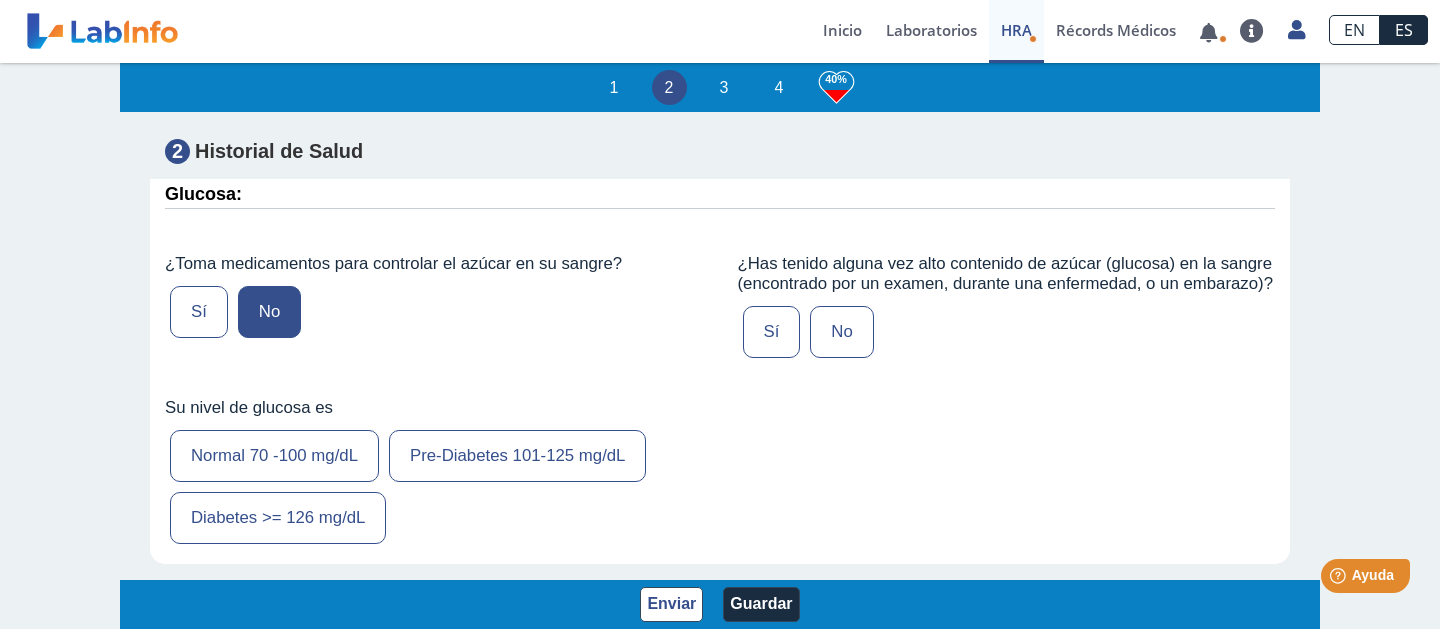 click on "No" at bounding box center (841, 332) 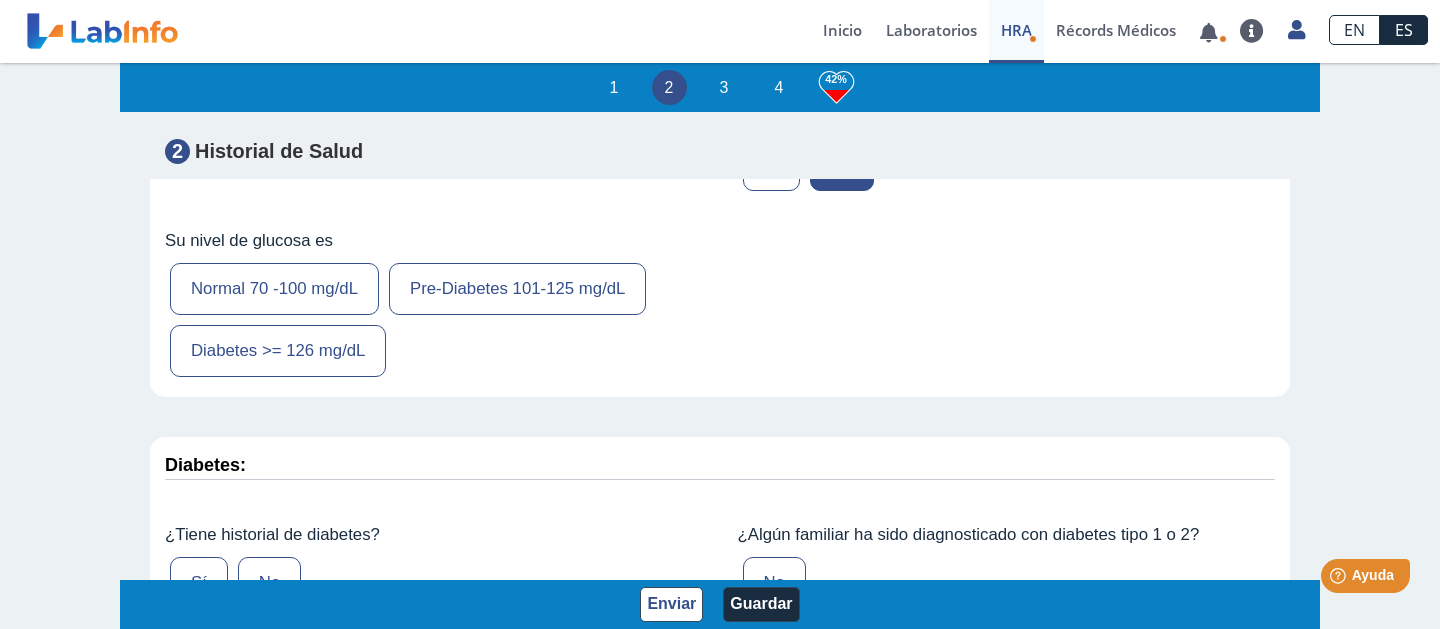 scroll, scrollTop: 3642, scrollLeft: 0, axis: vertical 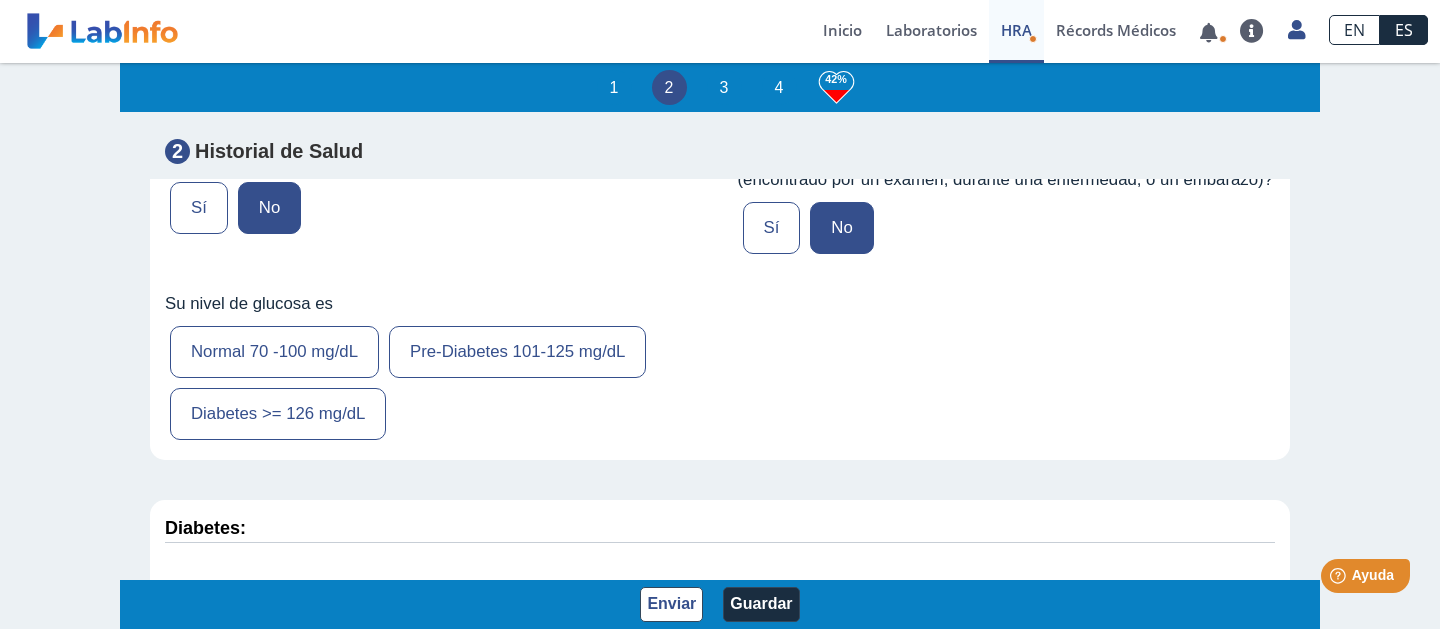click on "Normal 70 -100 mg/dL" at bounding box center (274, 352) 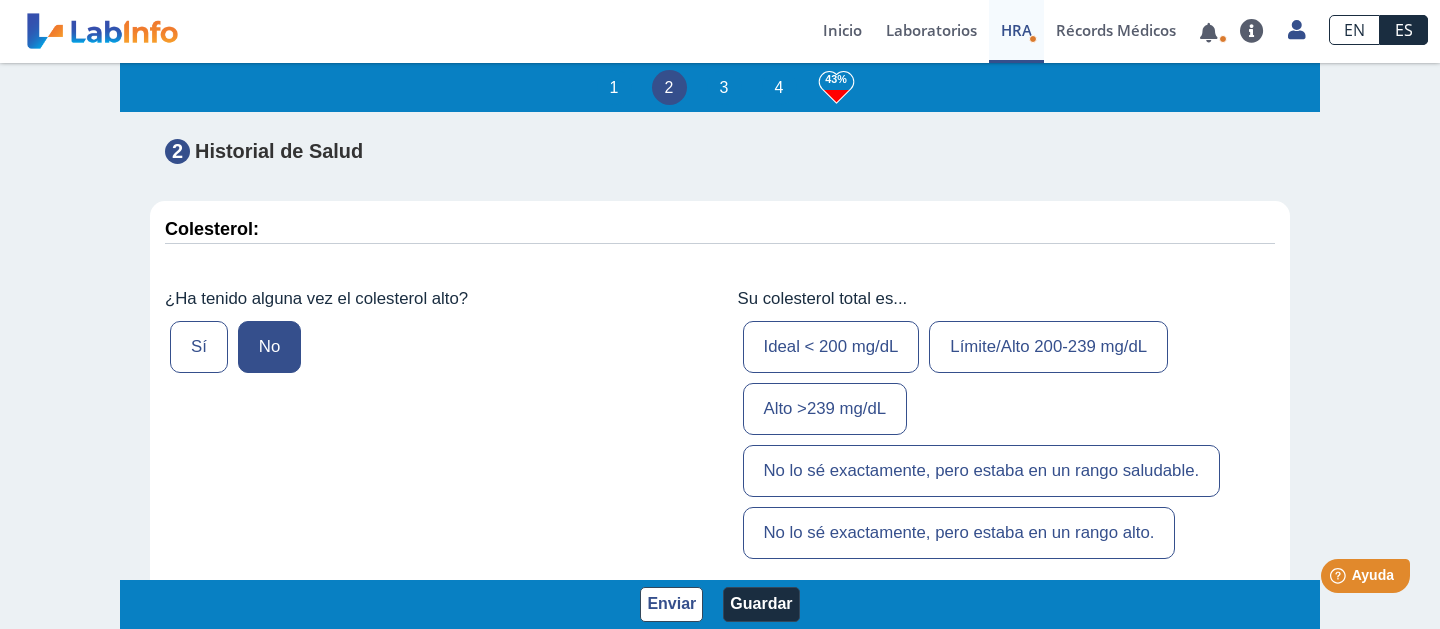 scroll, scrollTop: 2960, scrollLeft: 0, axis: vertical 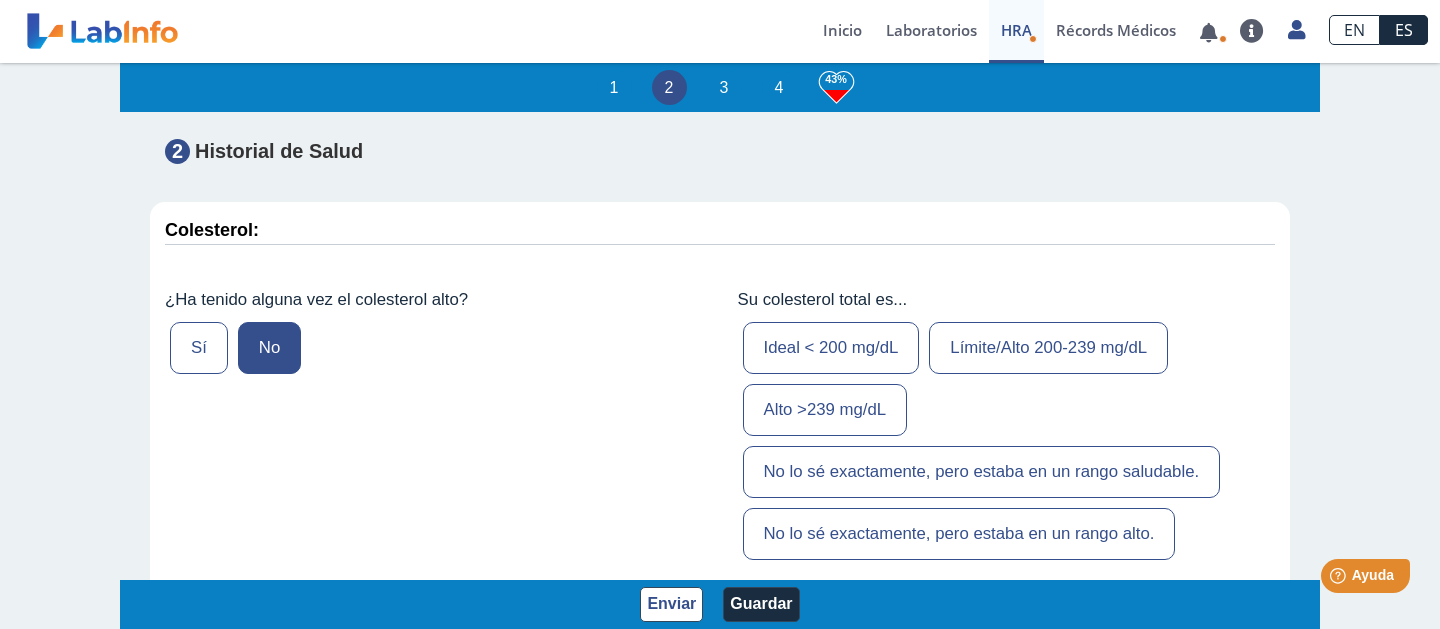 click on "No lo sé exactamente,  pero estaba en un rango saludable." at bounding box center [982, 472] 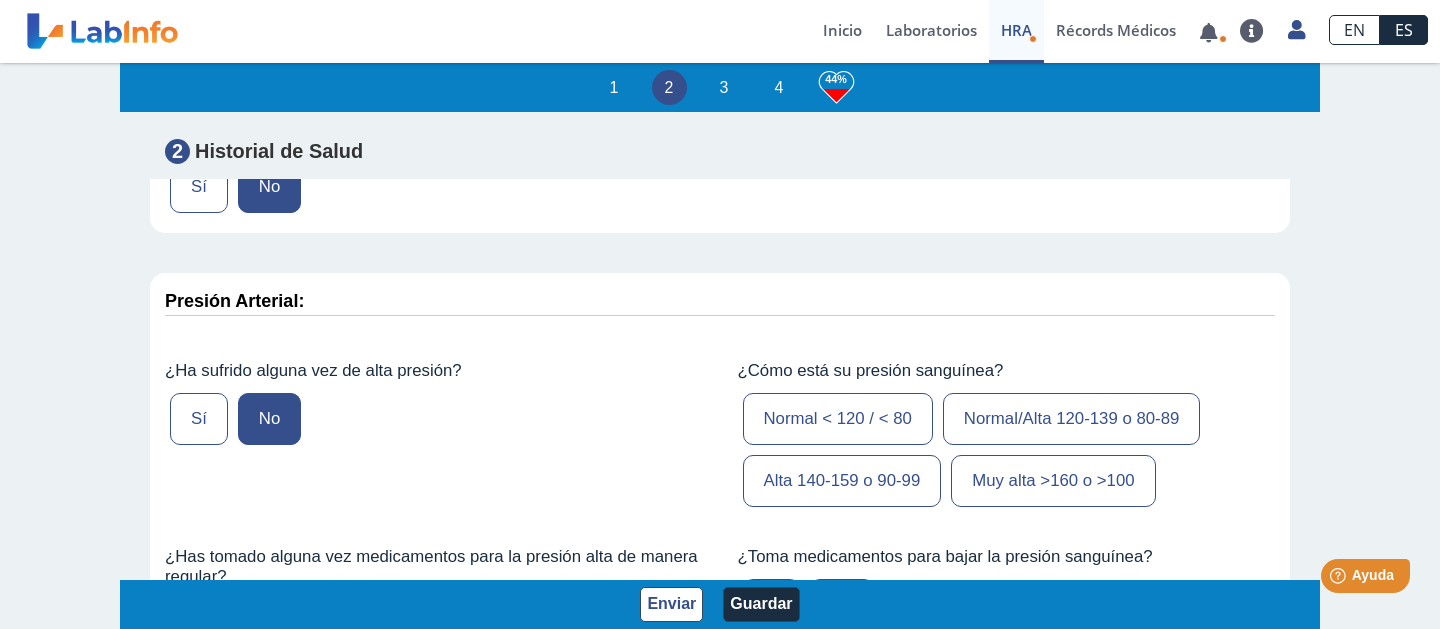 scroll, scrollTop: 2248, scrollLeft: 0, axis: vertical 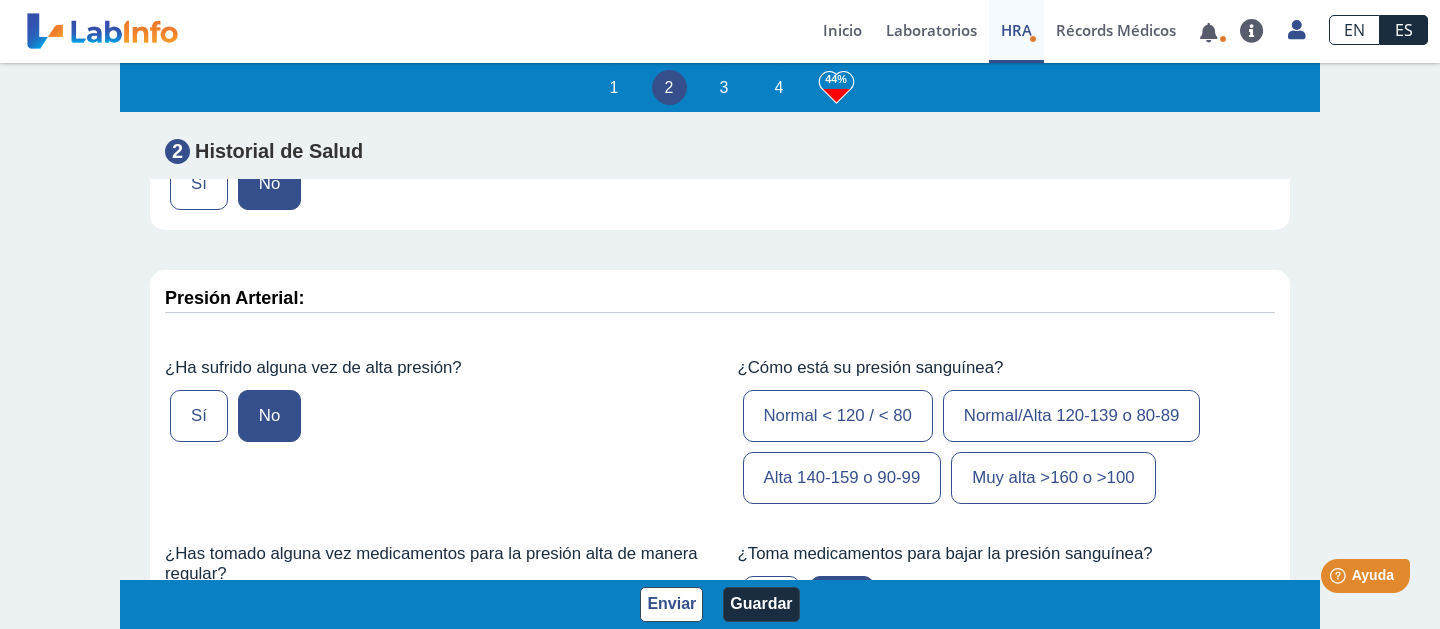 click on "Normal < 120 / < 80" at bounding box center (838, 416) 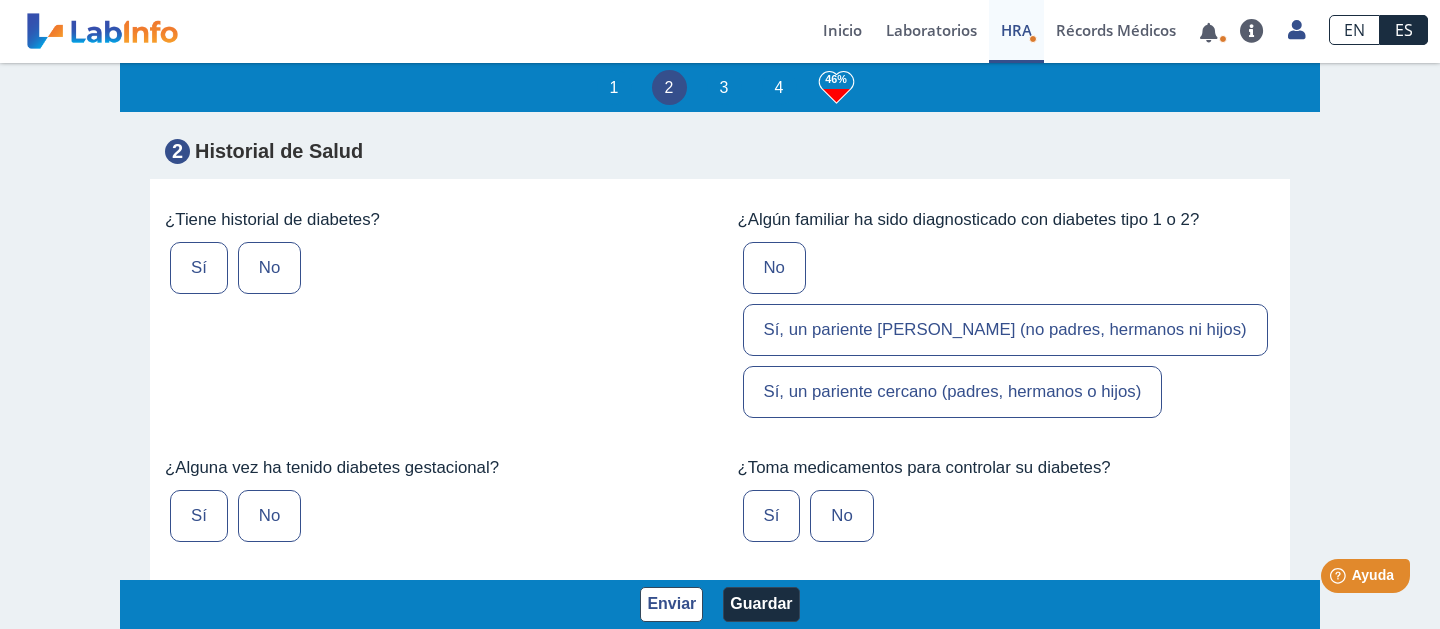 scroll, scrollTop: 4018, scrollLeft: 0, axis: vertical 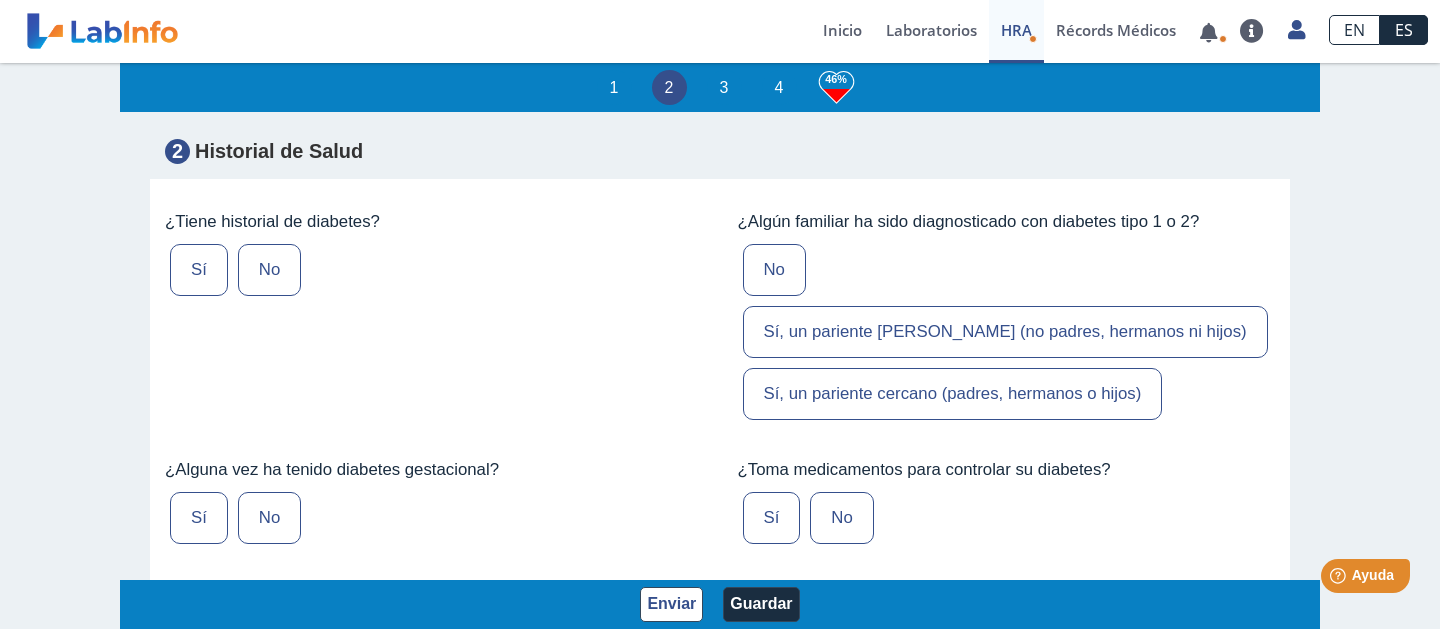 click on "Sí, un pariente [PERSON_NAME] (no padres, hermanos ni hijos)" at bounding box center (1005, 332) 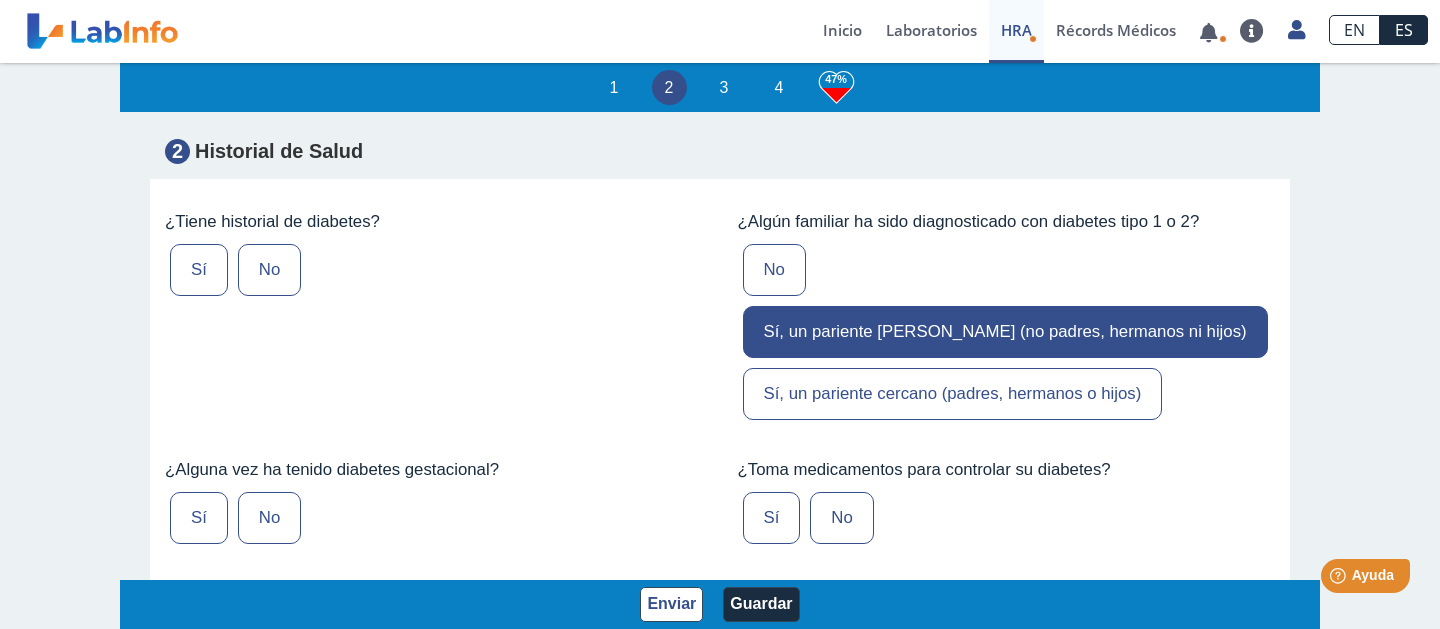 click on "Sí" at bounding box center [199, 270] 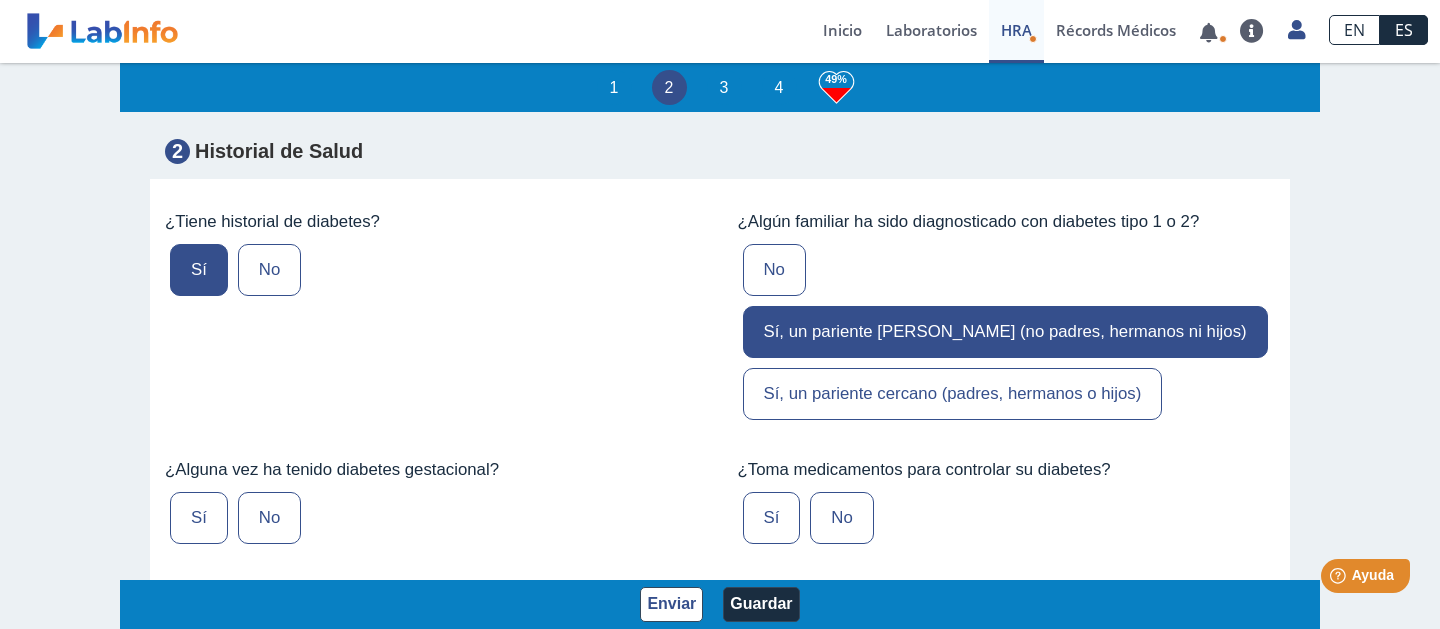 click on "No" at bounding box center [269, 518] 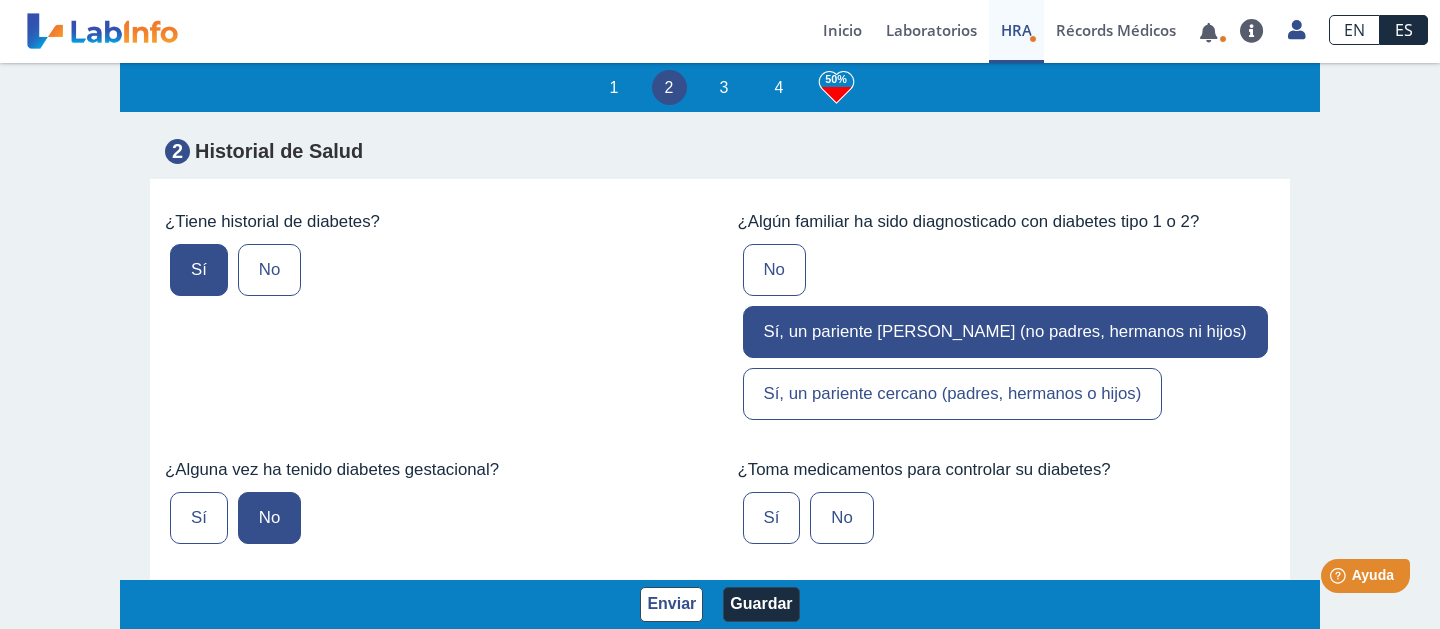 click on "No" at bounding box center [841, 518] 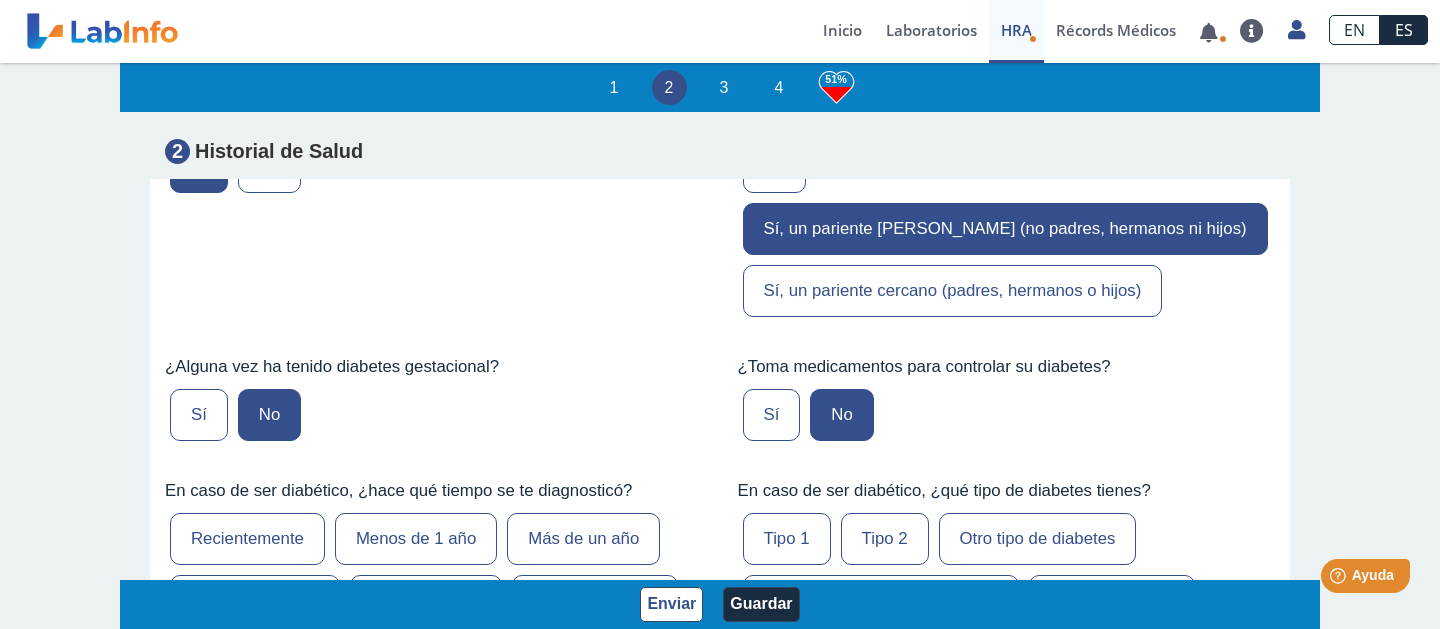 scroll, scrollTop: 4067, scrollLeft: 0, axis: vertical 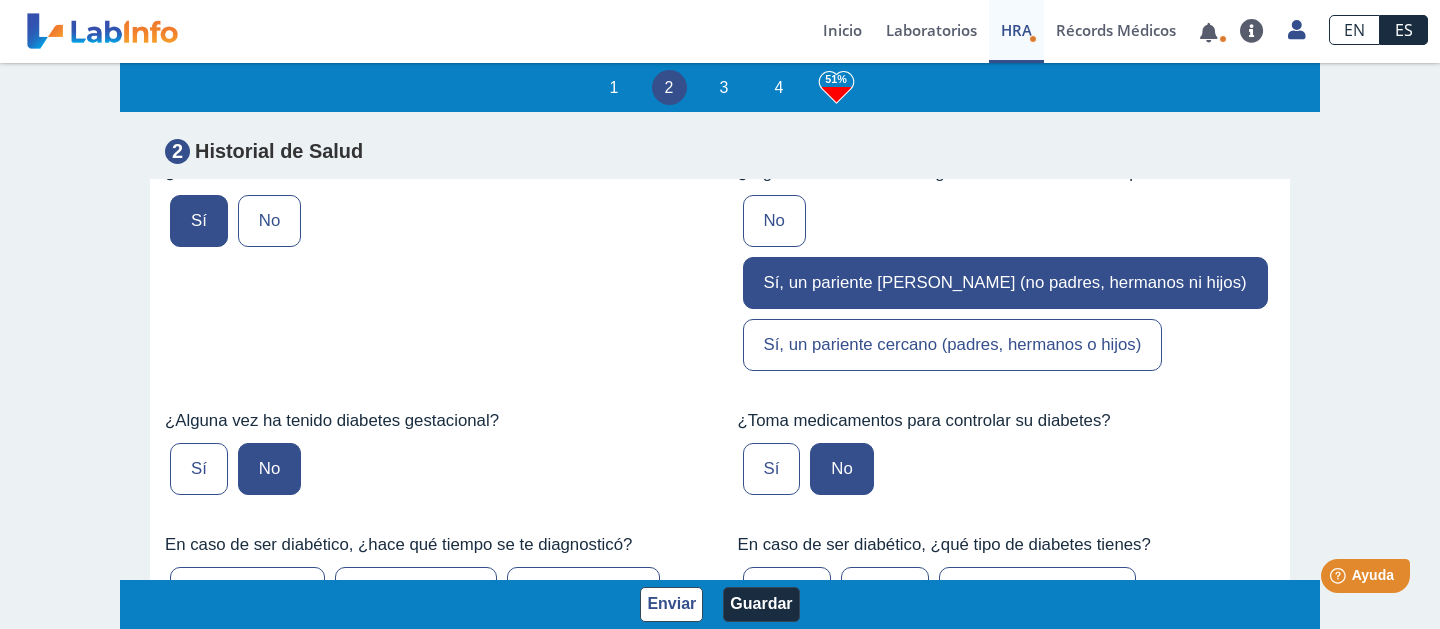click on "No" at bounding box center [269, 221] 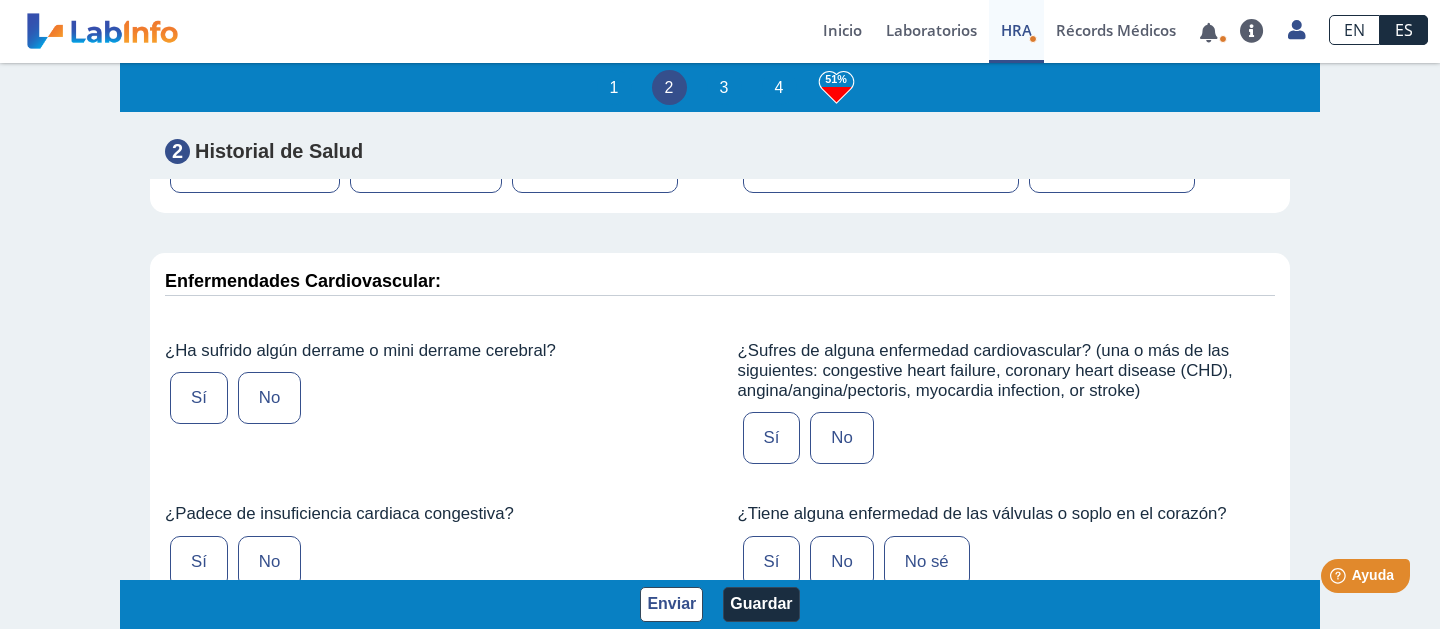 scroll, scrollTop: 4548, scrollLeft: 0, axis: vertical 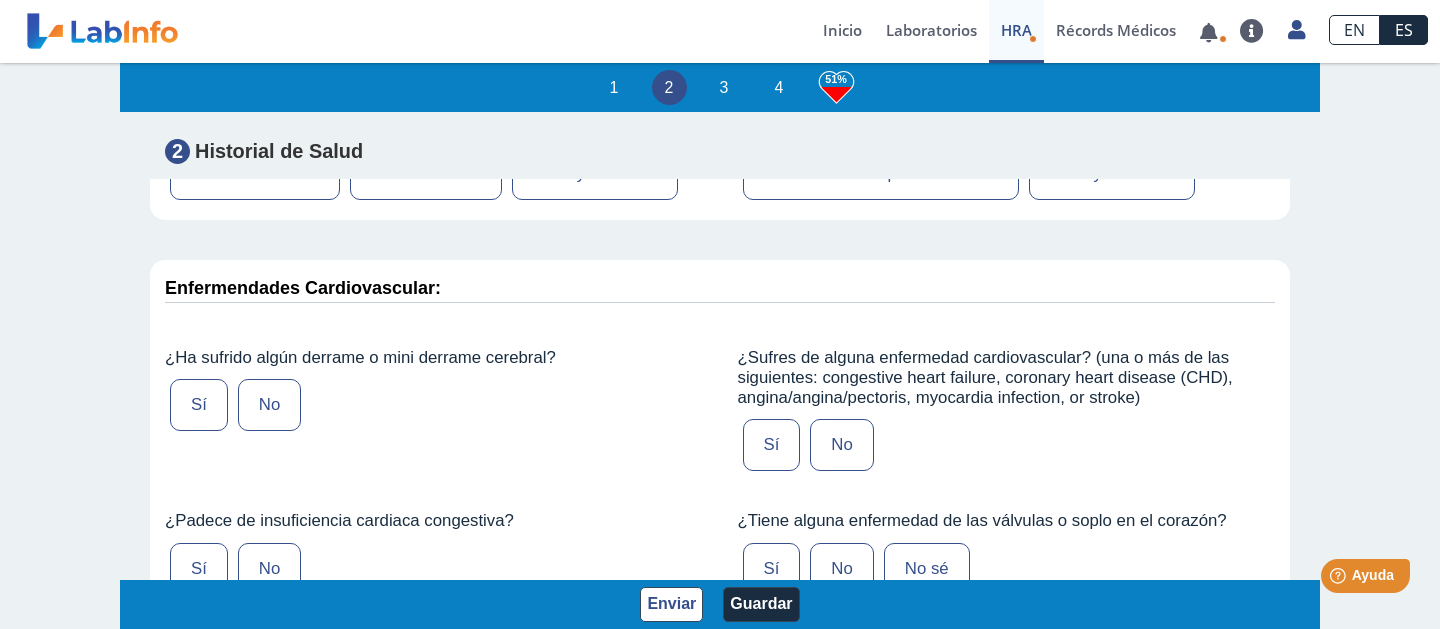 click on "No" at bounding box center [269, 405] 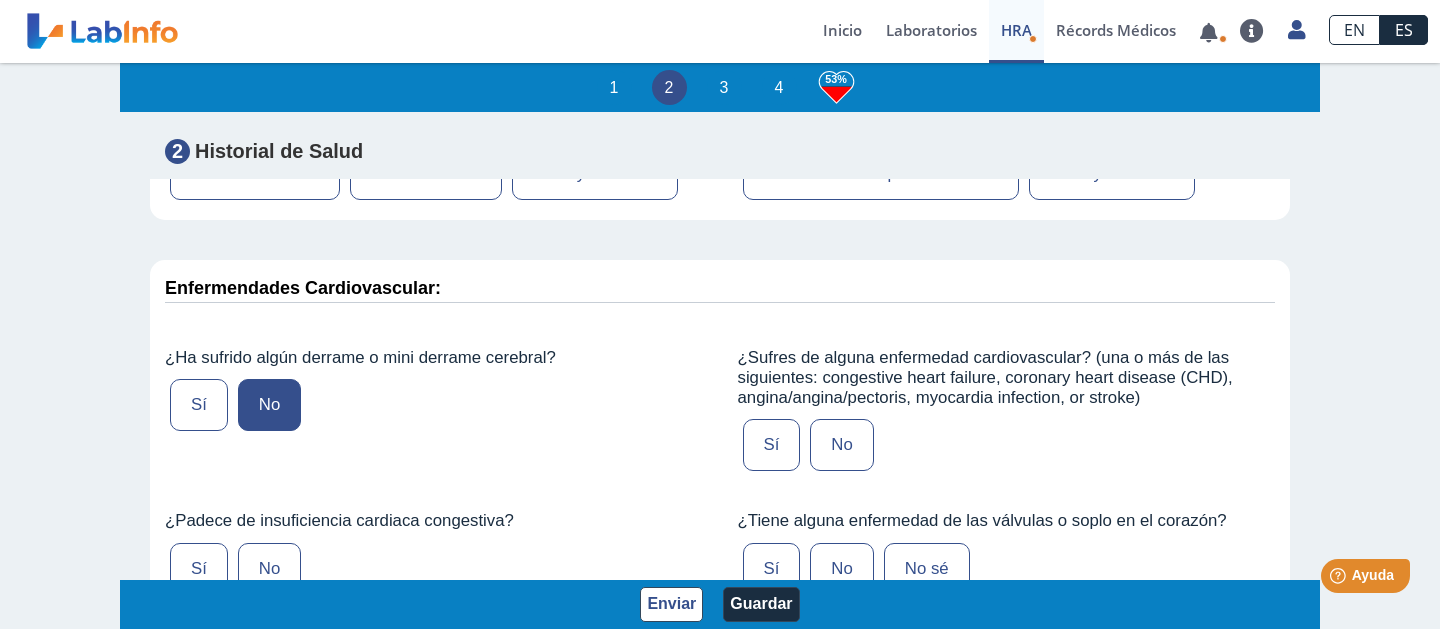 click on "No" at bounding box center (841, 445) 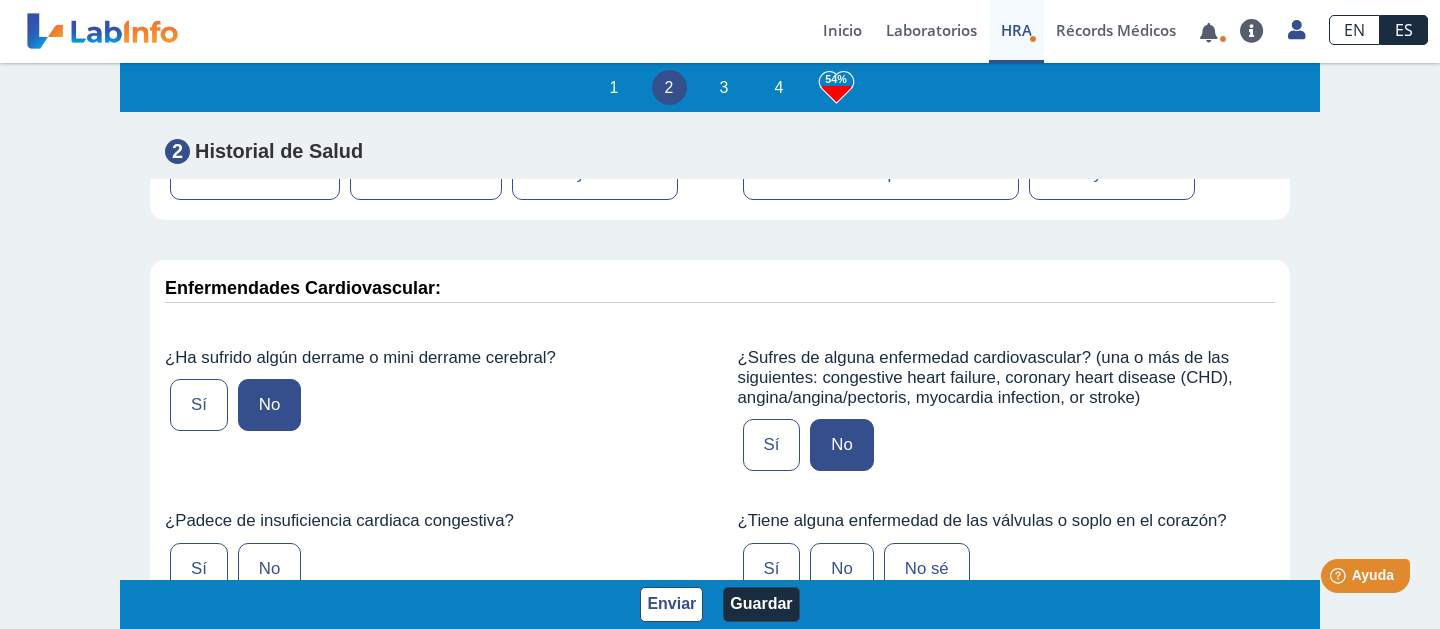 click on "No" at bounding box center (841, 569) 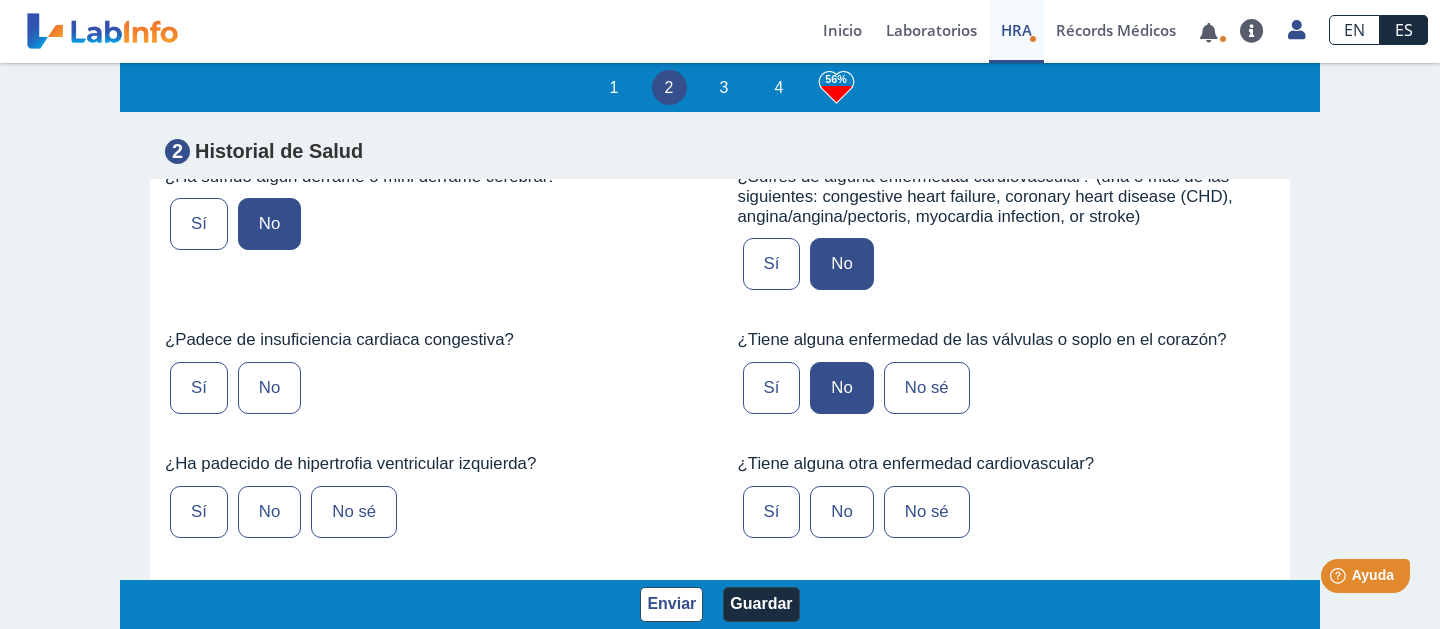 scroll, scrollTop: 4761, scrollLeft: 0, axis: vertical 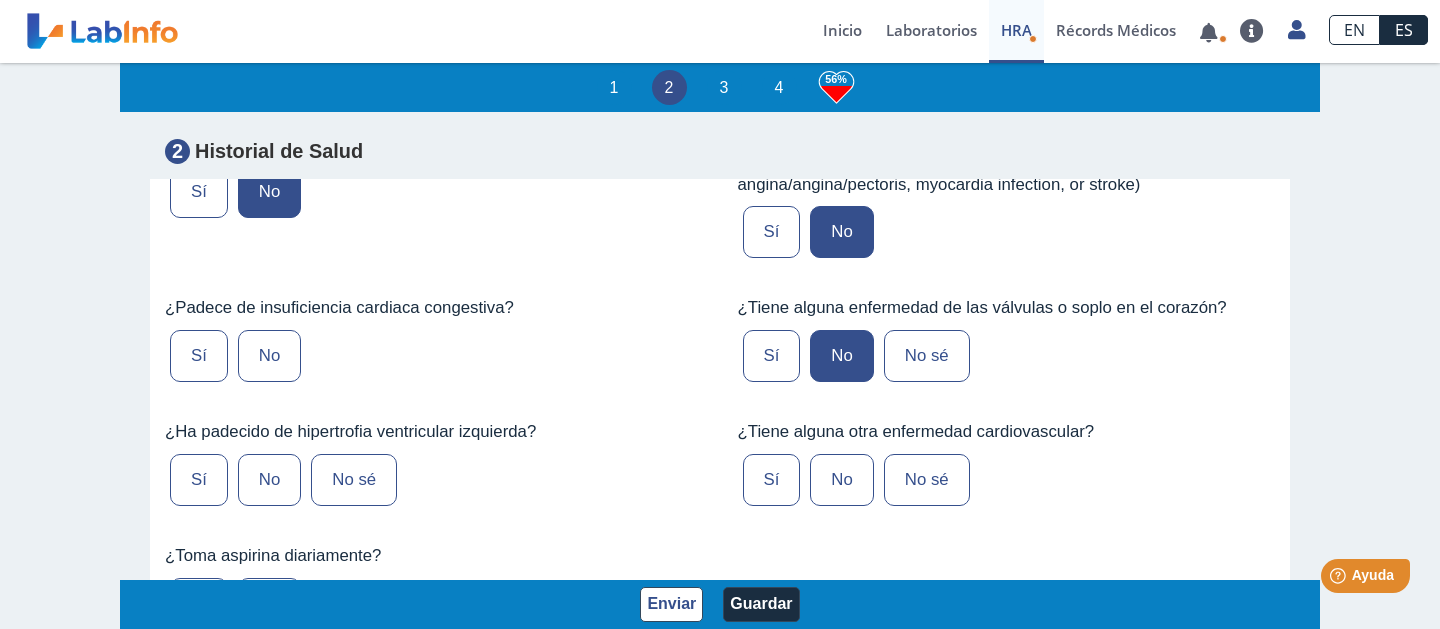 click on "No" at bounding box center [269, 356] 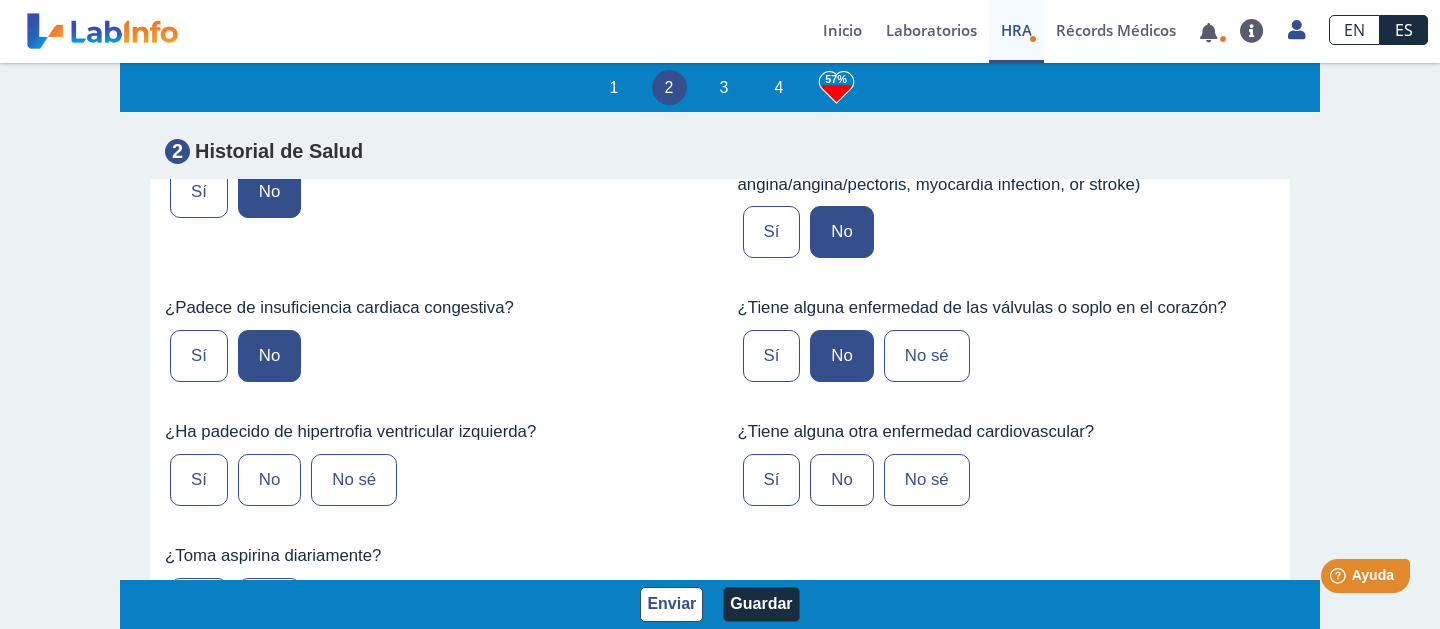 click on "No" at bounding box center [269, 480] 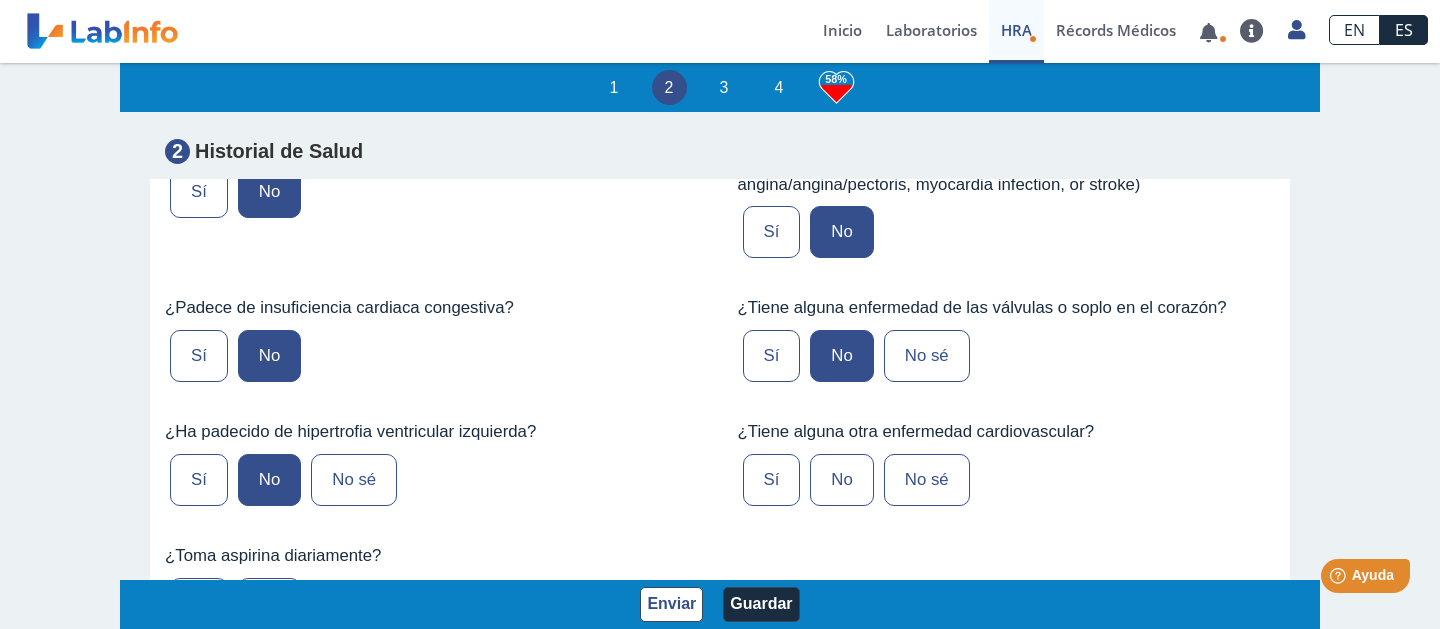 click on "No" at bounding box center [841, 480] 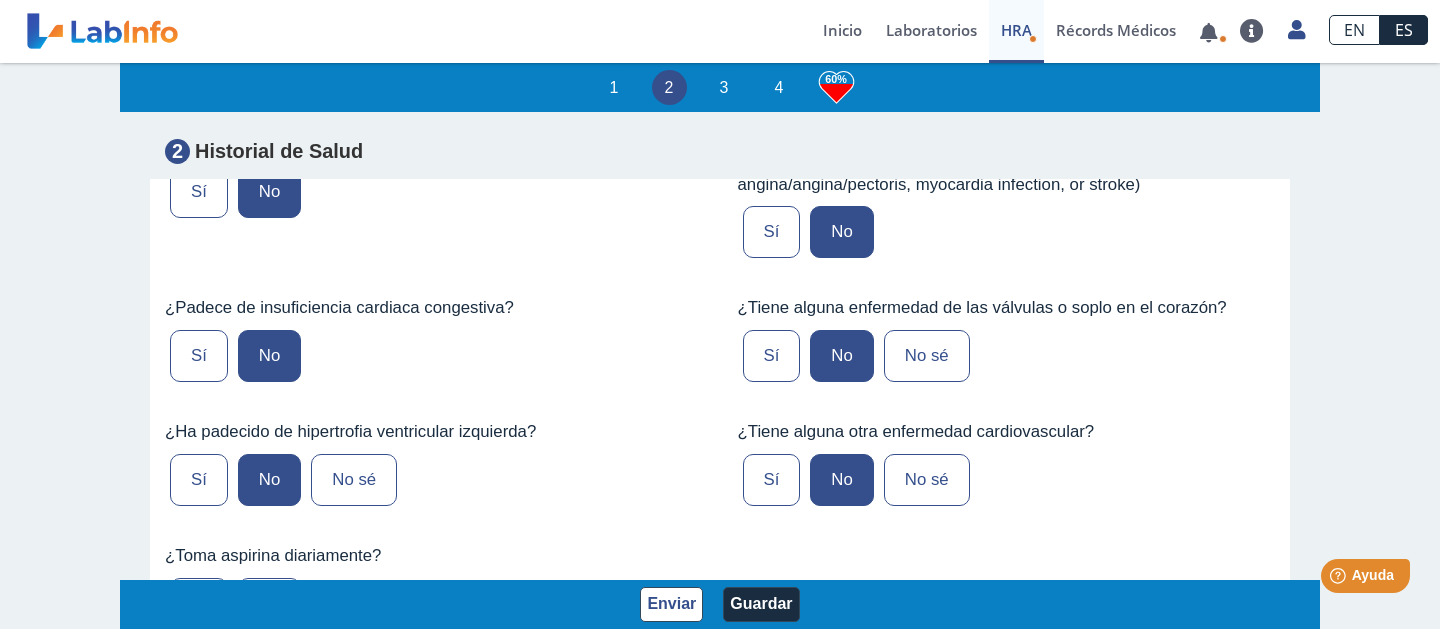 click on "No" at bounding box center (269, 604) 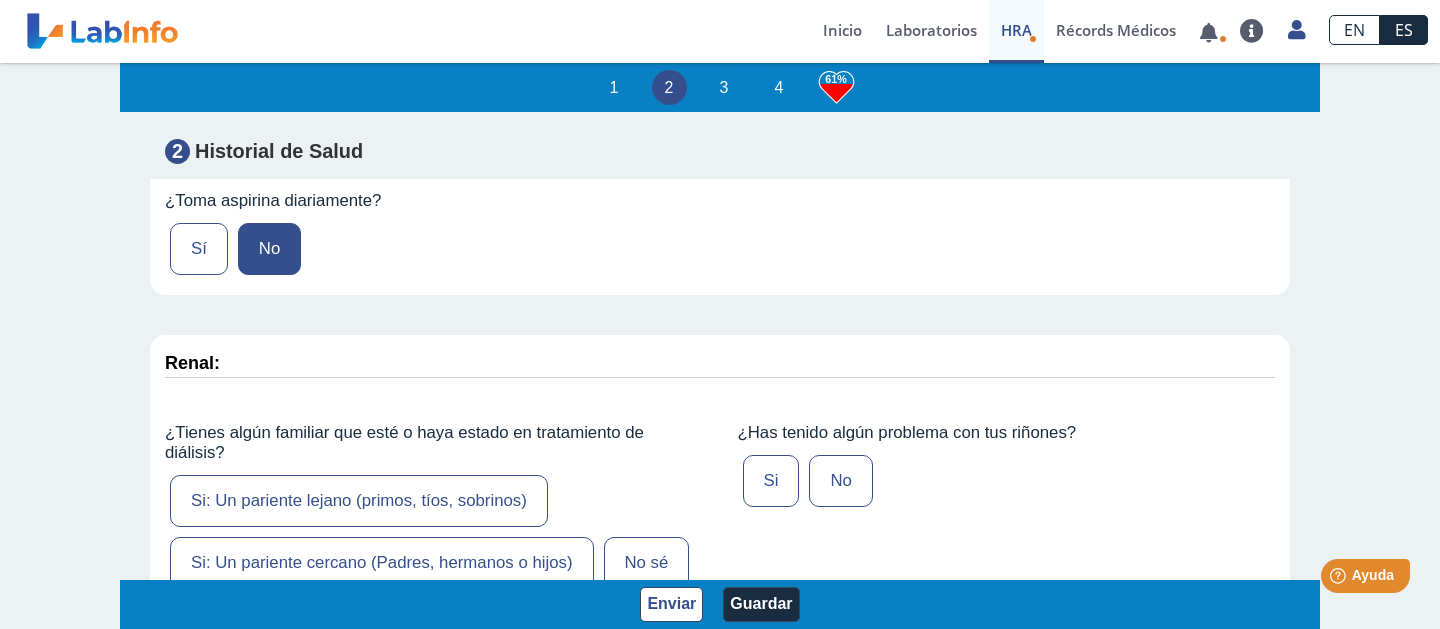 scroll, scrollTop: 5126, scrollLeft: 0, axis: vertical 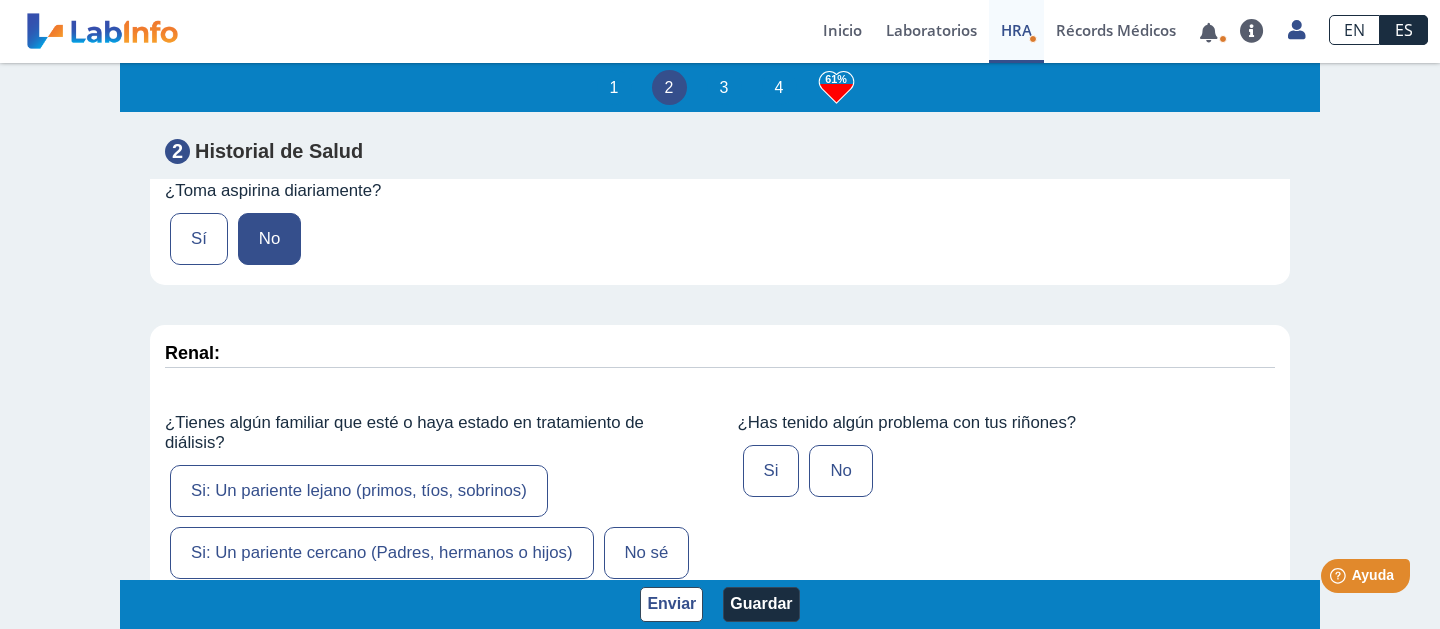 click on "No" at bounding box center (201, 615) 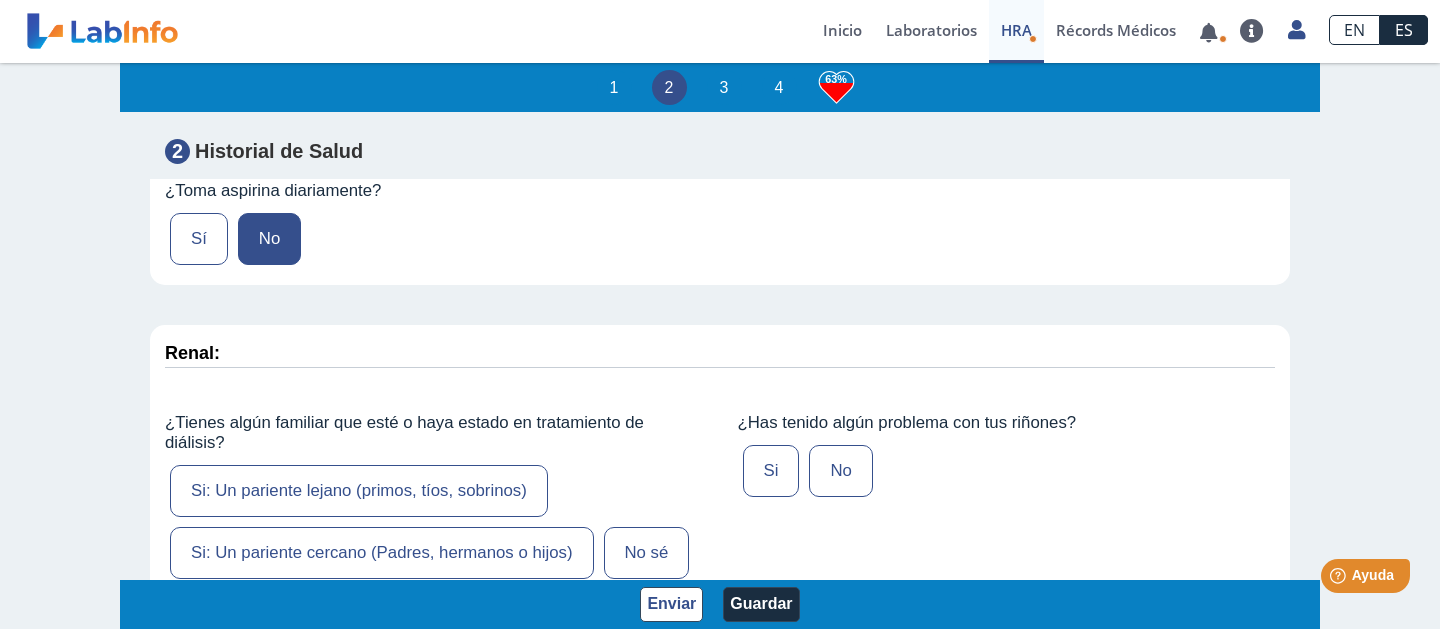 click on "No" at bounding box center (840, 471) 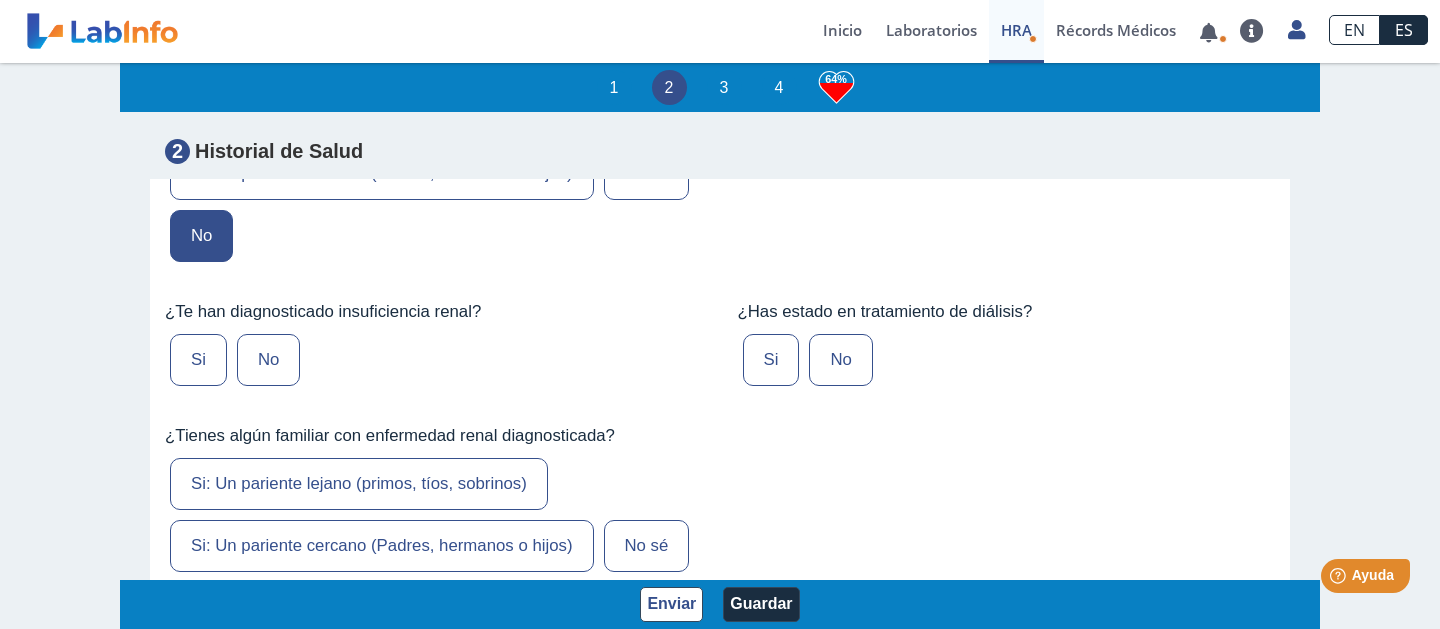scroll, scrollTop: 5519, scrollLeft: 0, axis: vertical 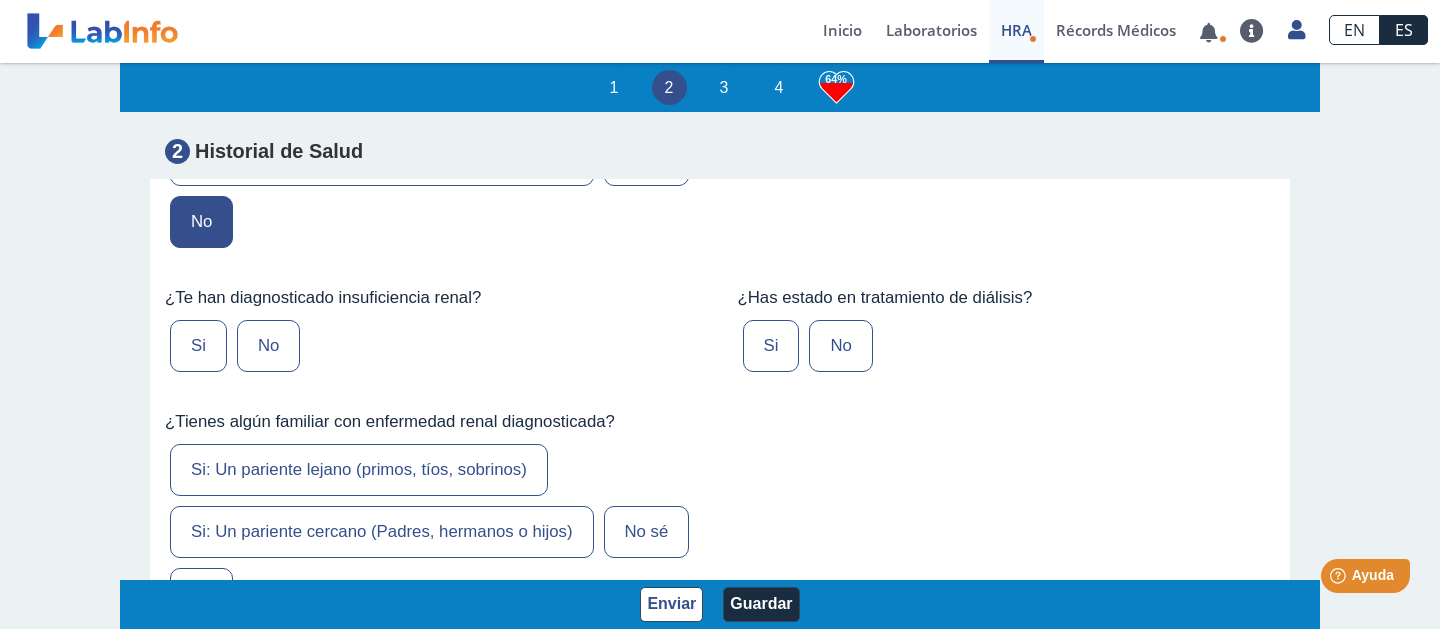click on "No" at bounding box center [268, 346] 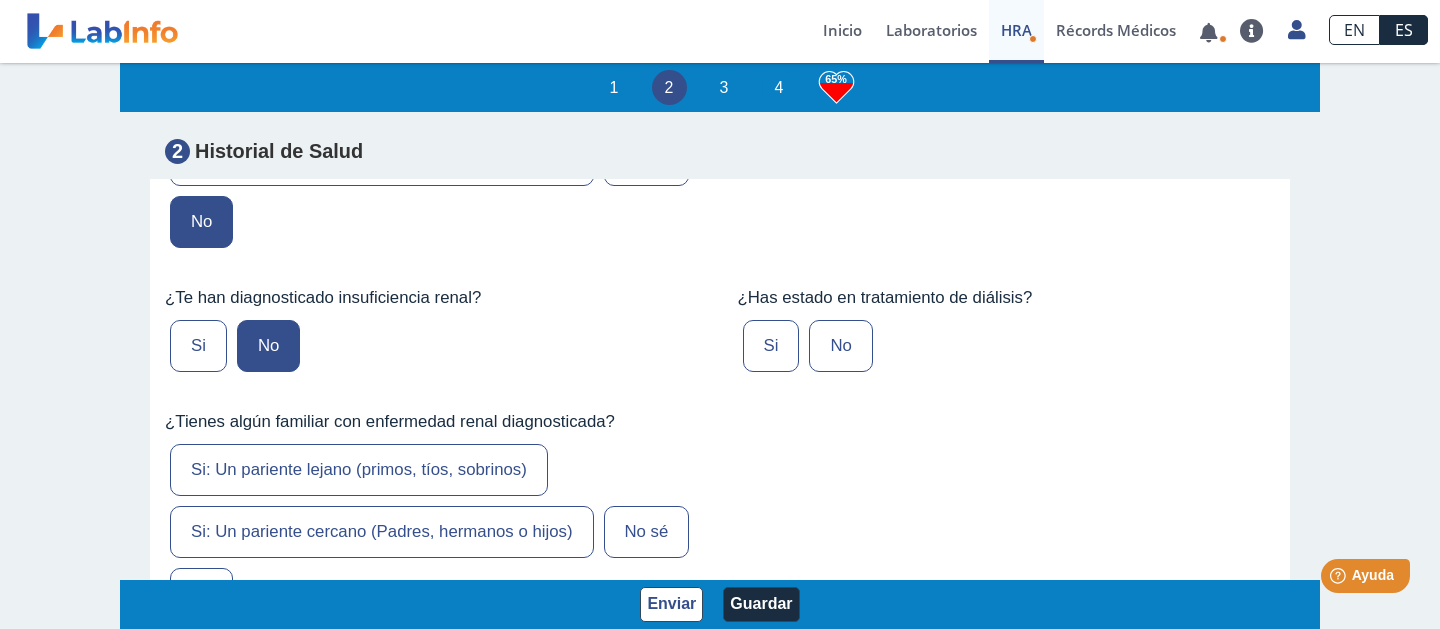 click on "No" at bounding box center [840, 346] 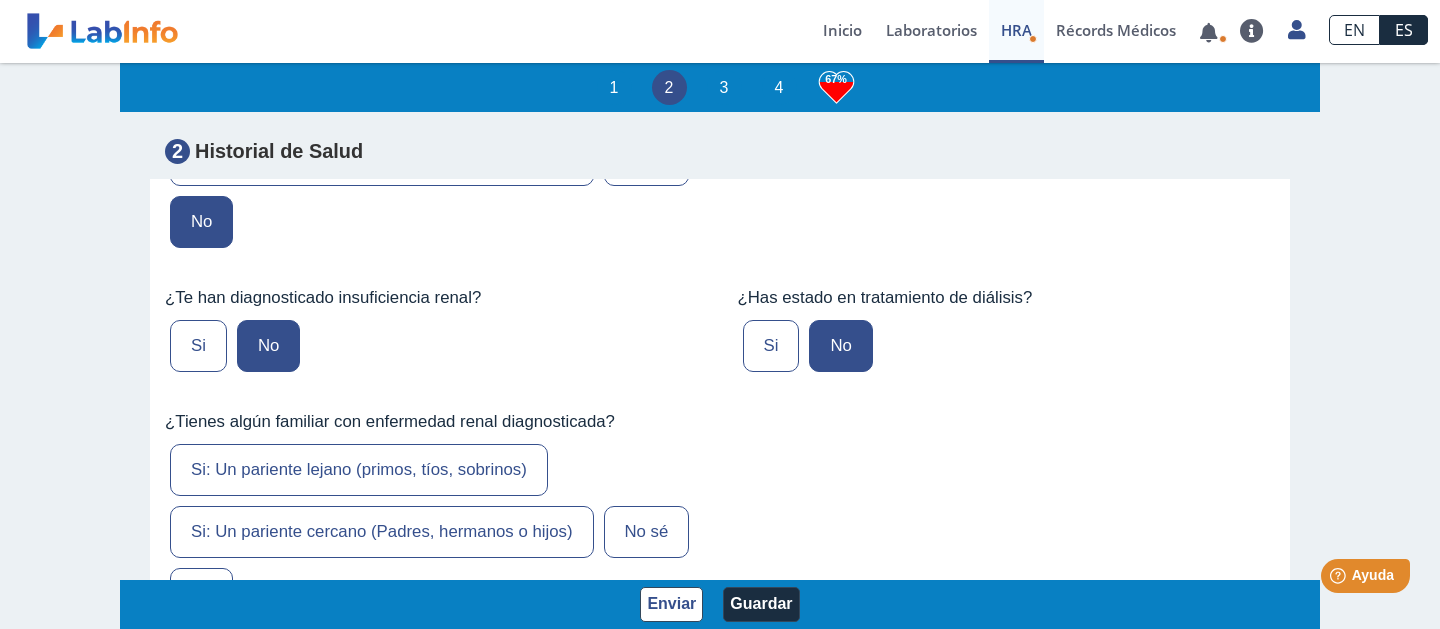 click on "No" at bounding box center (201, 594) 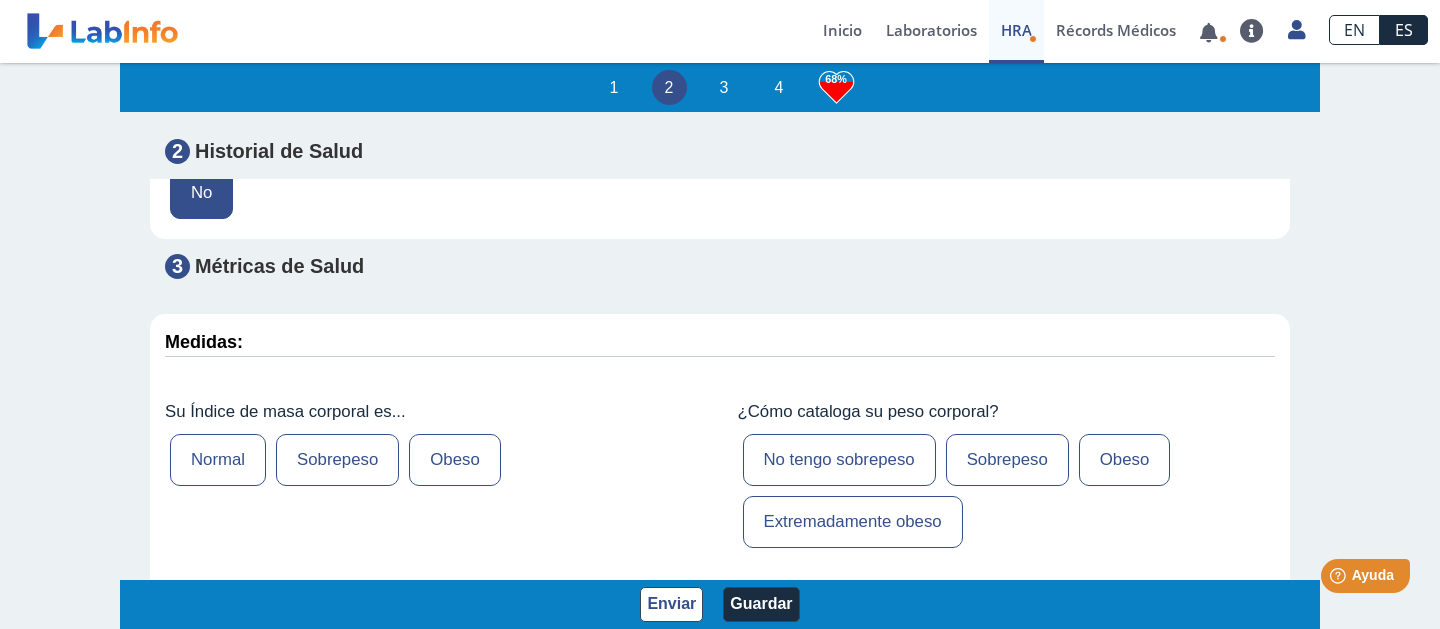scroll, scrollTop: 5921, scrollLeft: 0, axis: vertical 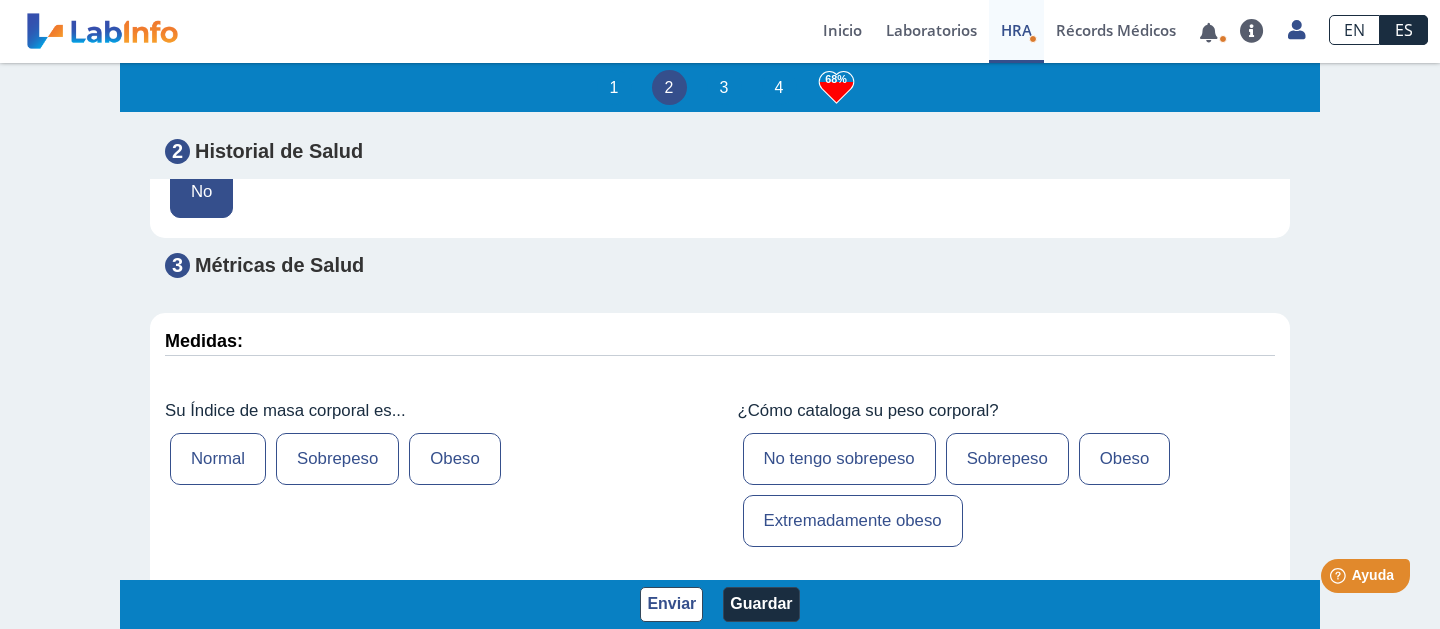 click on "Normal" at bounding box center [218, 459] 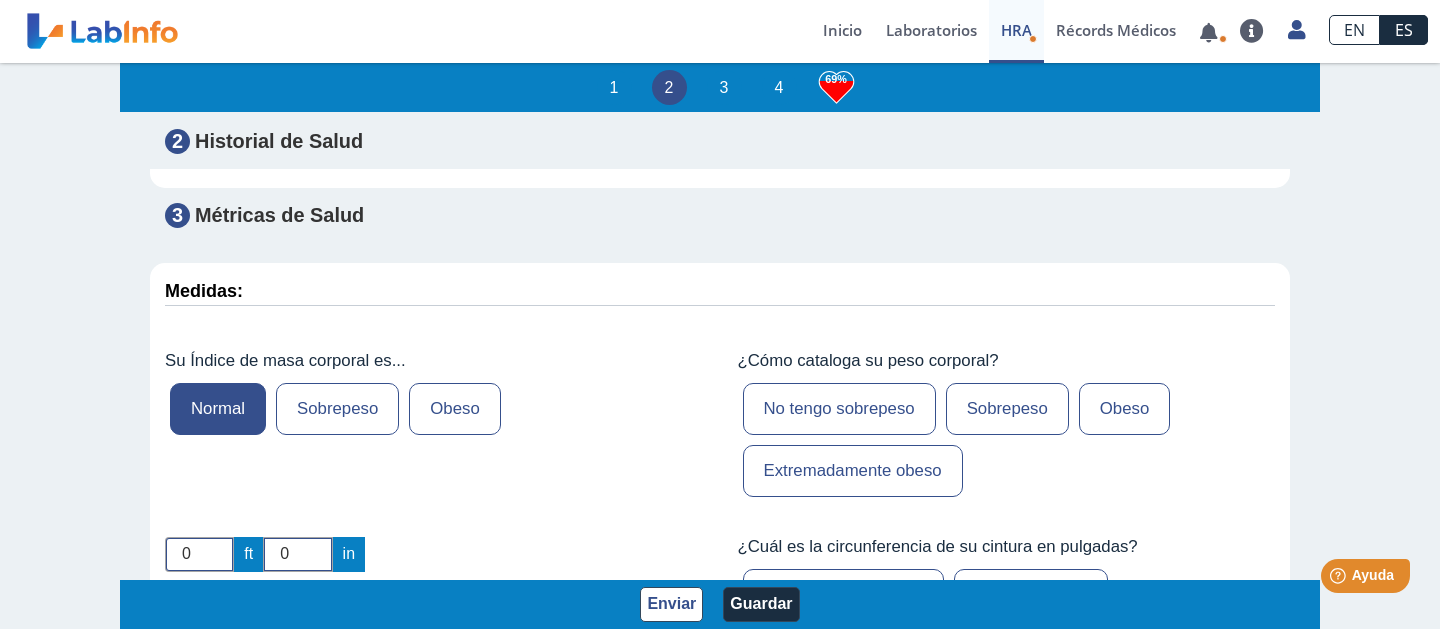 scroll, scrollTop: 5990, scrollLeft: 0, axis: vertical 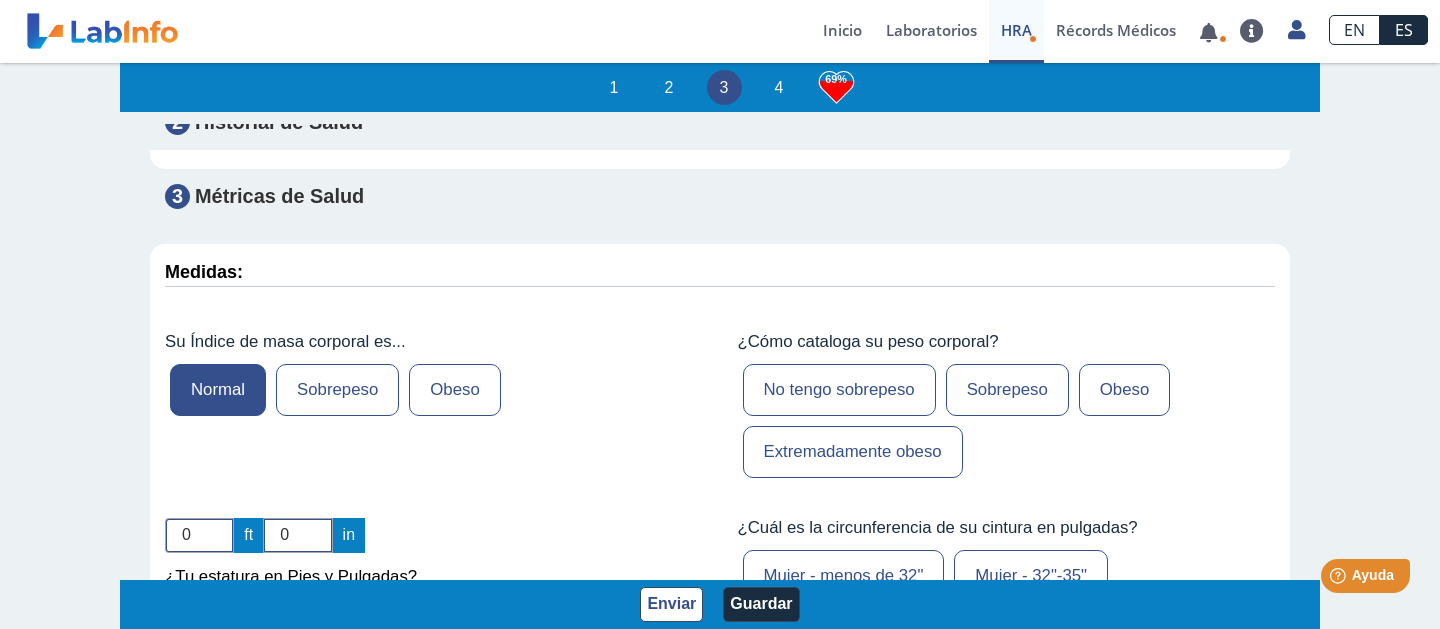 click on "No tengo sobrepeso" at bounding box center (839, 390) 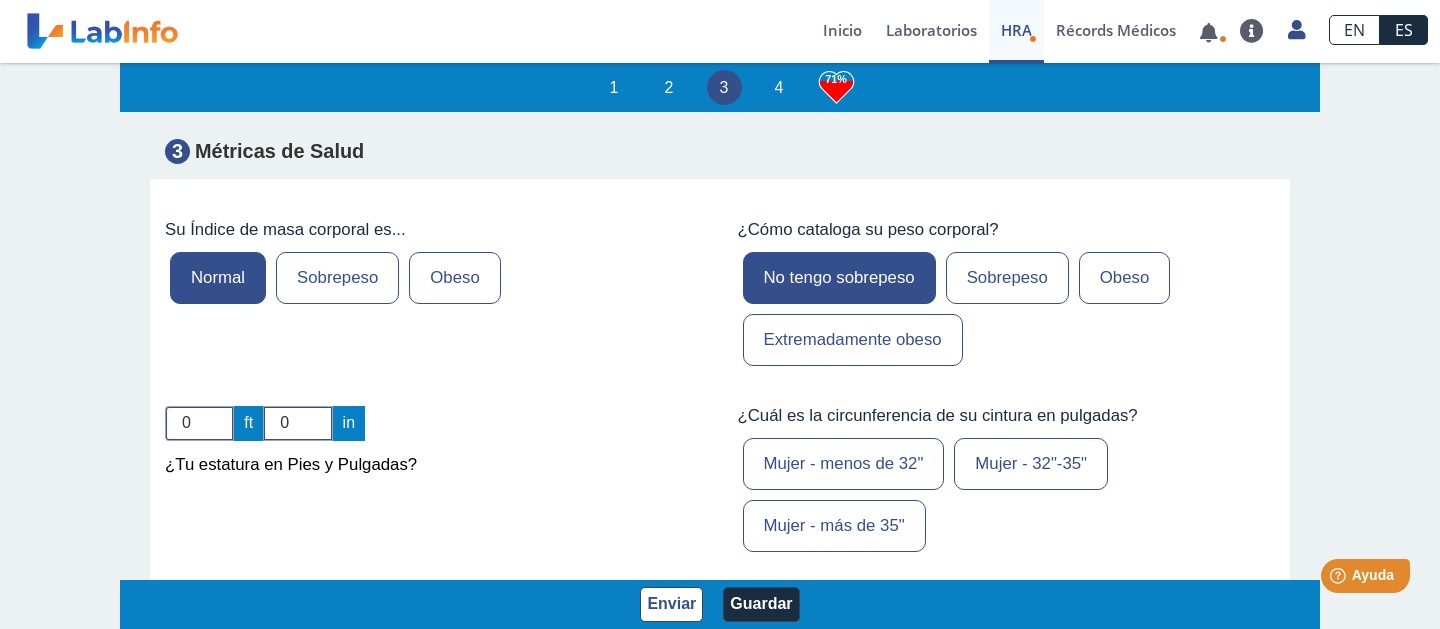 scroll, scrollTop: 6118, scrollLeft: 0, axis: vertical 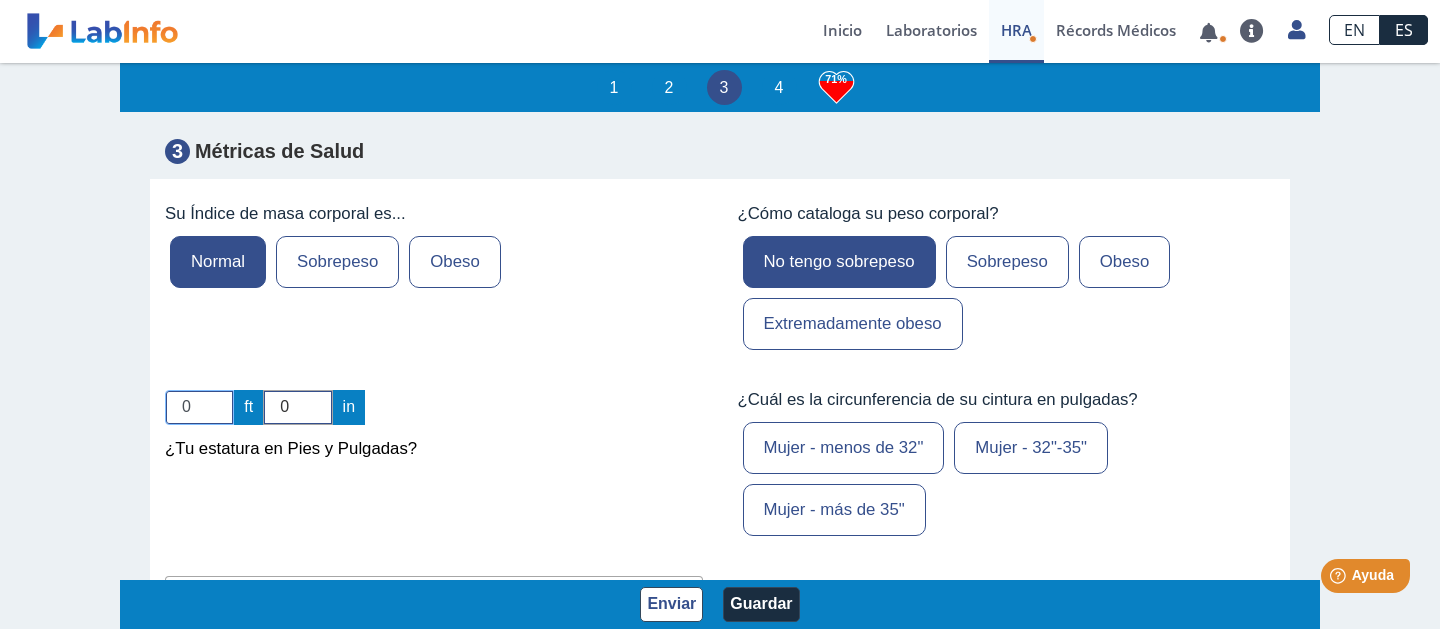 click on "0" at bounding box center [199, 407] 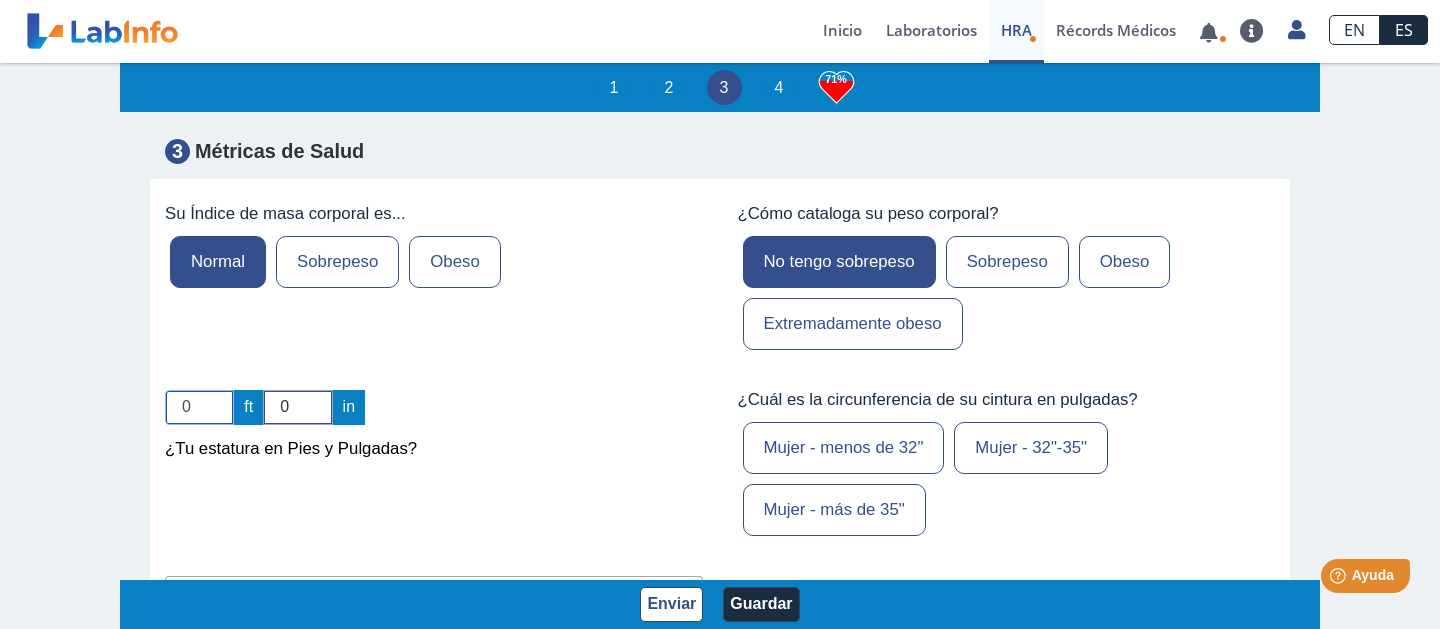 click on "0" at bounding box center (199, 407) 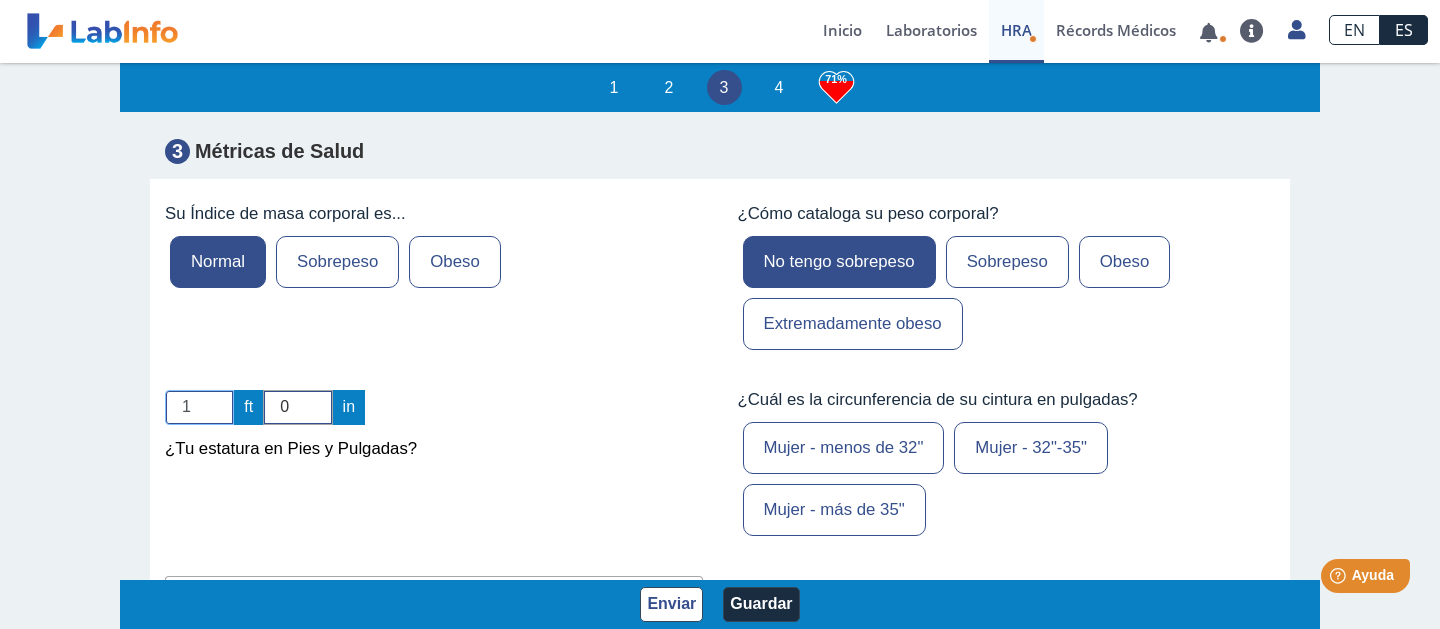 click on "1" at bounding box center [199, 407] 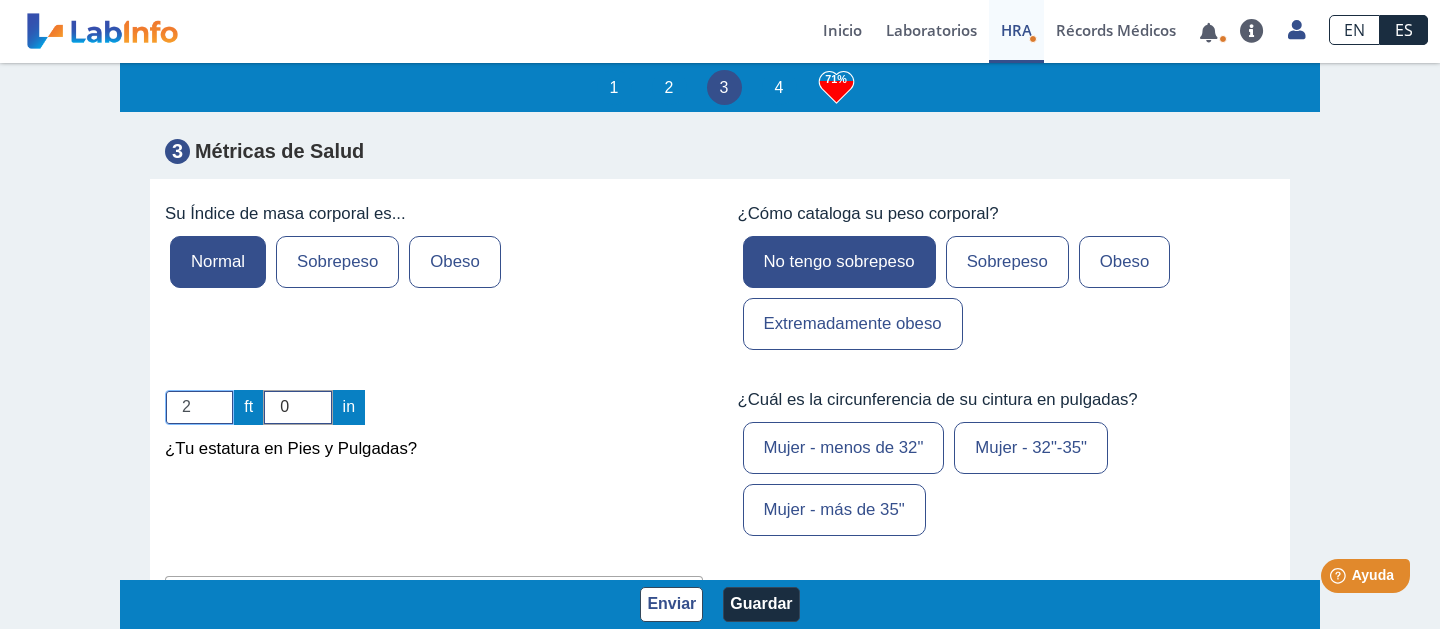 click on "2" at bounding box center (199, 407) 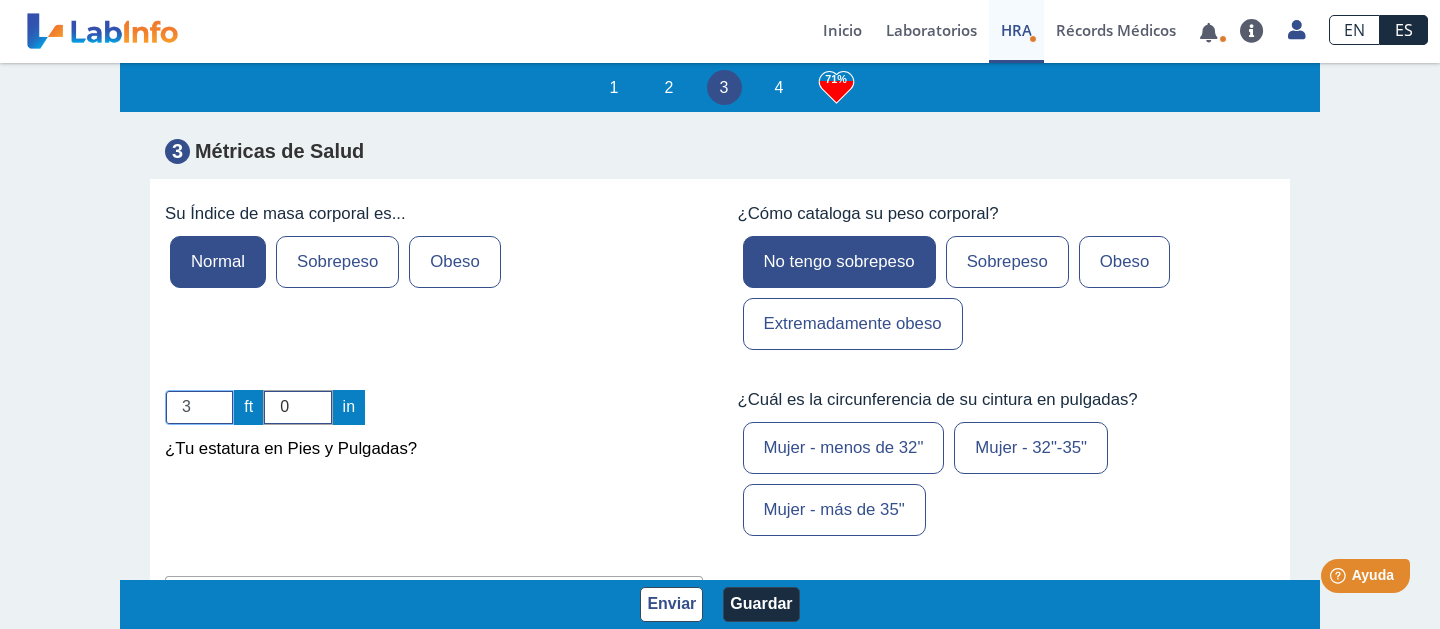 click on "3" at bounding box center (199, 407) 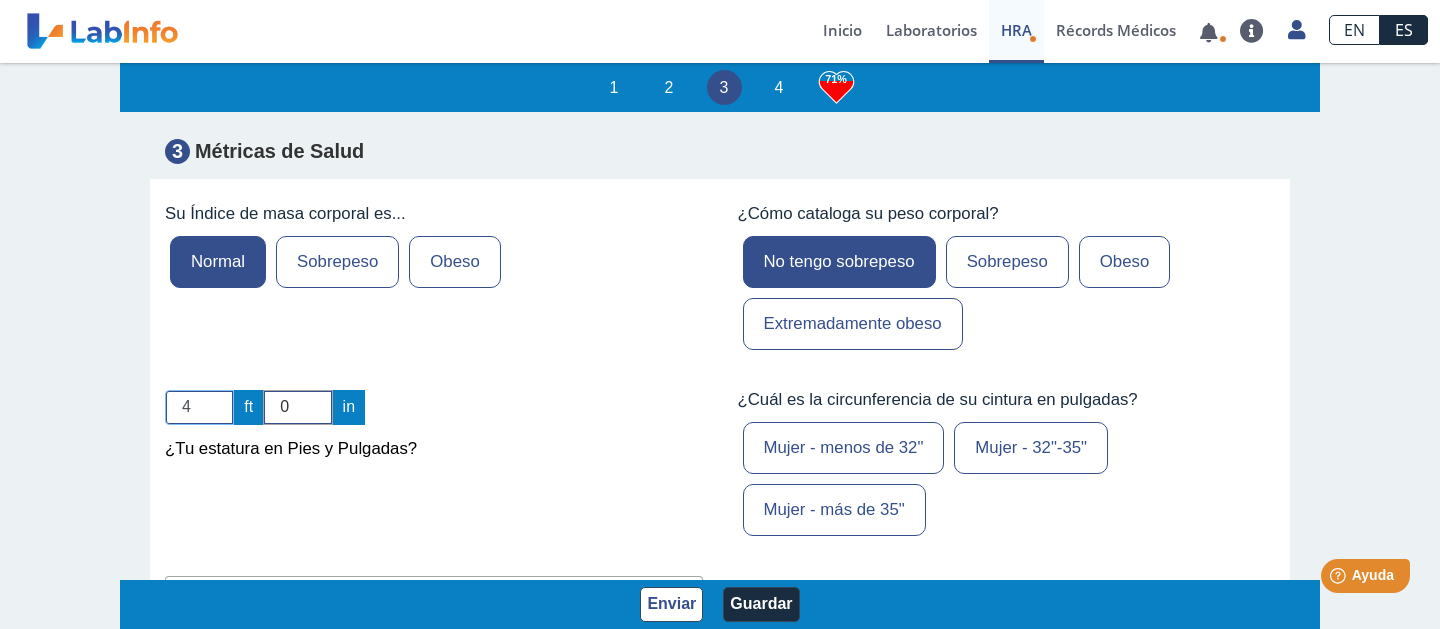 click on "4" at bounding box center [199, 407] 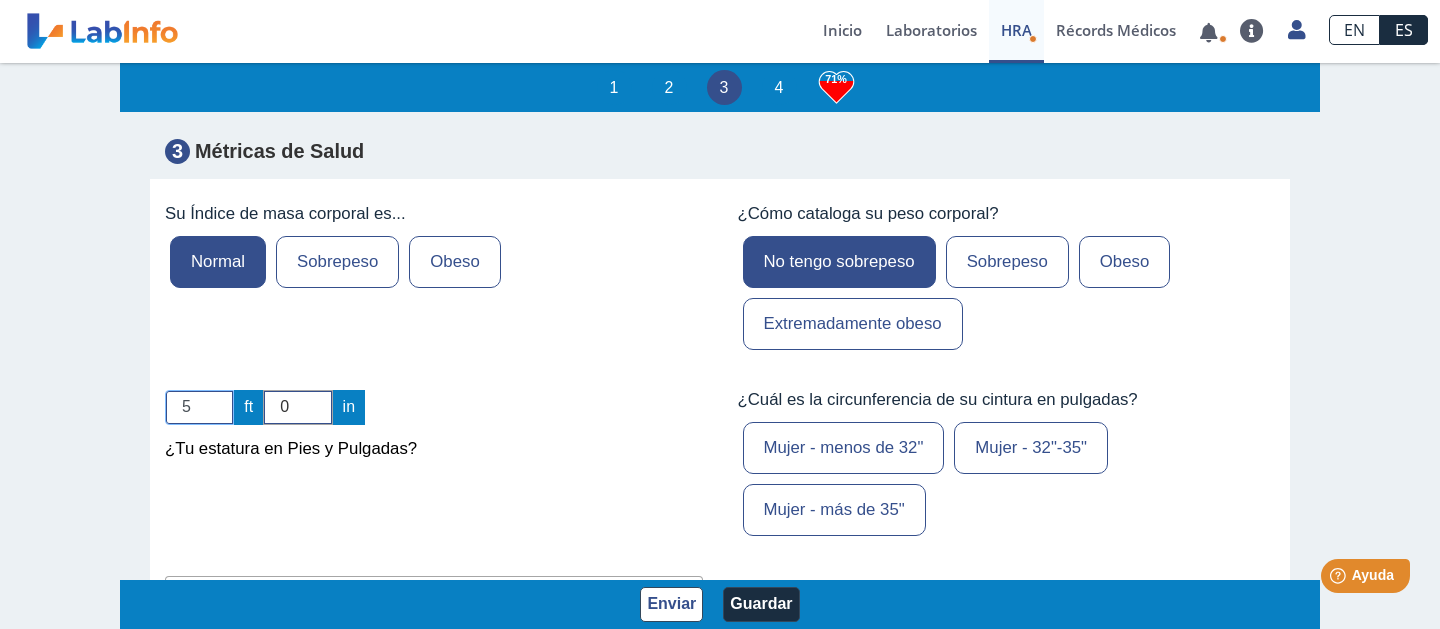 type on "5" 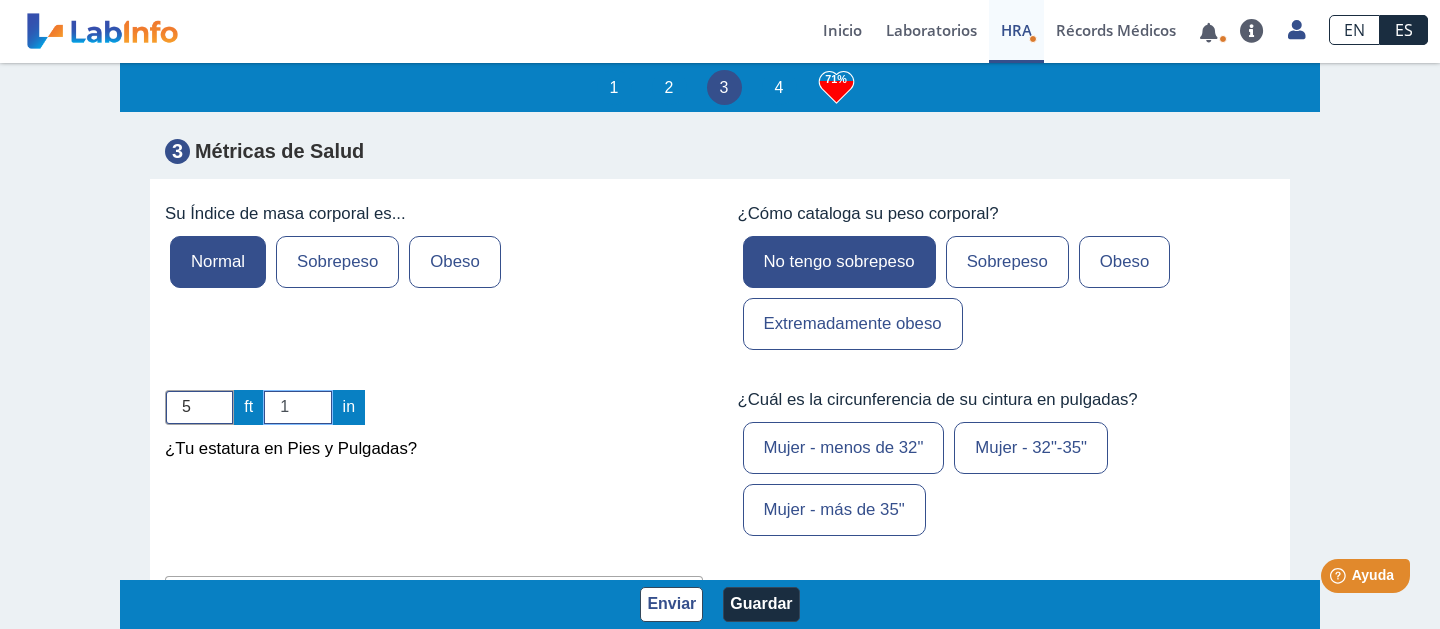 click on "1" at bounding box center [297, 407] 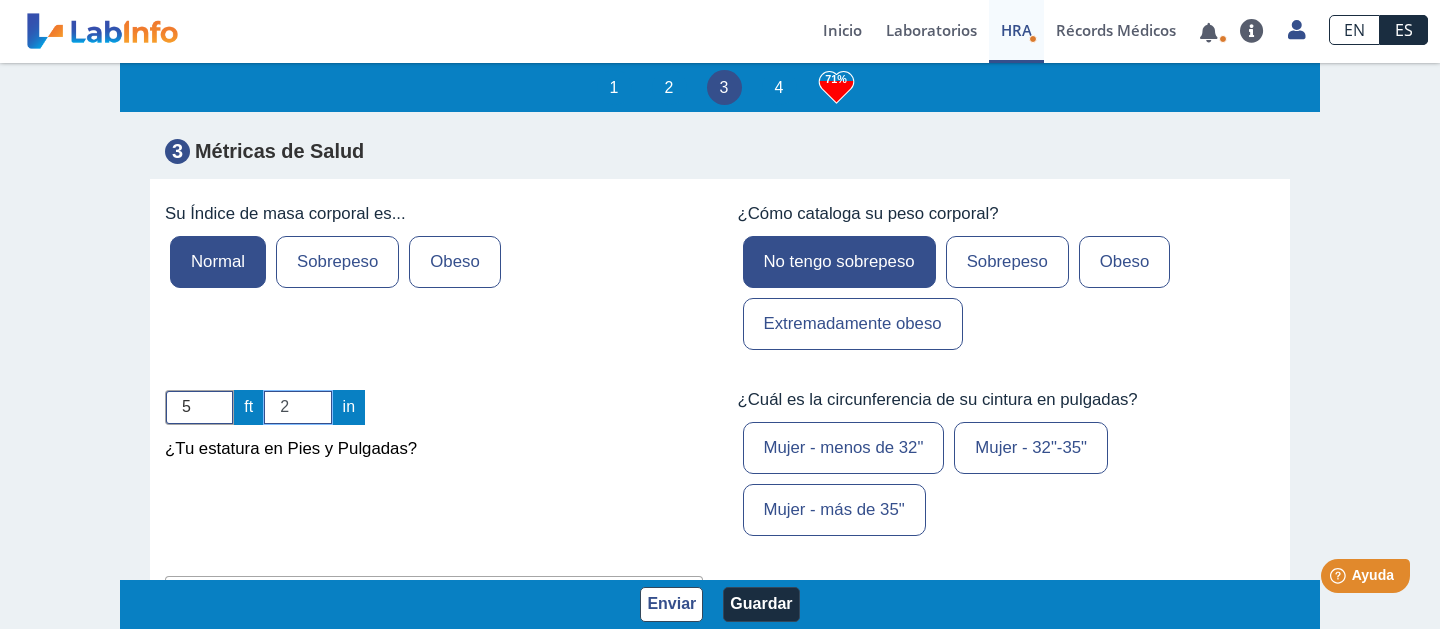 type on "2" 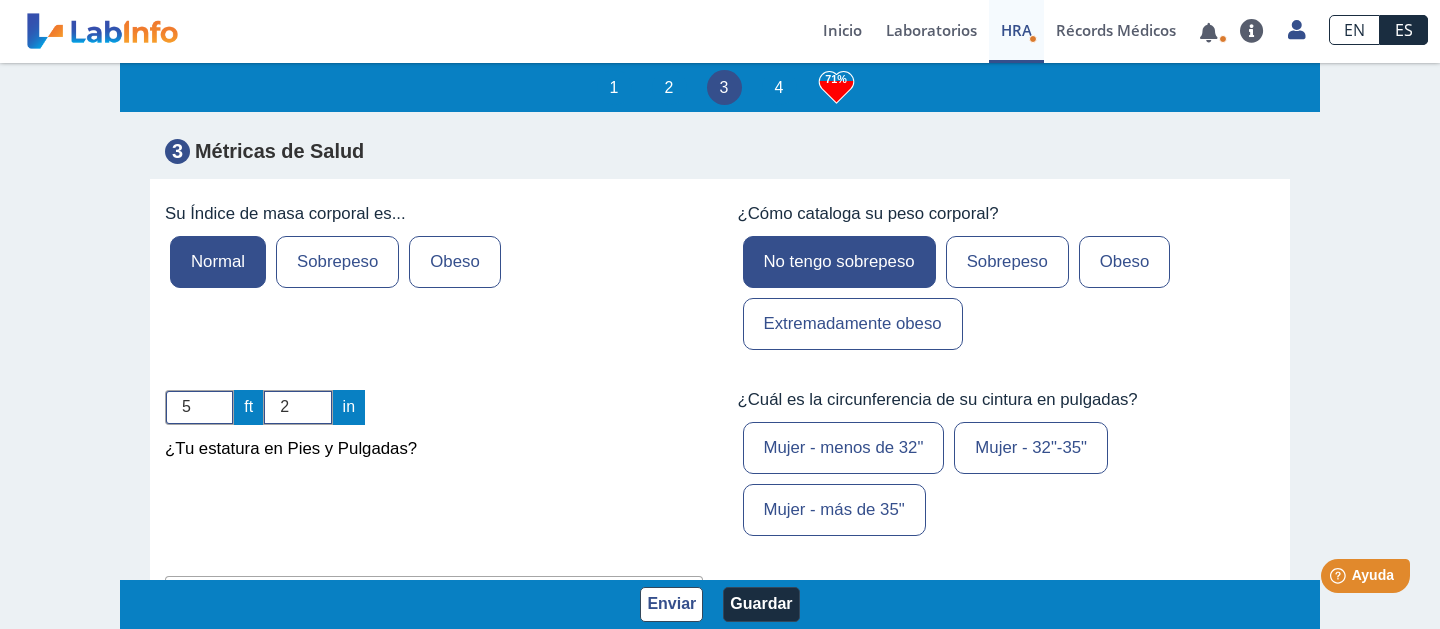 click on "Mujer - menos de 32"" at bounding box center [844, 448] 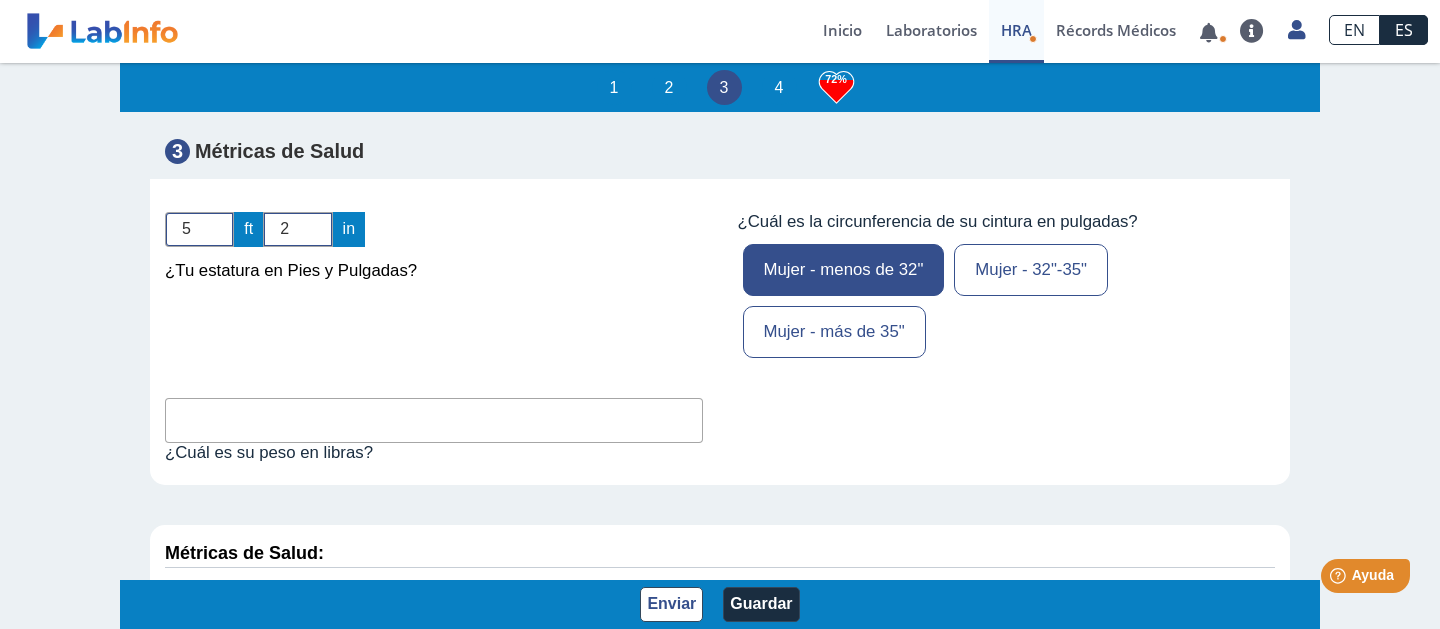 scroll, scrollTop: 6305, scrollLeft: 0, axis: vertical 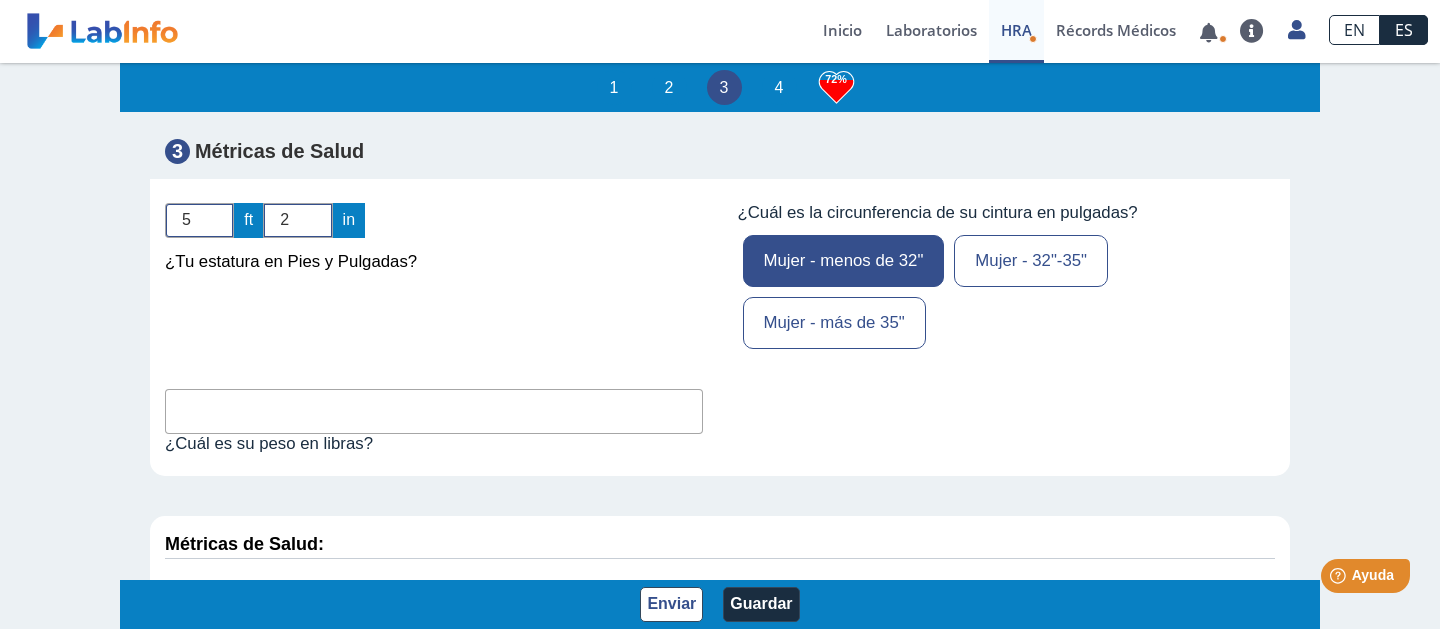 click at bounding box center [434, 411] 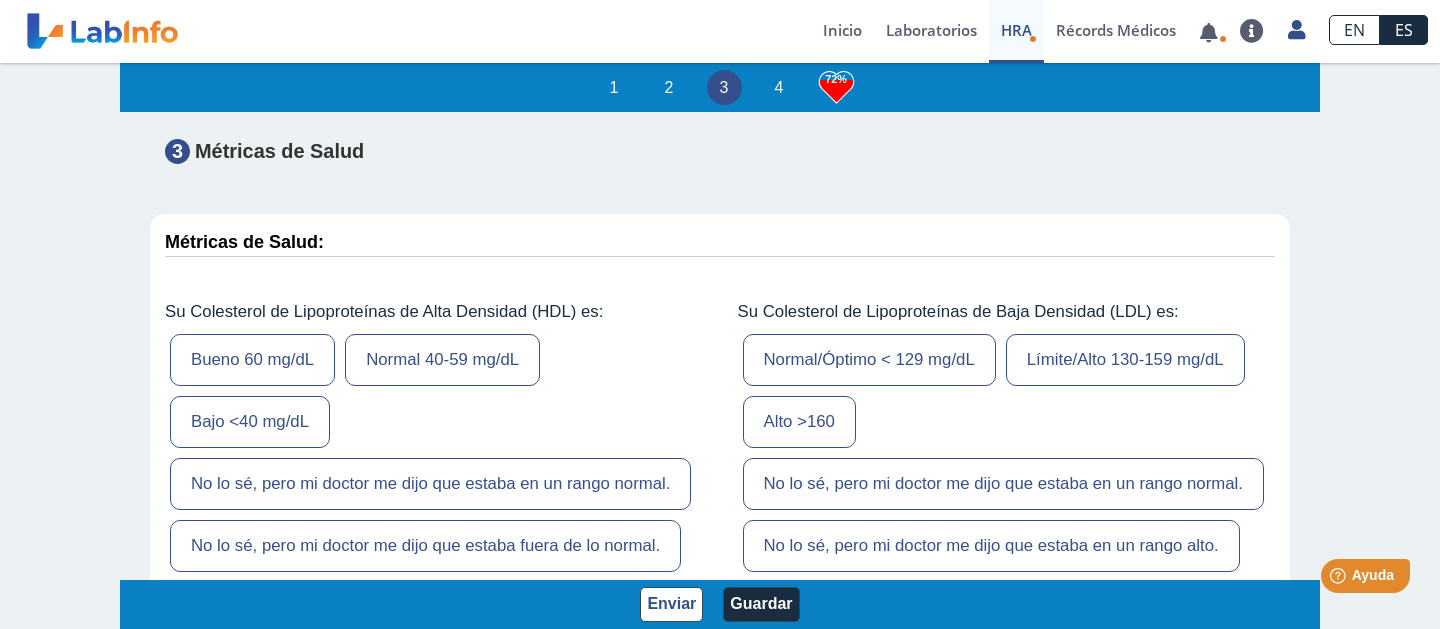 scroll, scrollTop: 6608, scrollLeft: 0, axis: vertical 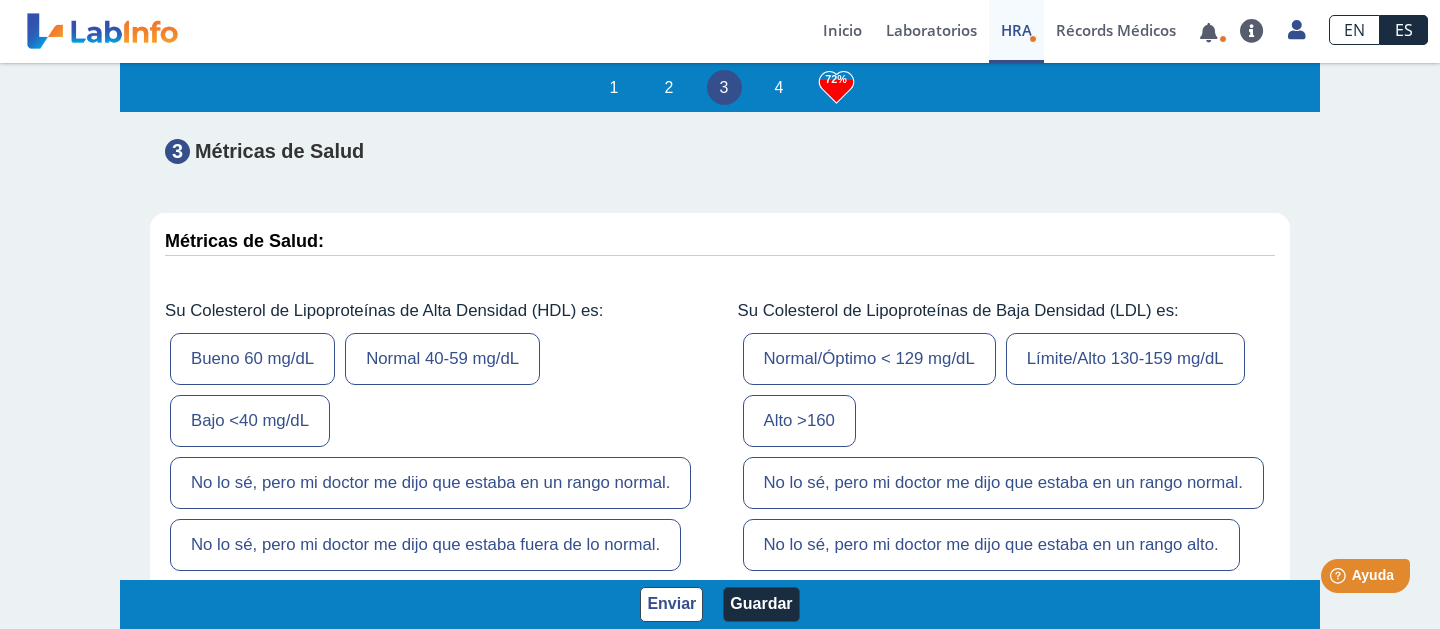 type on "100" 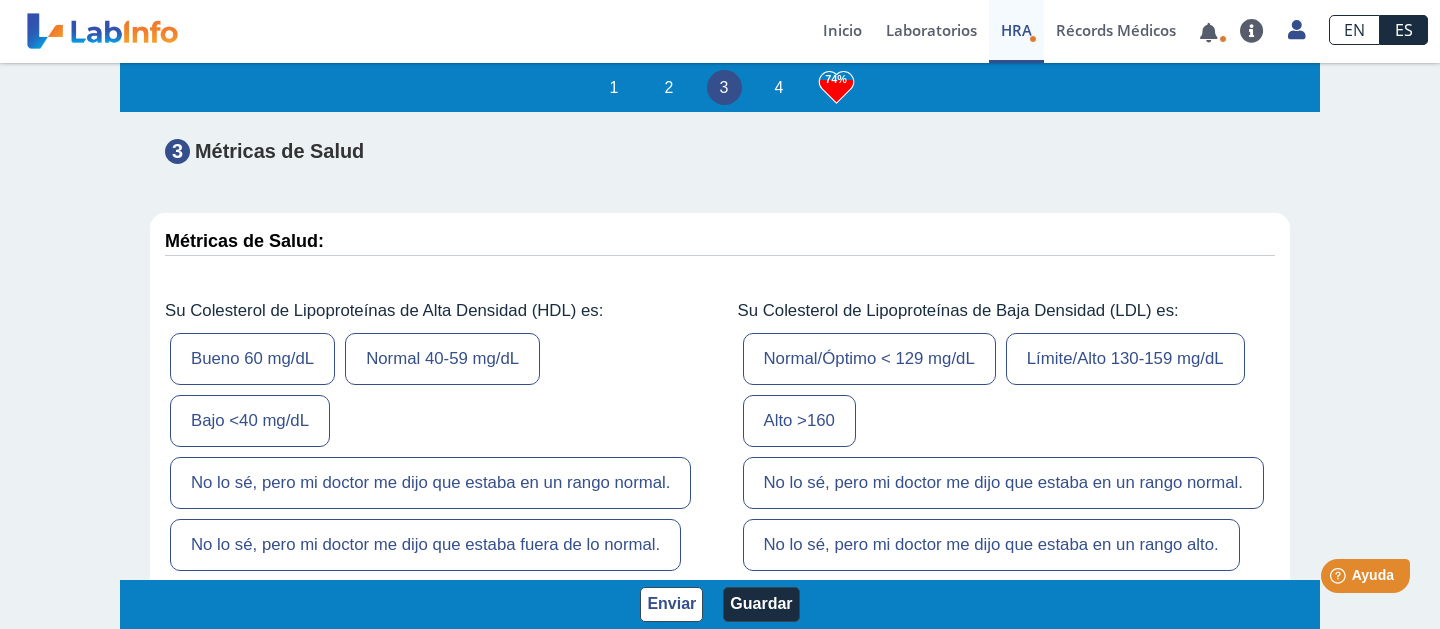 click on "No lo sé, pero mi doctor me dijo que estaba en un rango normal." at bounding box center (430, 483) 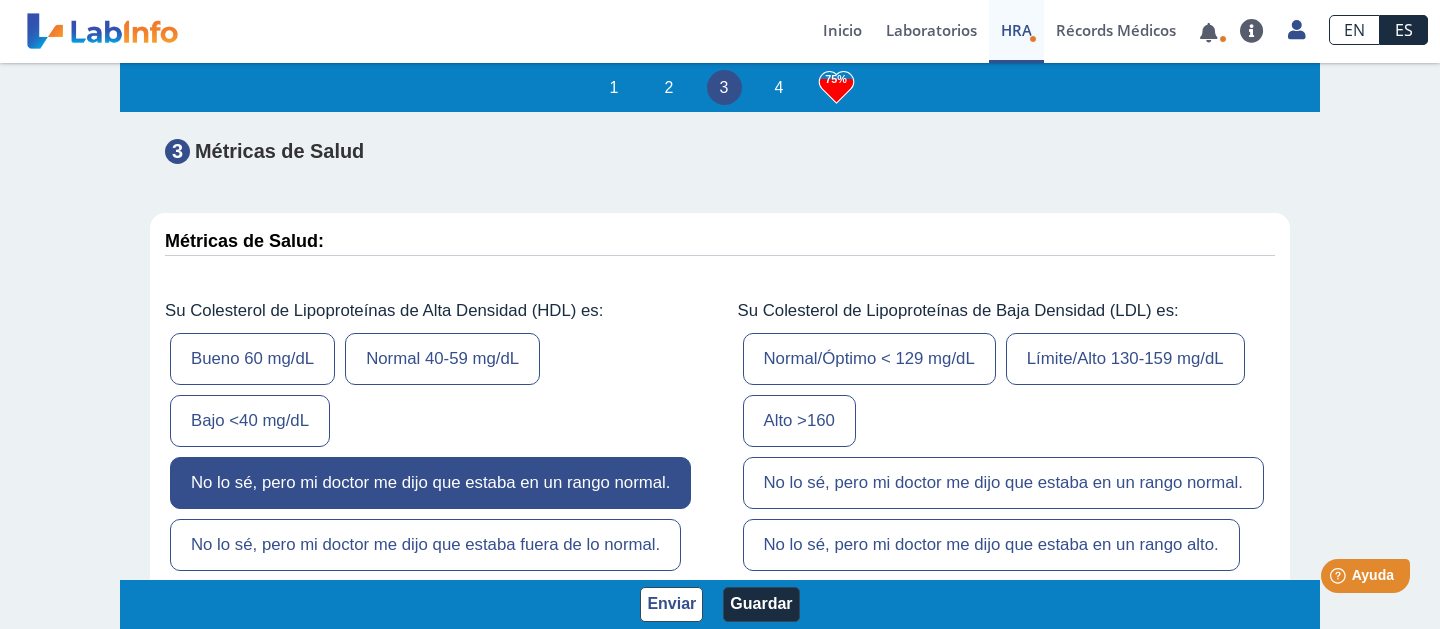 click on "No lo sé, pero mi doctor me dijo que estaba en un rango normal." at bounding box center (1003, 483) 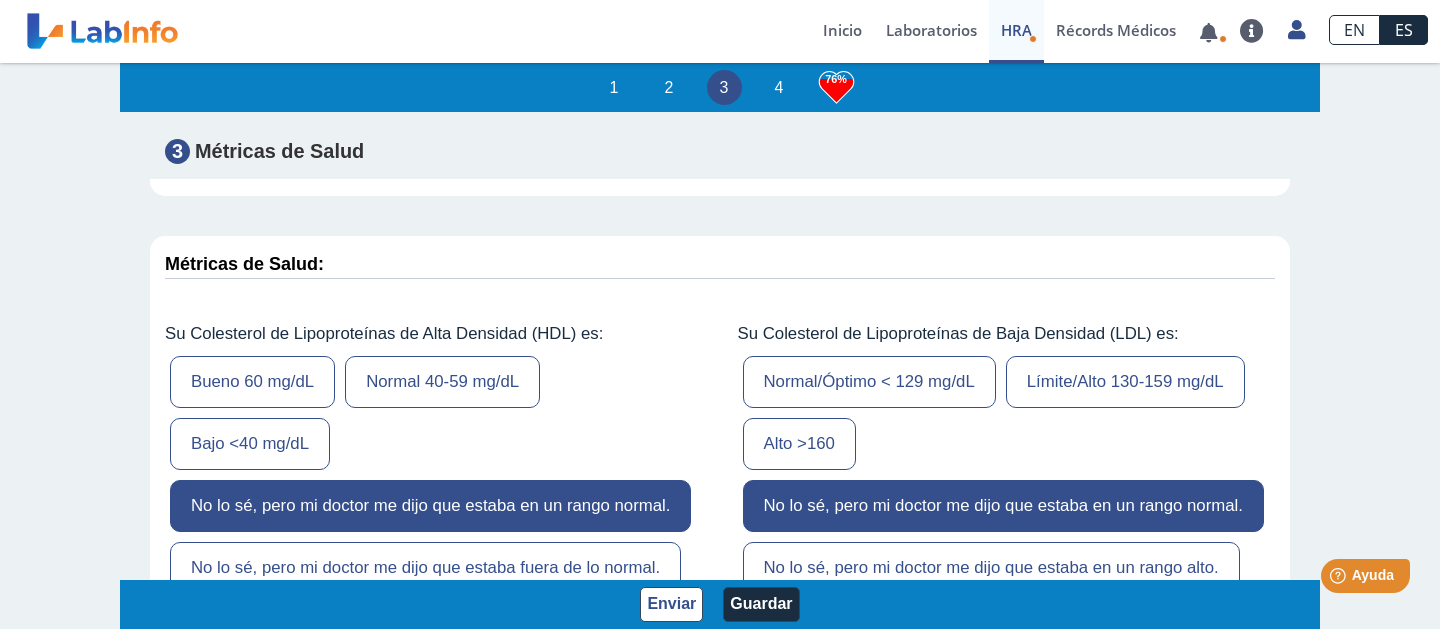 scroll, scrollTop: 6602, scrollLeft: 0, axis: vertical 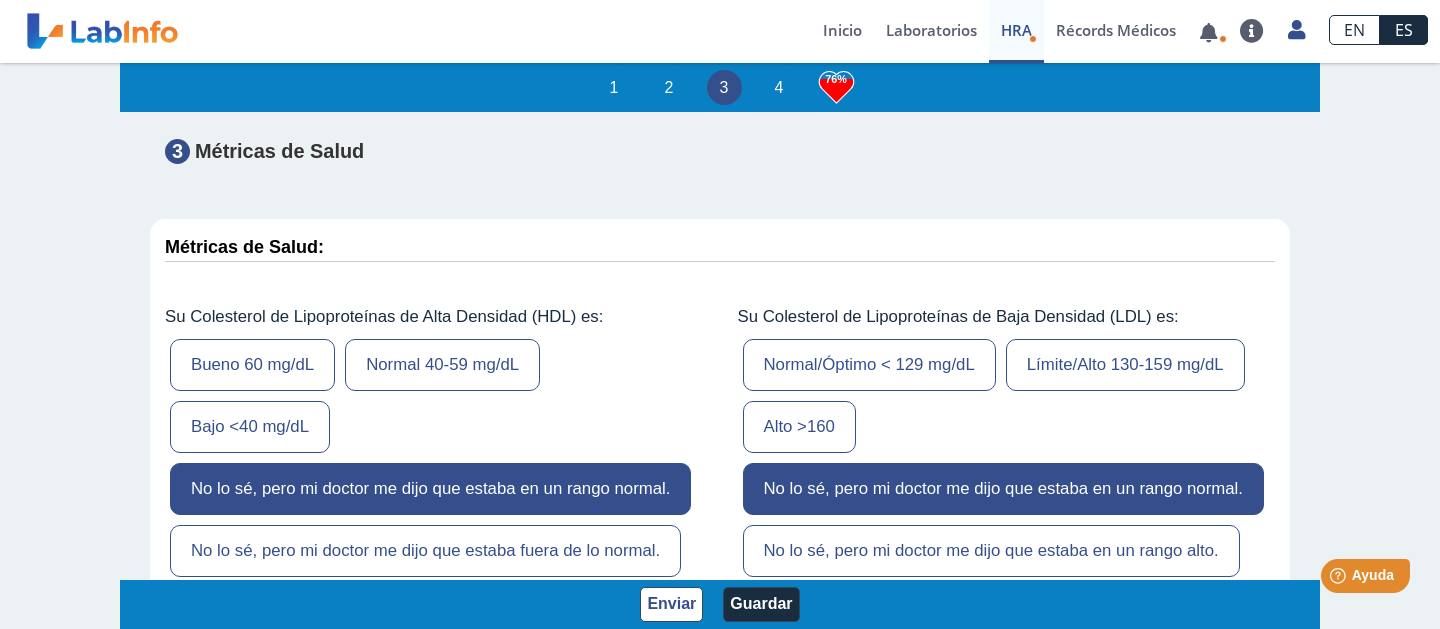 click on "Bueno 60 mg/dL" at bounding box center [252, 365] 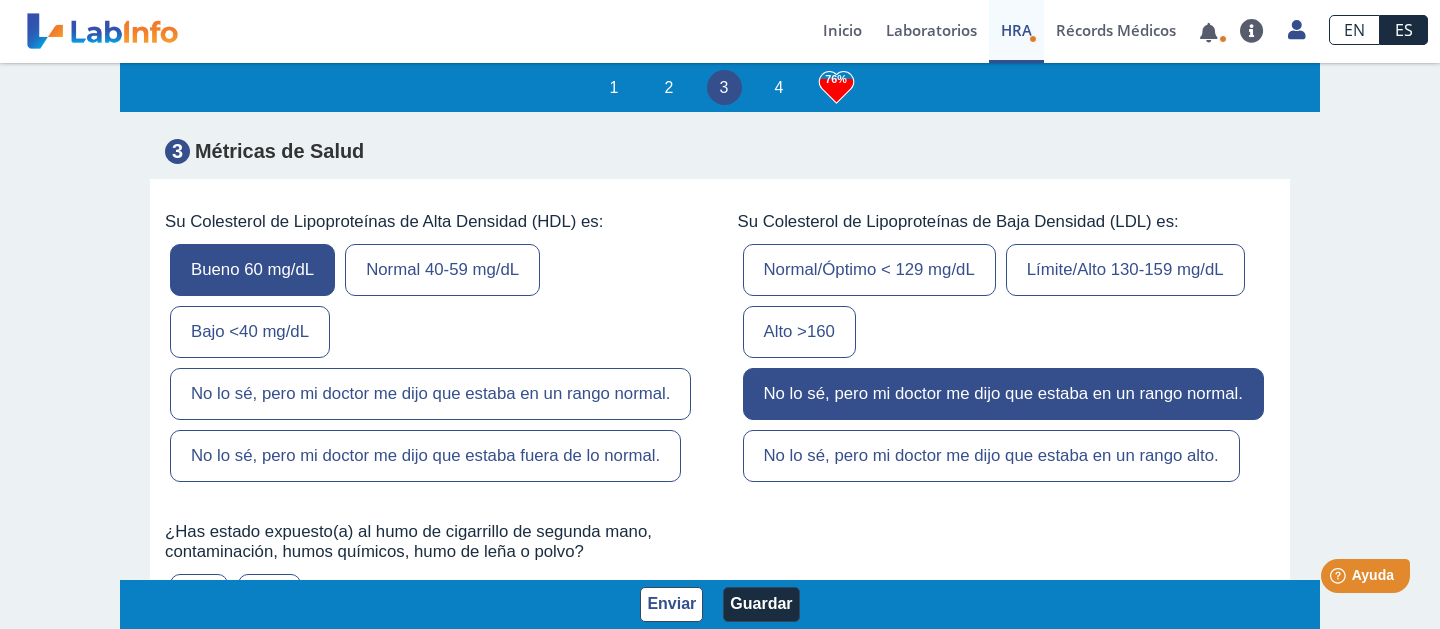 scroll, scrollTop: 6598, scrollLeft: 0, axis: vertical 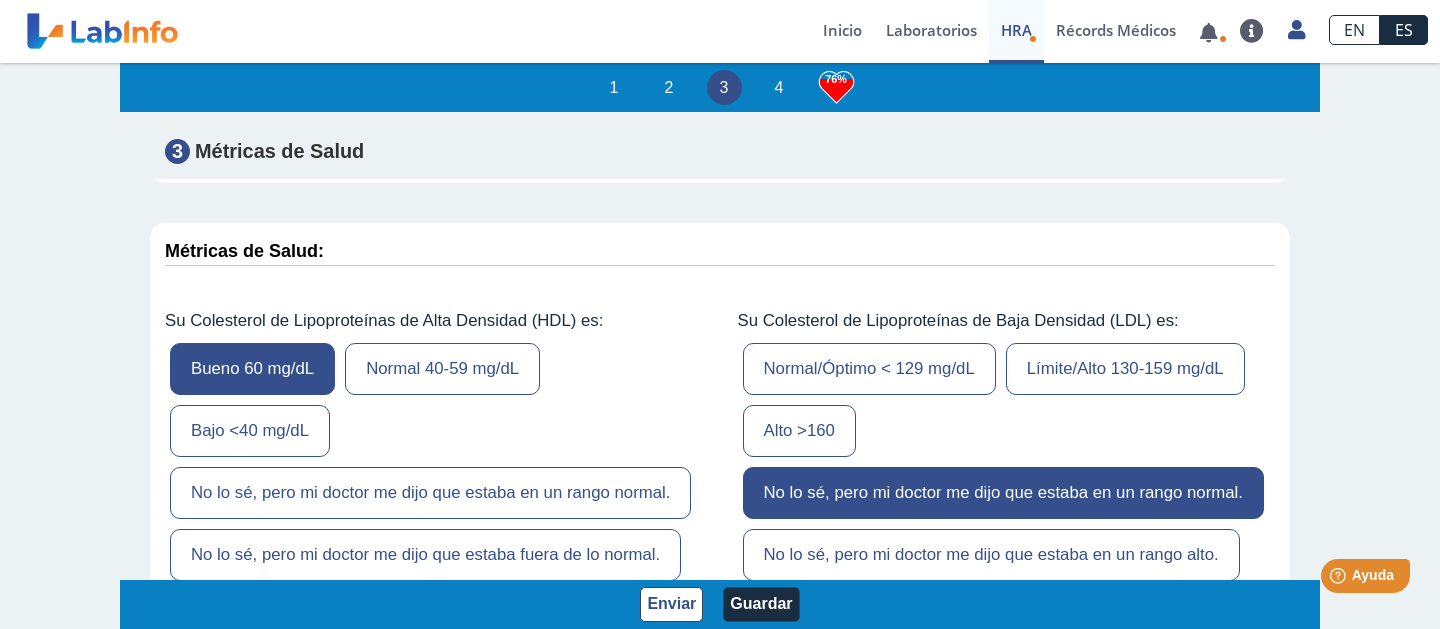 click on "Normal/Óptimo < 129 mg/dL" at bounding box center [869, 369] 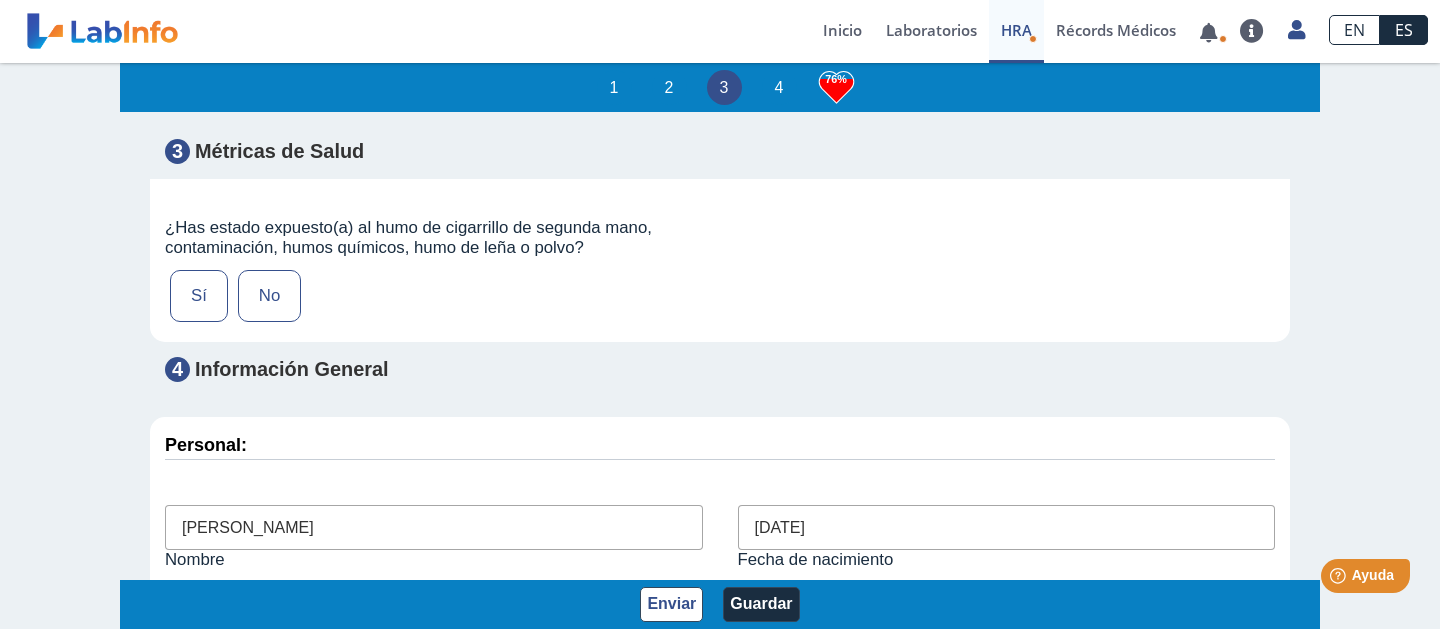 scroll, scrollTop: 6804, scrollLeft: 0, axis: vertical 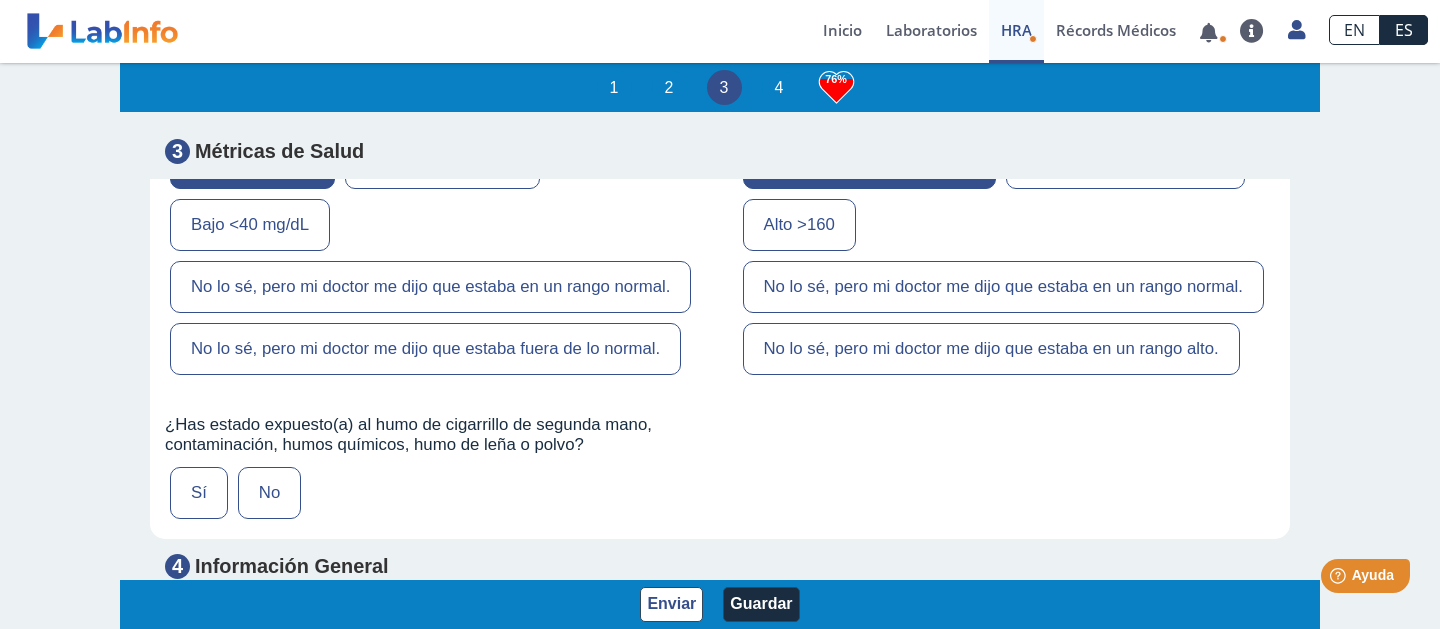 click on "No" at bounding box center (269, 493) 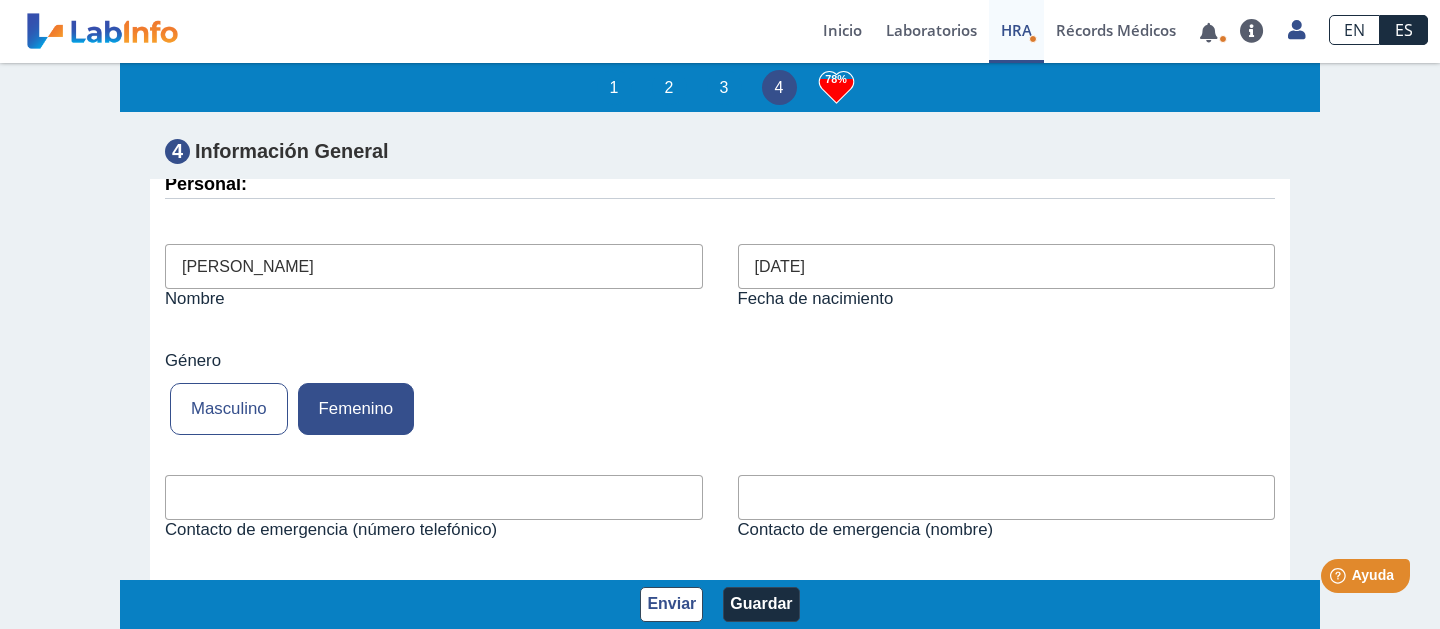 scroll, scrollTop: 7273, scrollLeft: 0, axis: vertical 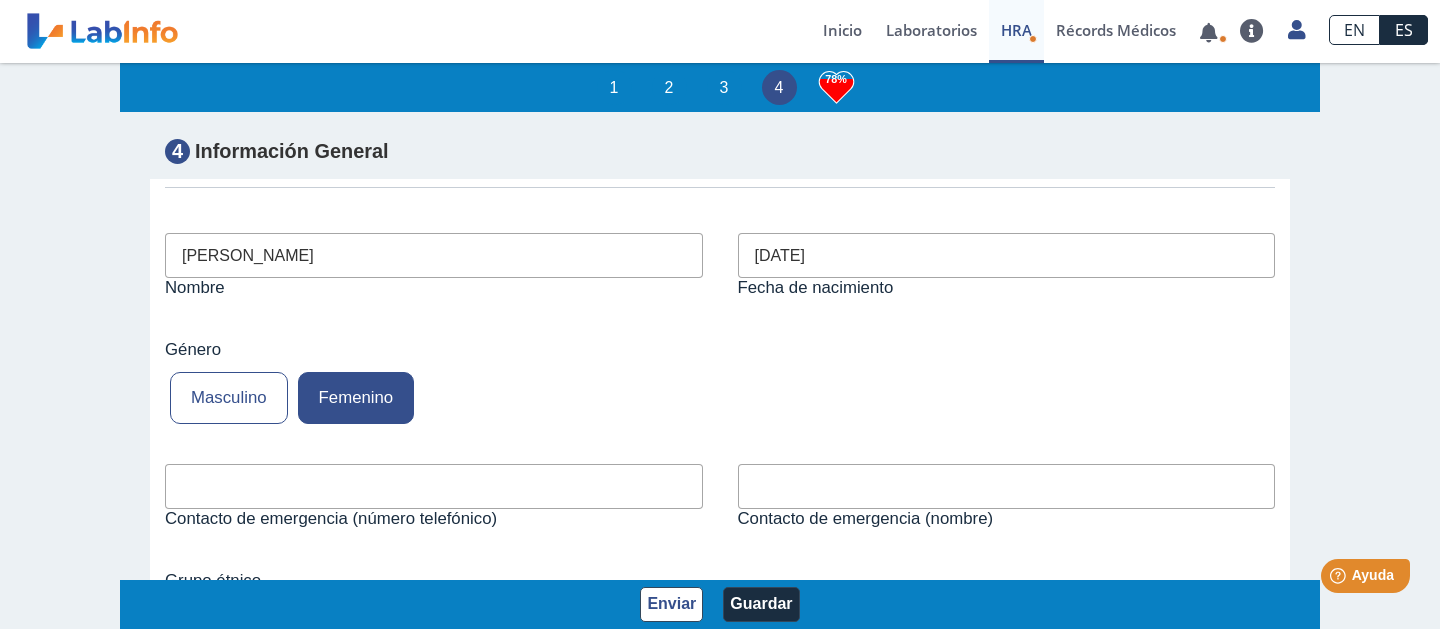 click at bounding box center [434, 486] 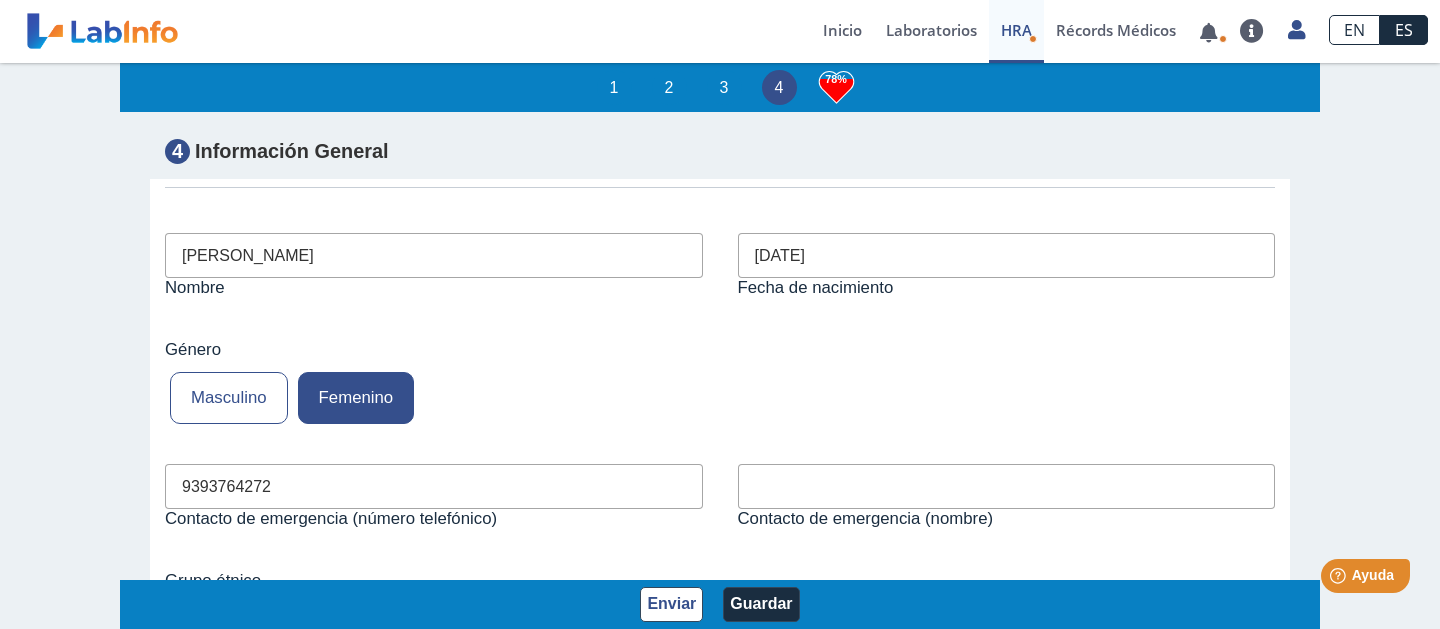 type on "9393764272" 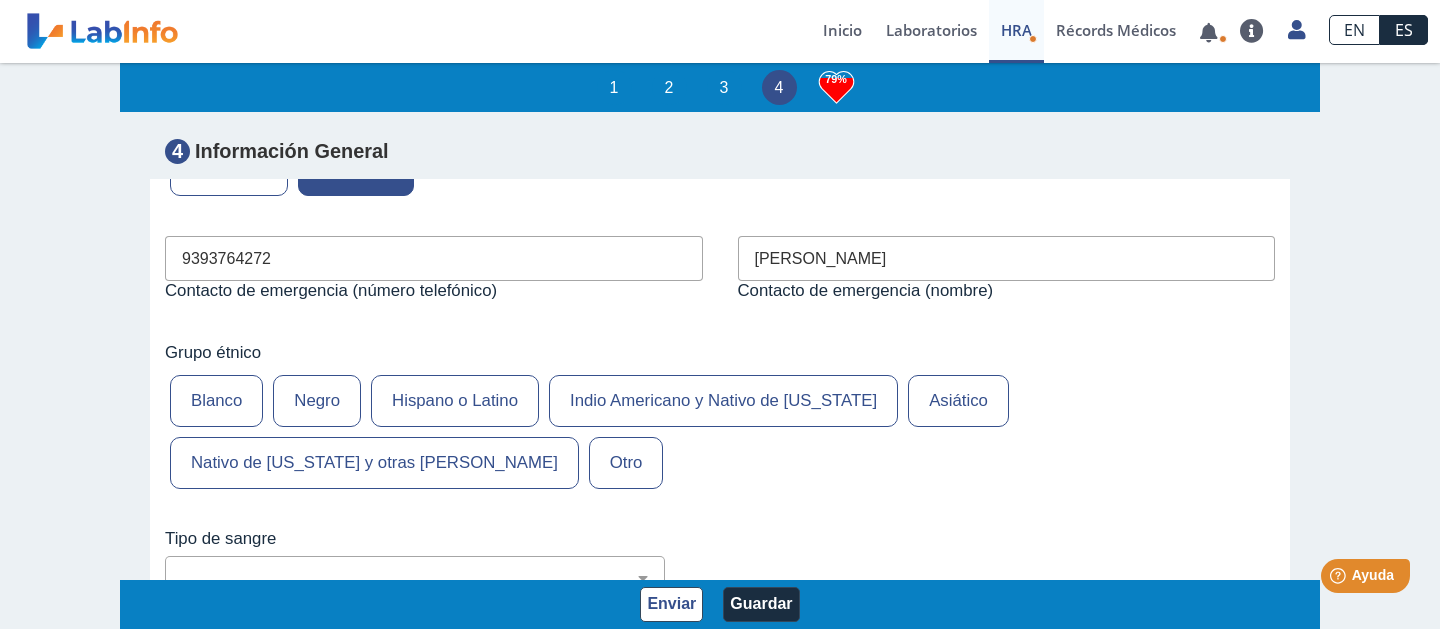 scroll, scrollTop: 7507, scrollLeft: 0, axis: vertical 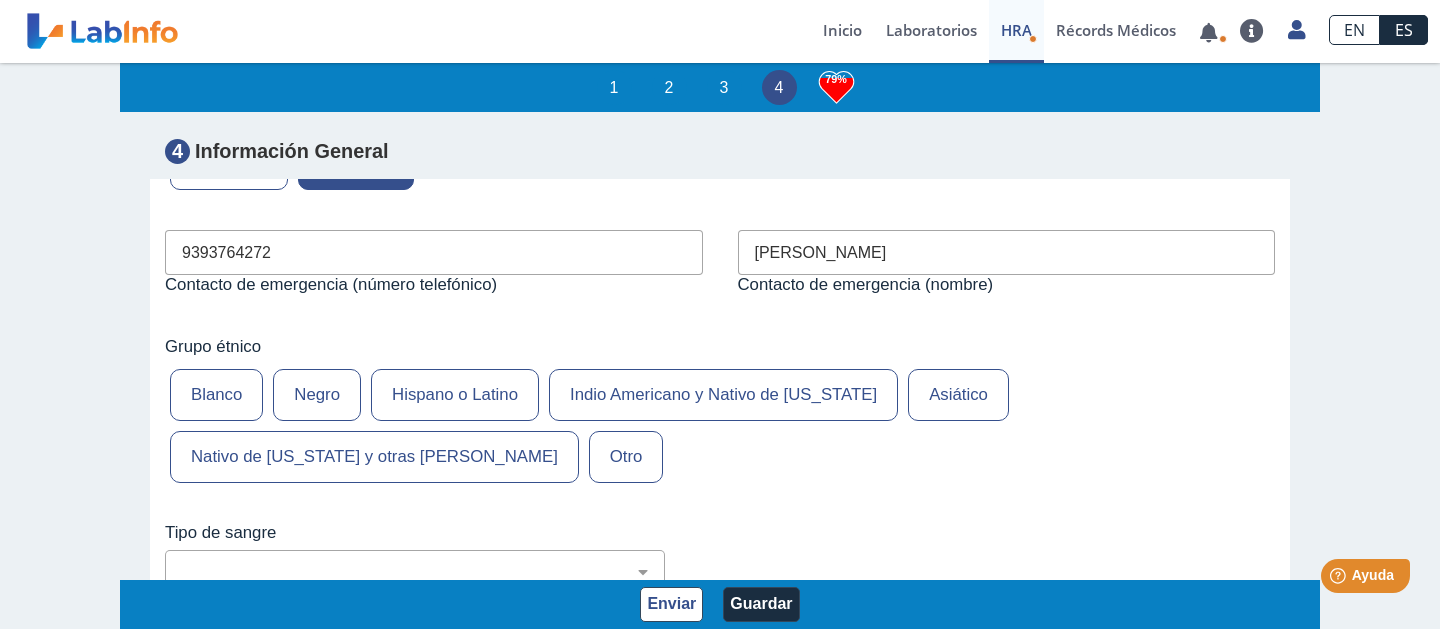 type on "[PERSON_NAME]" 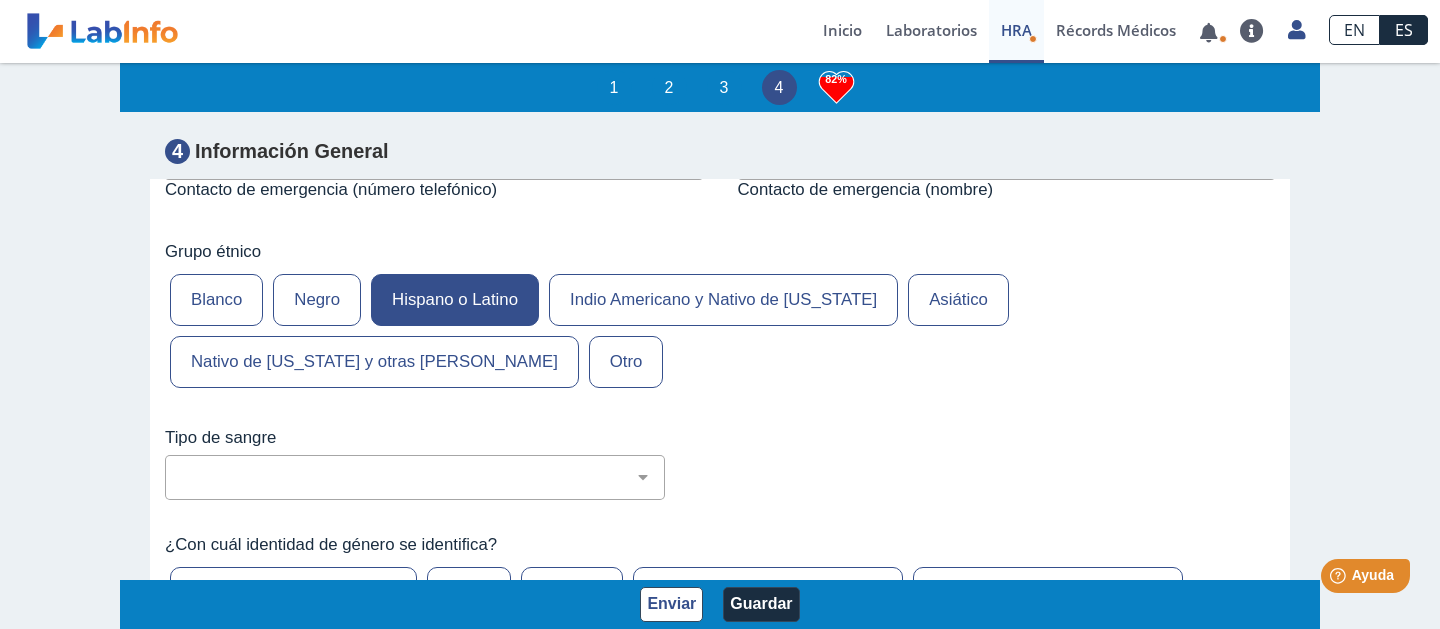 scroll, scrollTop: 7624, scrollLeft: 0, axis: vertical 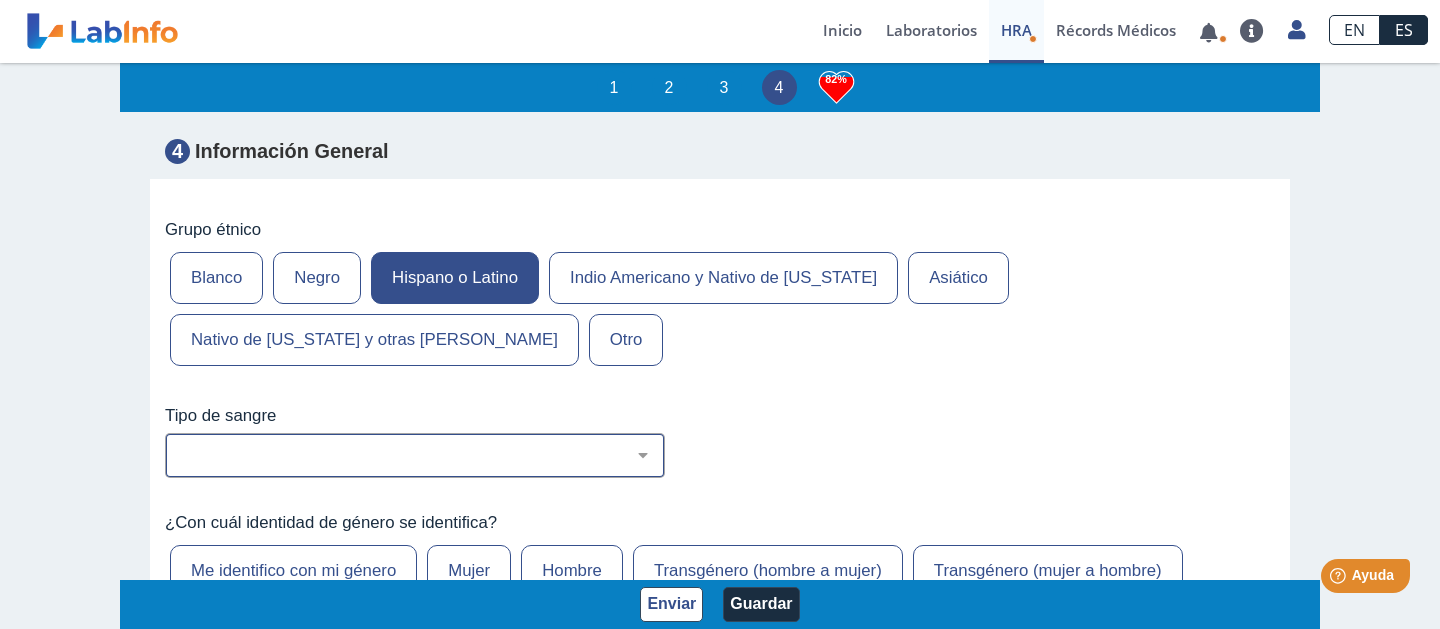 click on "No estoy seguro   O Negativo   O Positivo   A Negativo   A Positivo   B Negativo   B Positivo   AB Negativo   AB Positivo" at bounding box center [423, 455] 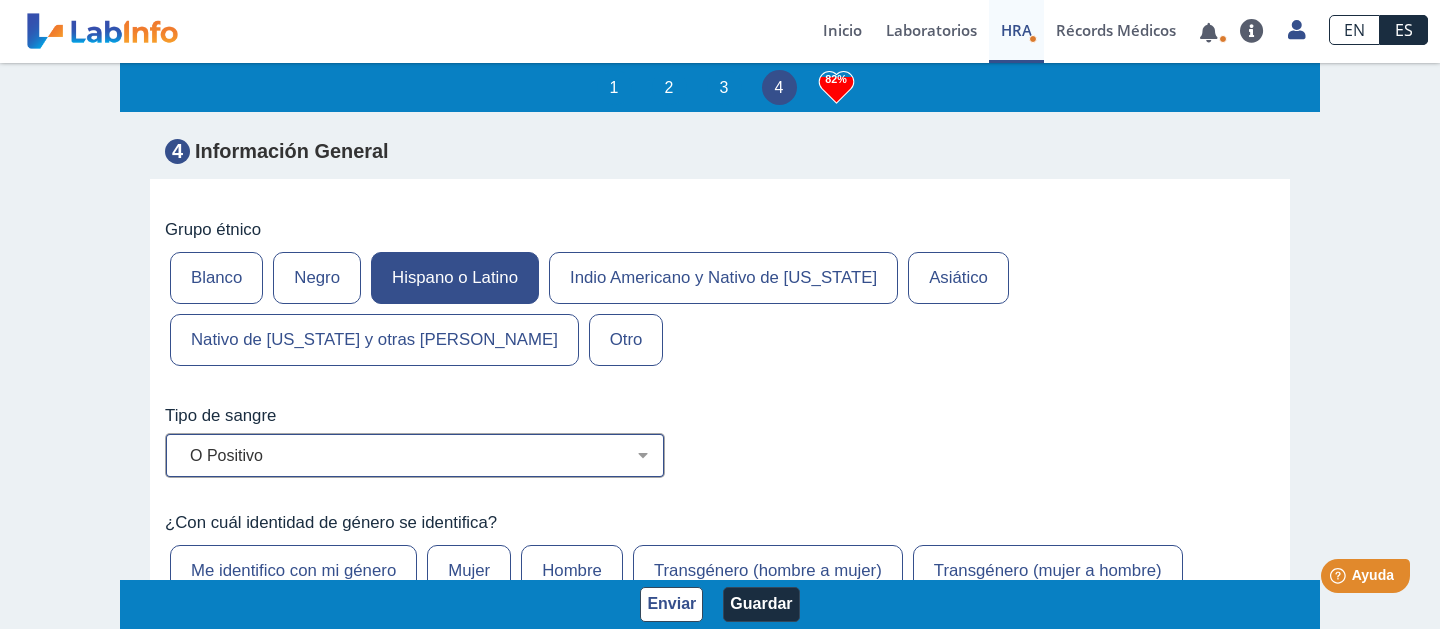 select on "3: 229" 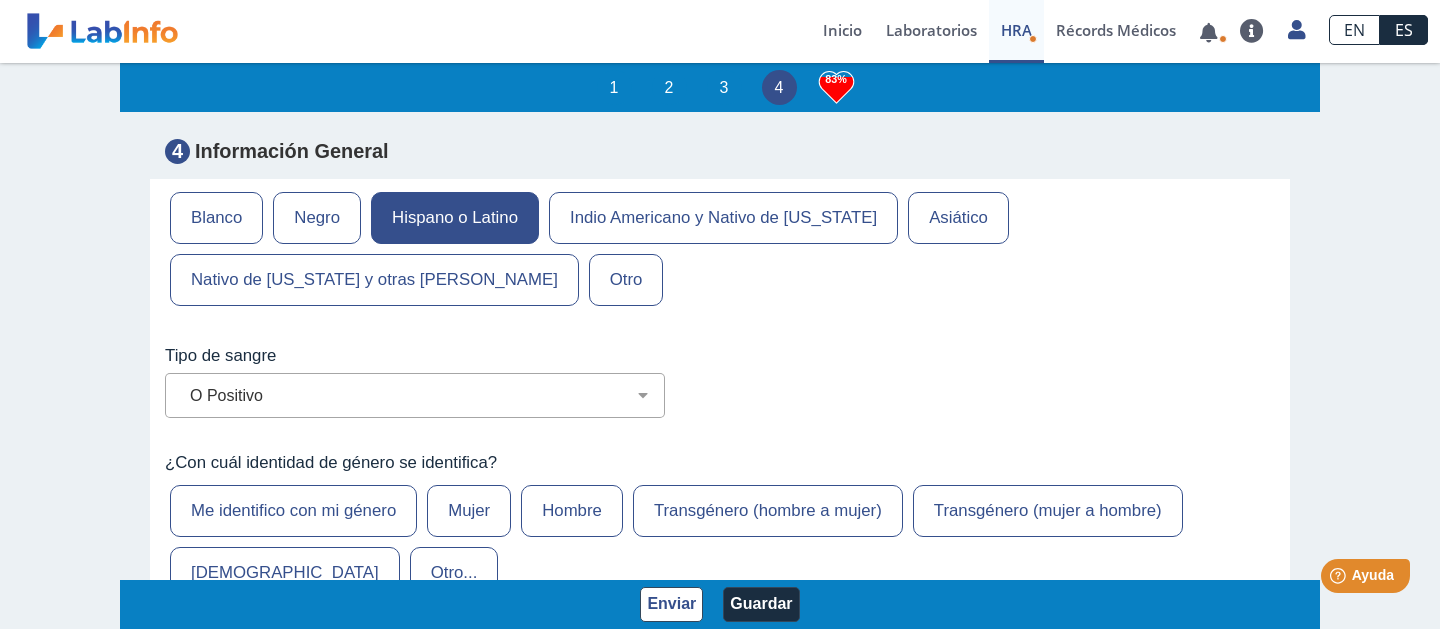 scroll, scrollTop: 7716, scrollLeft: 0, axis: vertical 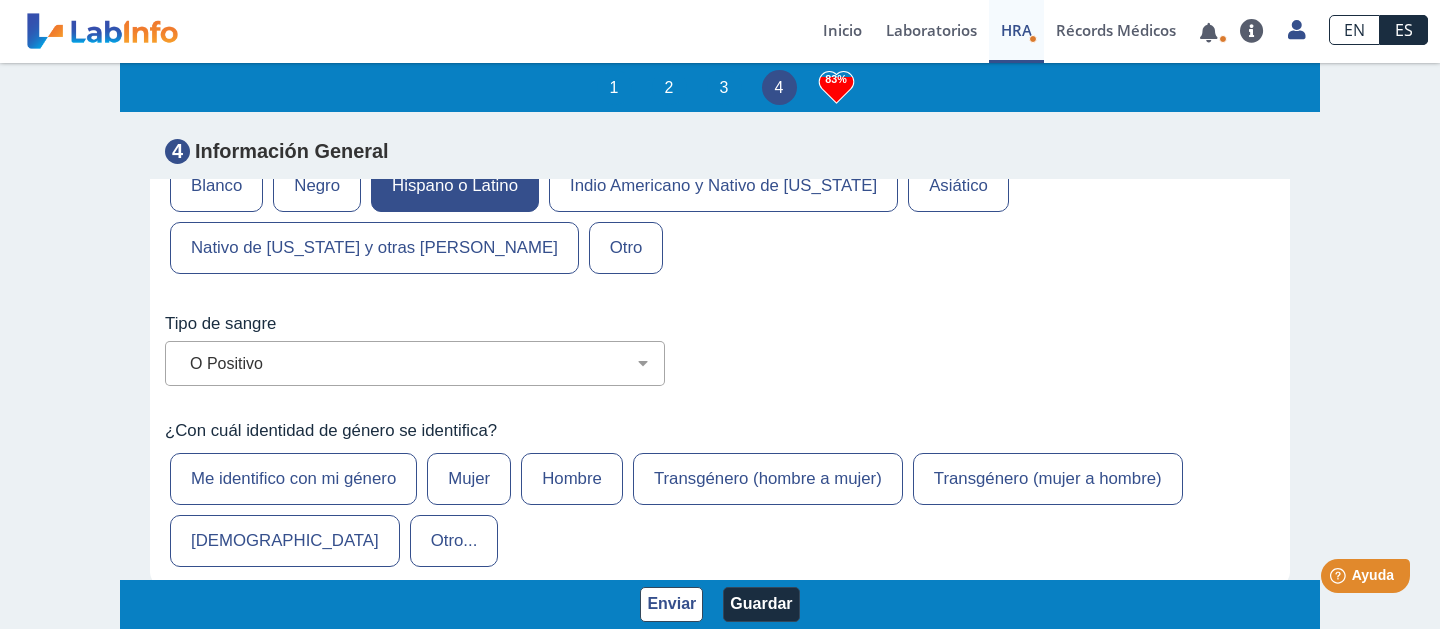 click on "Me identifico con mi género" at bounding box center [293, 479] 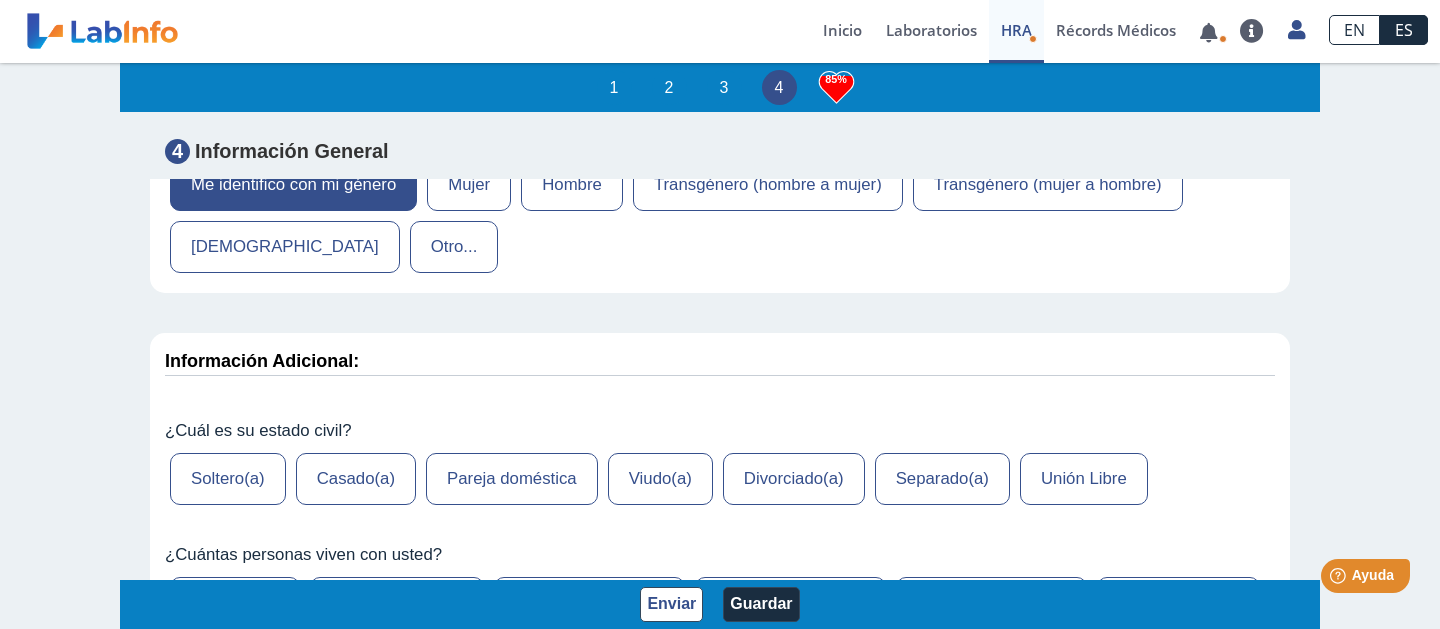scroll, scrollTop: 8020, scrollLeft: 0, axis: vertical 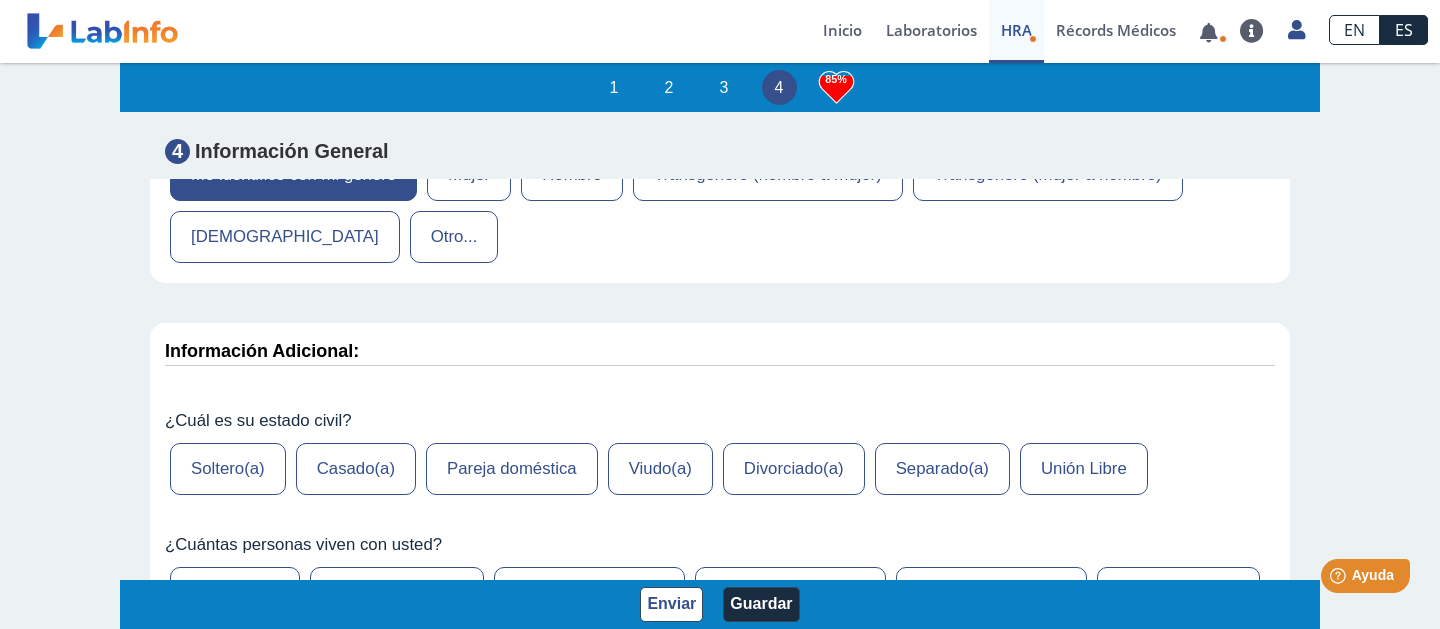 click on "Casado(a)" at bounding box center (356, 469) 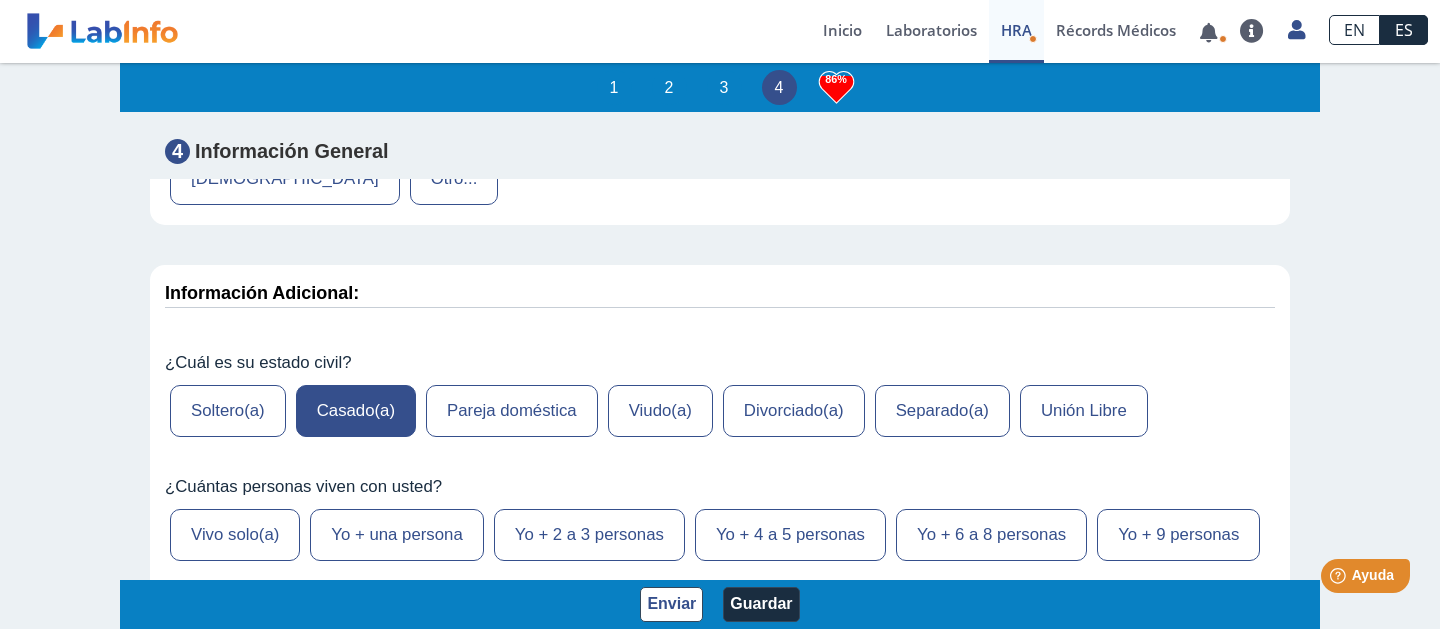 scroll, scrollTop: 8123, scrollLeft: 0, axis: vertical 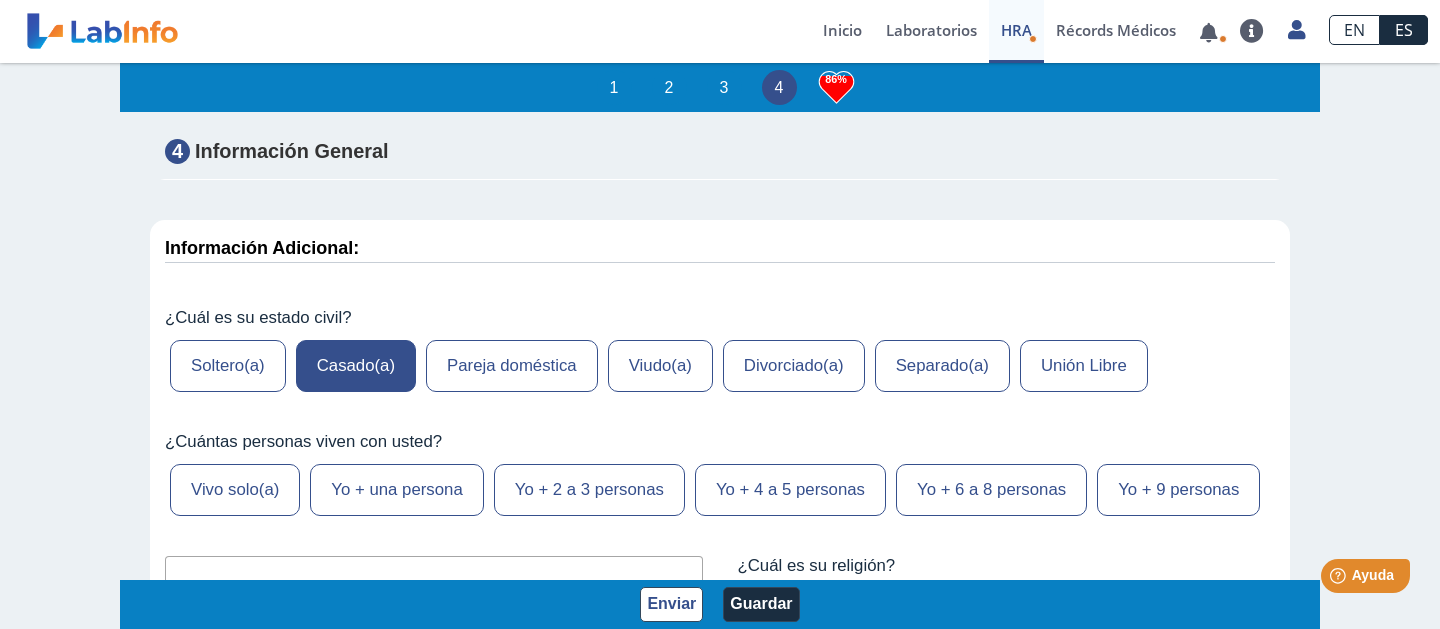 click on "Yo + una persona" at bounding box center (396, 490) 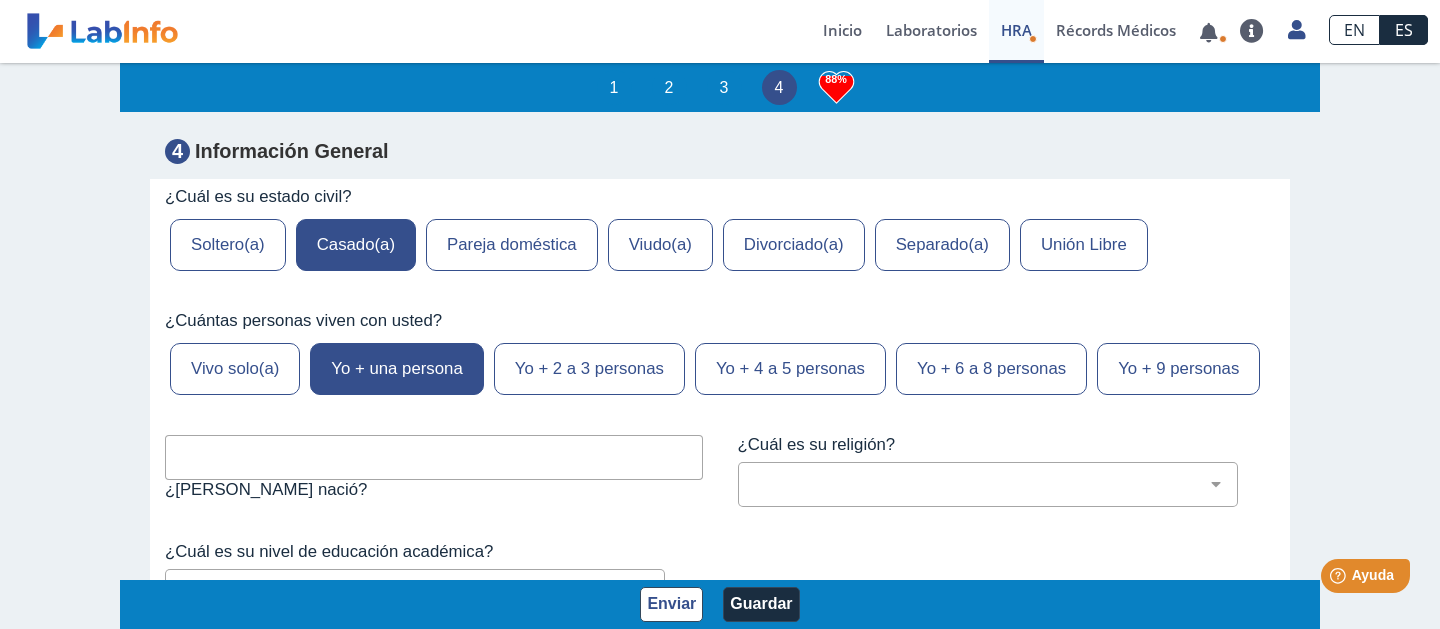 scroll, scrollTop: 8247, scrollLeft: 0, axis: vertical 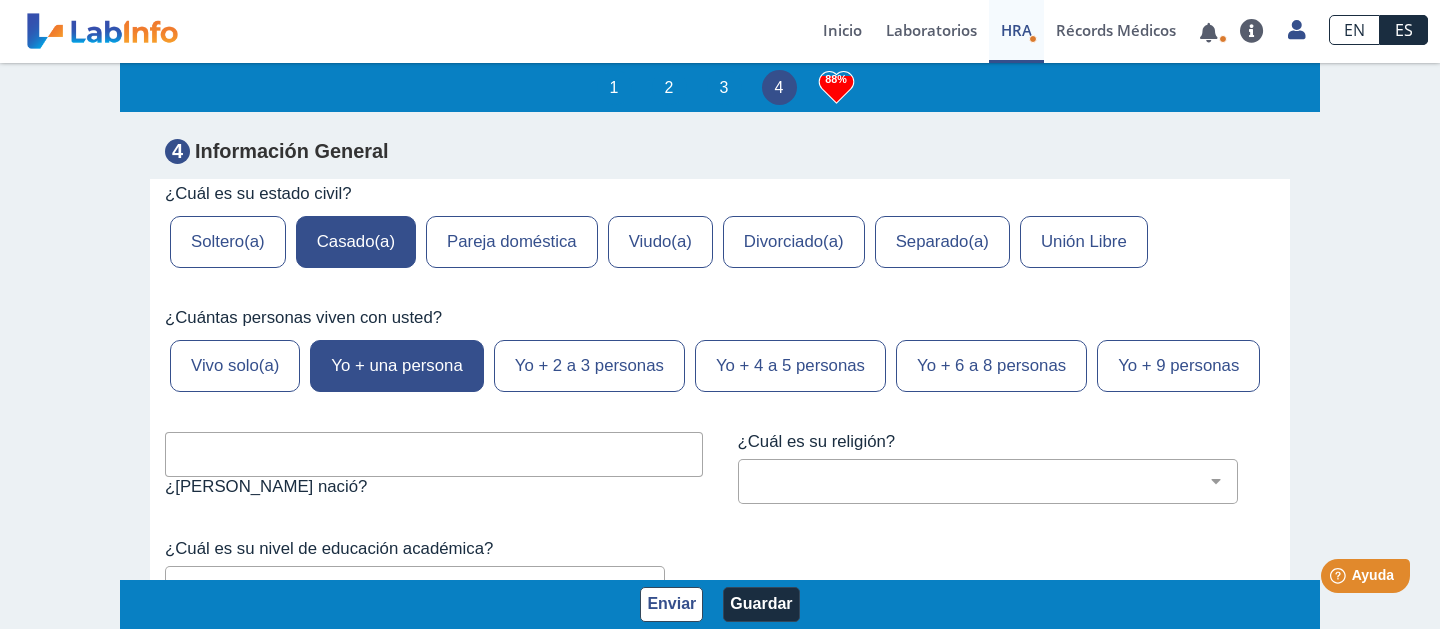 click at bounding box center (434, 454) 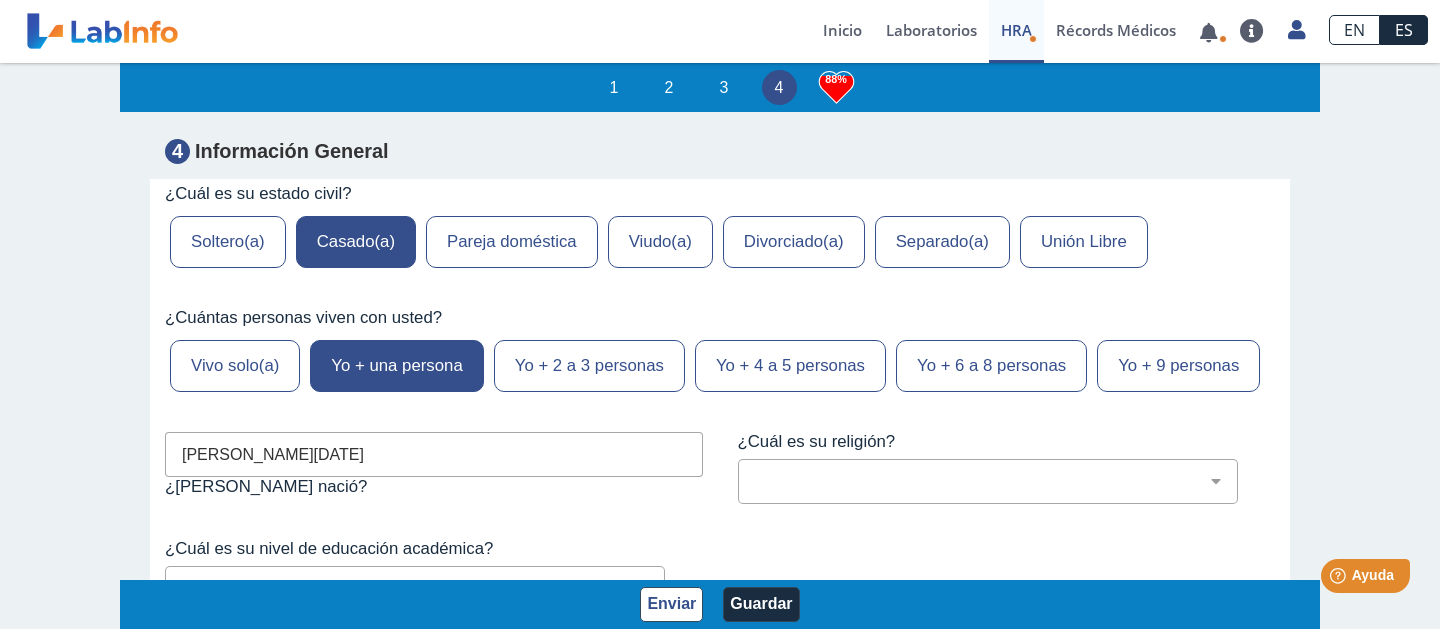 drag, startPoint x: 372, startPoint y: 377, endPoint x: 108, endPoint y: 374, distance: 264.01706 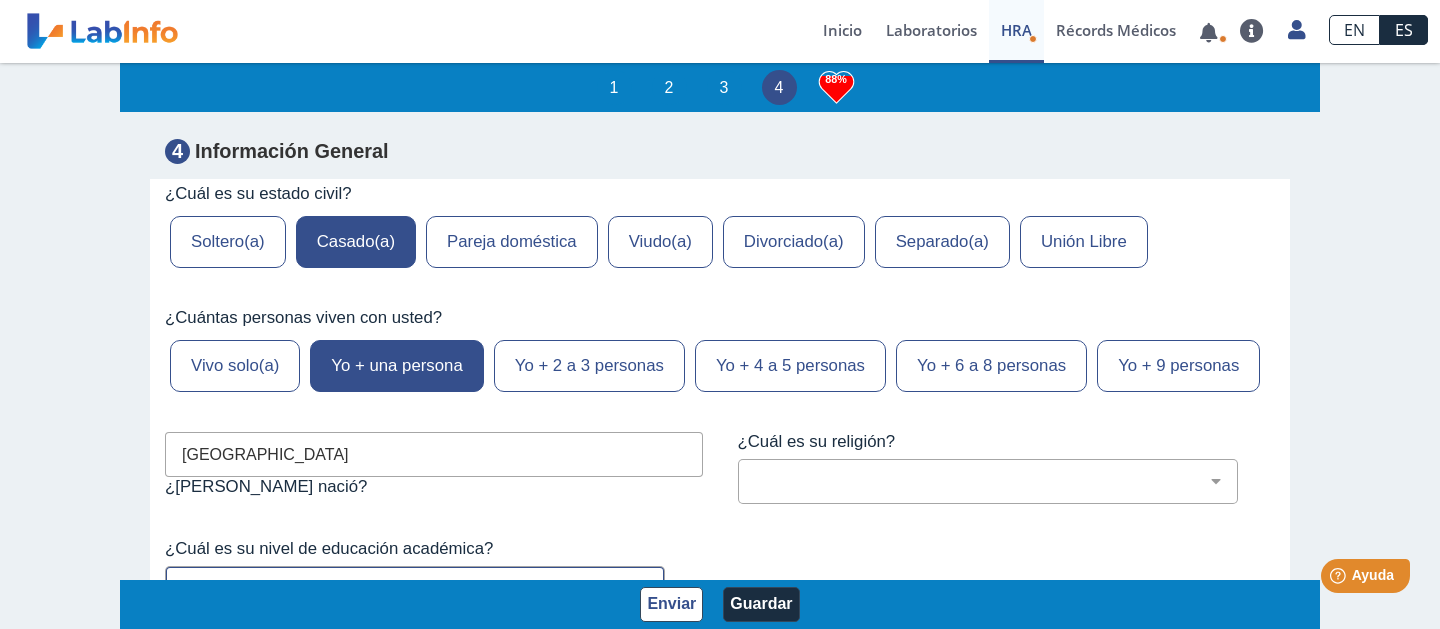 type on "[GEOGRAPHIC_DATA]" 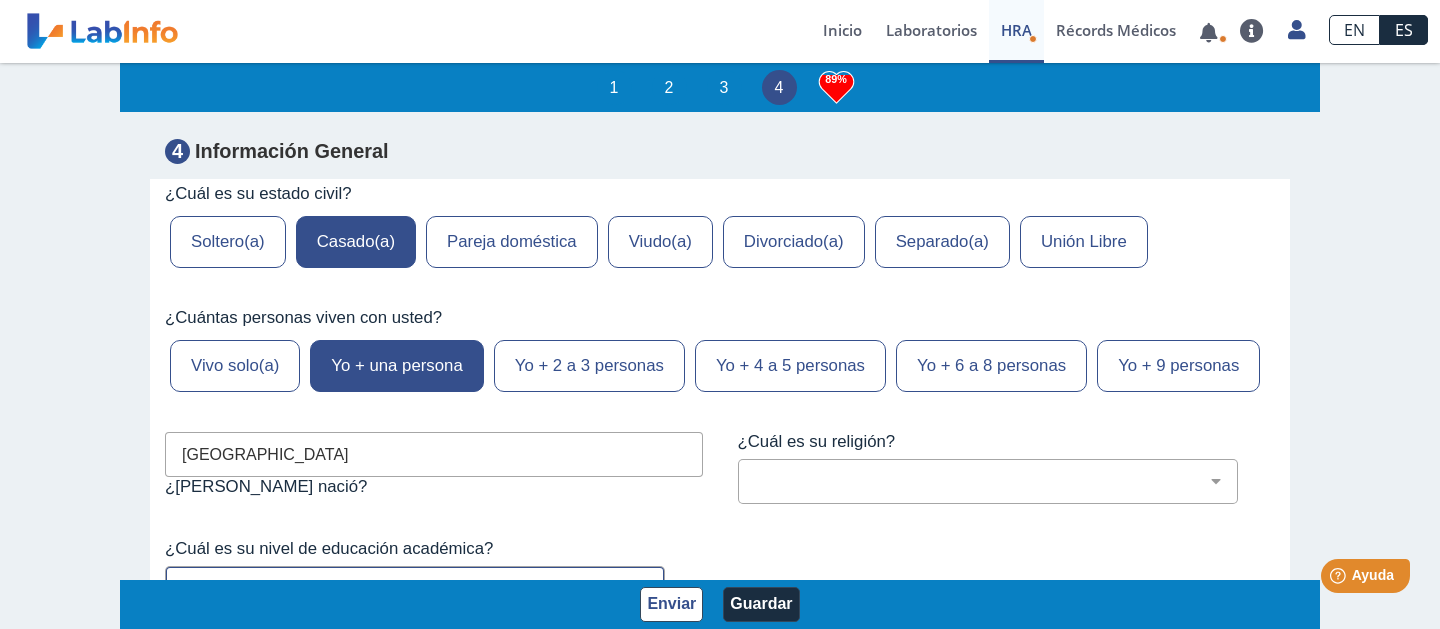 select on "8: 281" 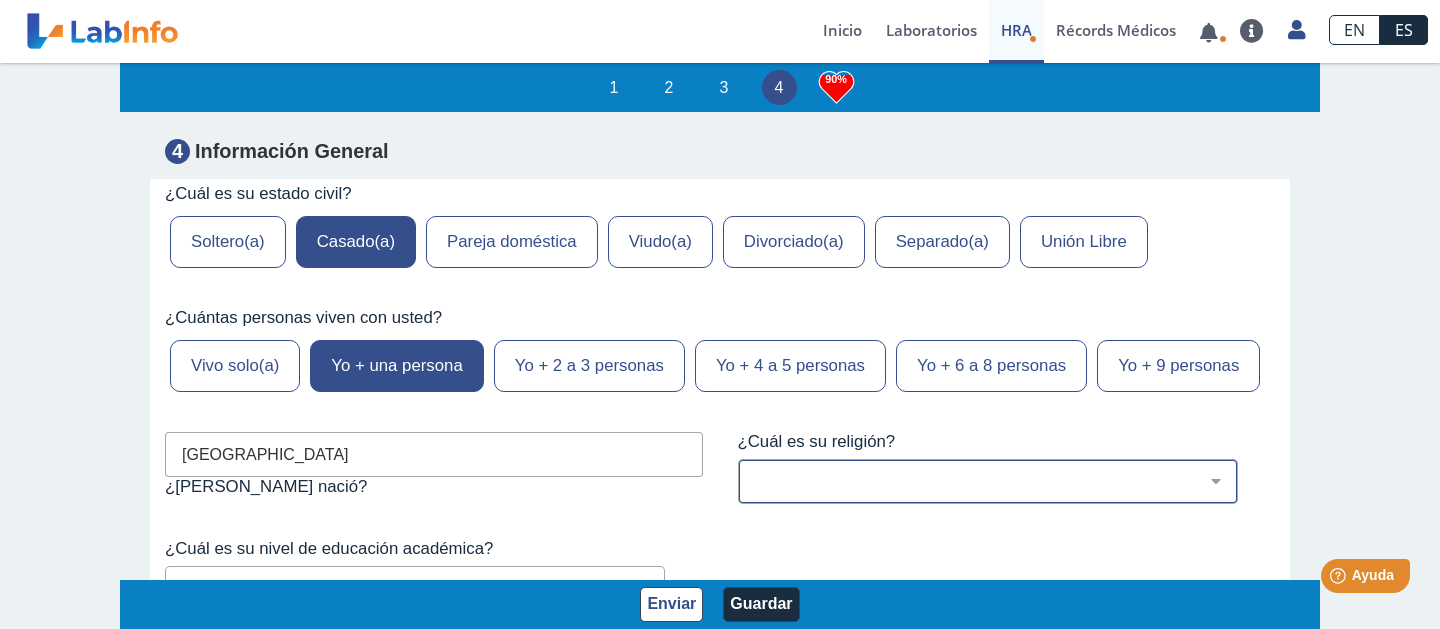 click on "Cristiano (cualquier denominación)   Judío   Ortodoxo   Mormón   Musulmán   Adventista   Testigo de Jehova   Ateo   Agnóstico   Otro no listado   Prefiero no responder   Católica" at bounding box center (988, 481) 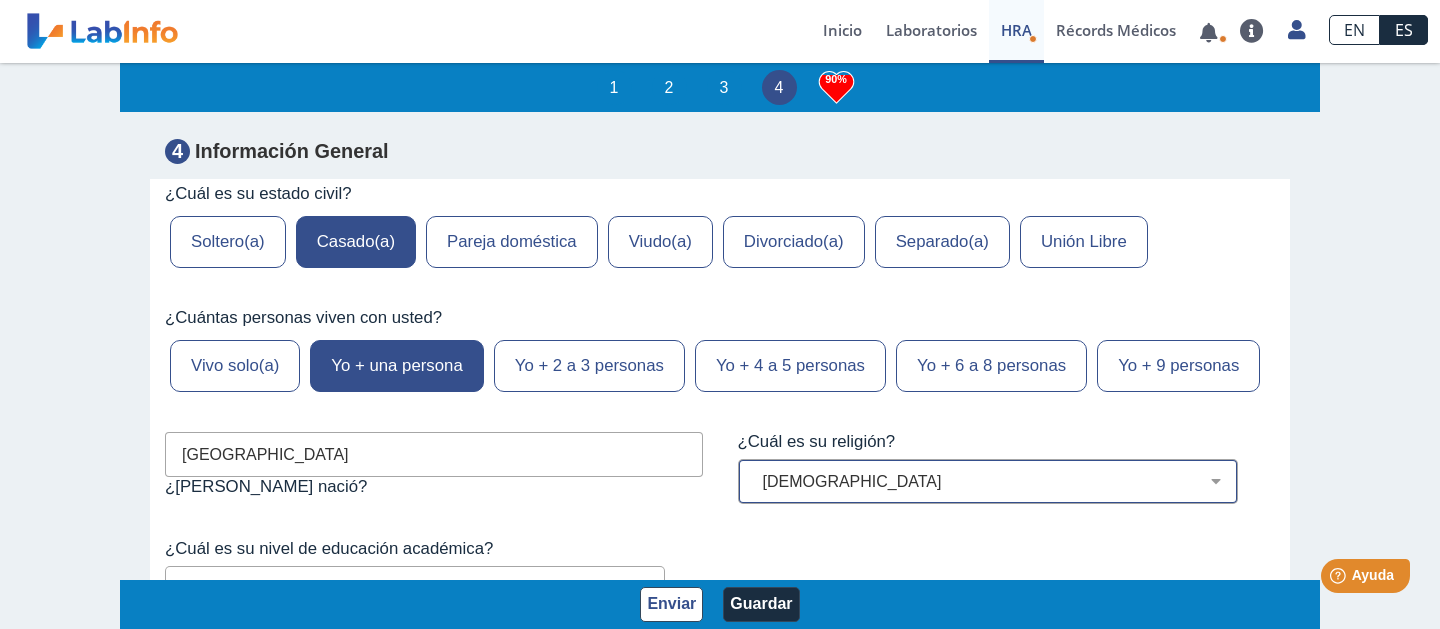 select on "6: 221" 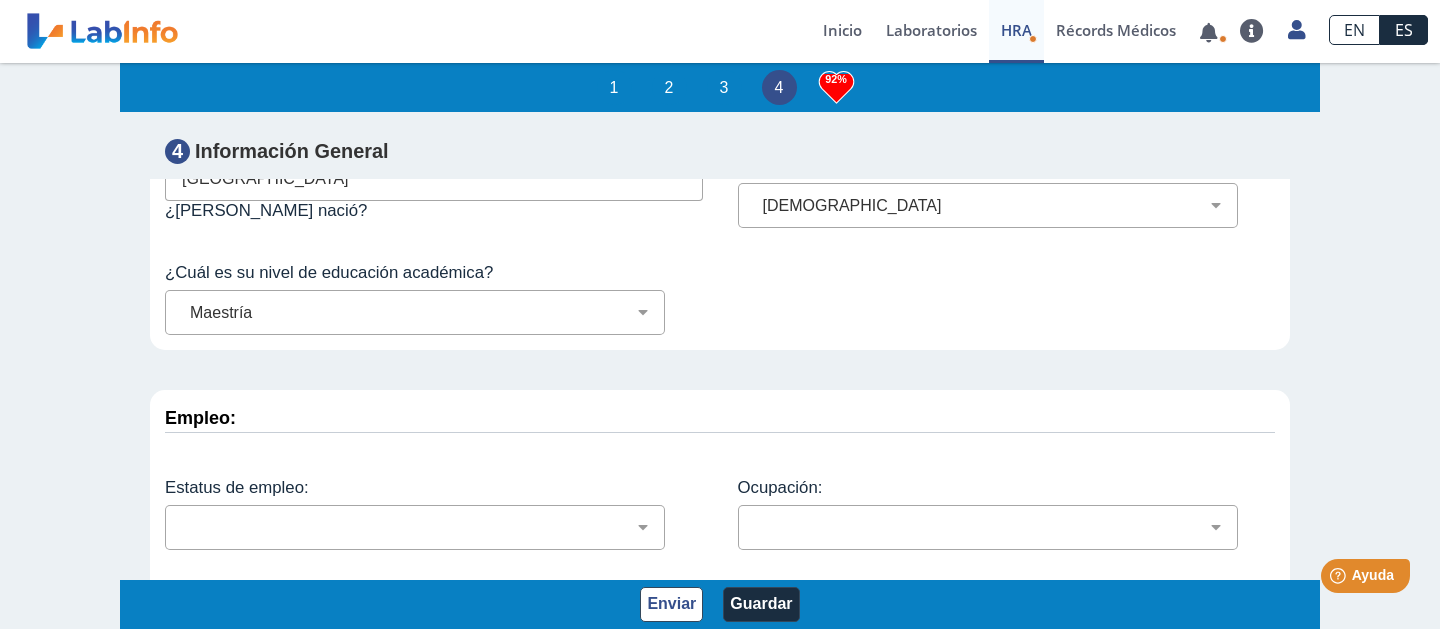 scroll, scrollTop: 8531, scrollLeft: 0, axis: vertical 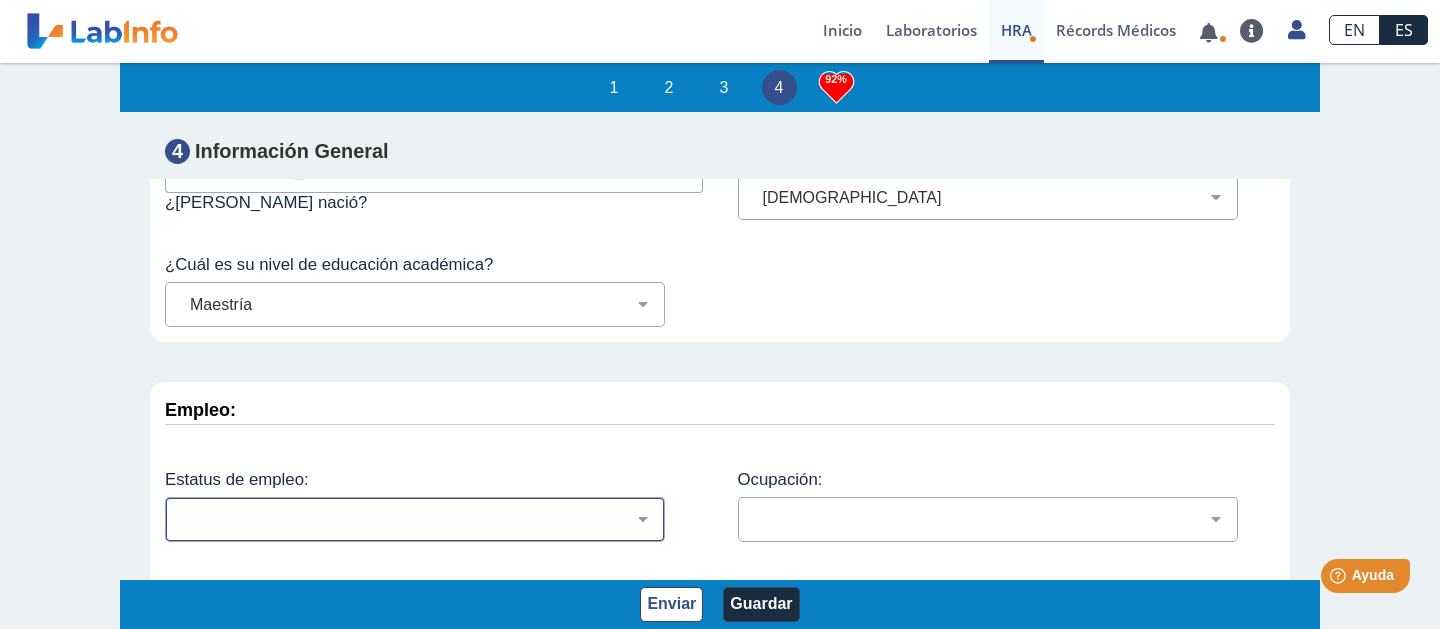 click on "Empleado a tiempo parcial   Empleado a tiempo completo   Servicio profesionales   Sin empleo. Actualmente buscando   Sin empleo. No estoy buscando.   Ama de casa   Estudiante   En la fuerza militar   Retirado   Discapacitado" at bounding box center [423, 519] 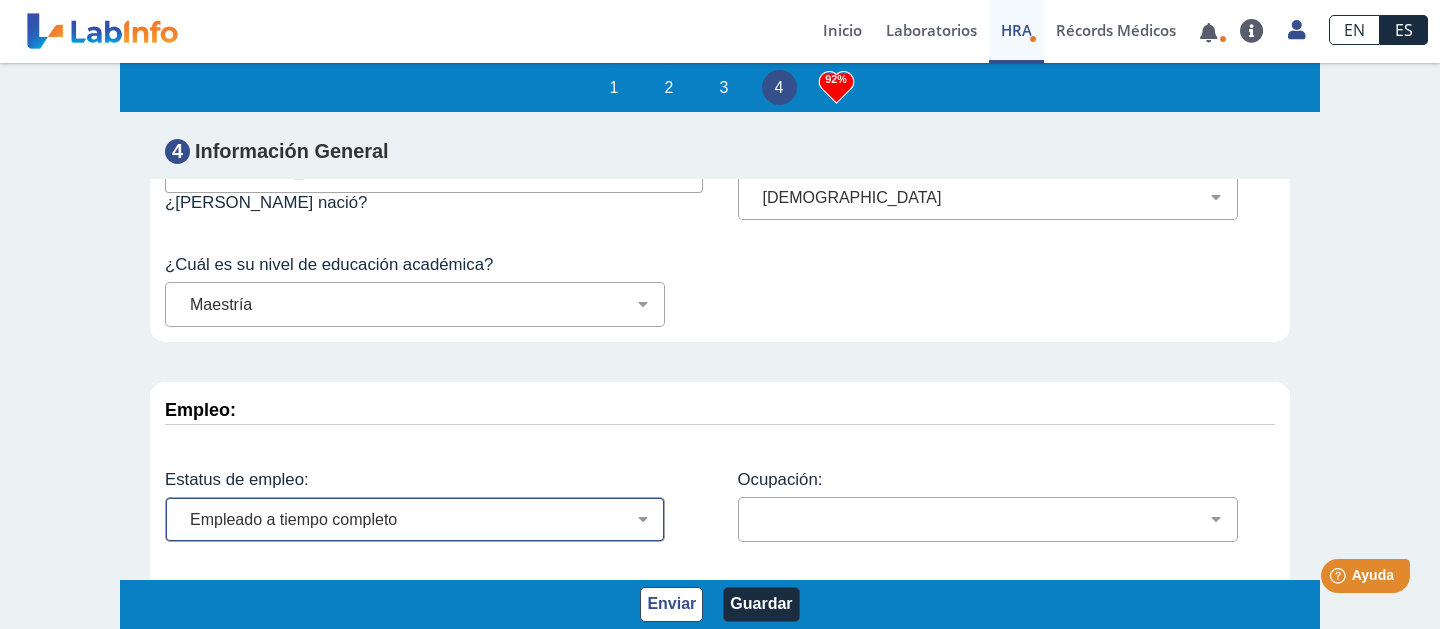 select on "2: 134" 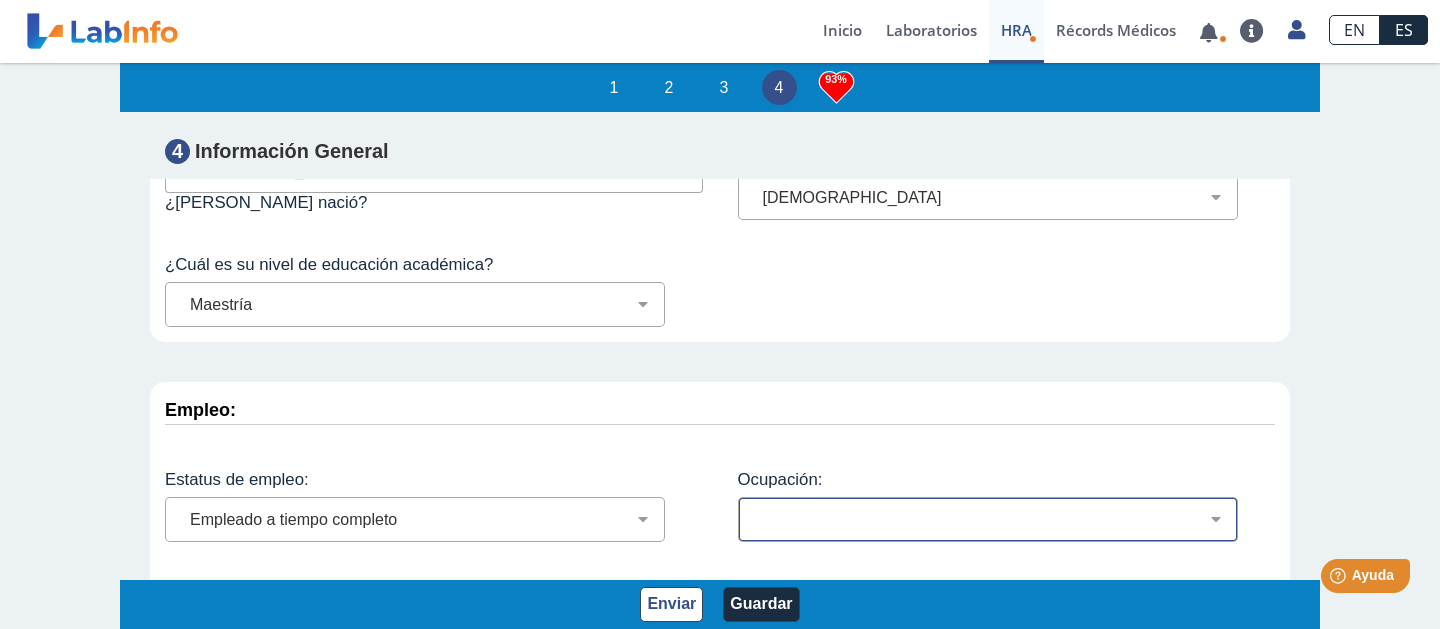 click on "Administración de empresas   Servicios de protección   Instalaciones, Reparaciones o Mantenimiento   Profesional de salud   Mantenimiento de edificios y espacios exteriores   Arquitectura o Ingeniería   Agricultura, Pescadería, Silvicultura   Personal administrativo o de oficina   Producción o Manufactura   Servicios sociales o comunitarios   Ocupaciones en el campo legal   Ciencias naturales   Matemáticas o Ciencia computacional   Servicios alimentarios   Ventas   Gerencia   Construcción   Educación   Artes, diseño o medios de comunicación   Deportes o entretenimiento   Servicios de atención médica   Cuidado personal   Transportación   No está listado   No aplica" at bounding box center [996, 519] 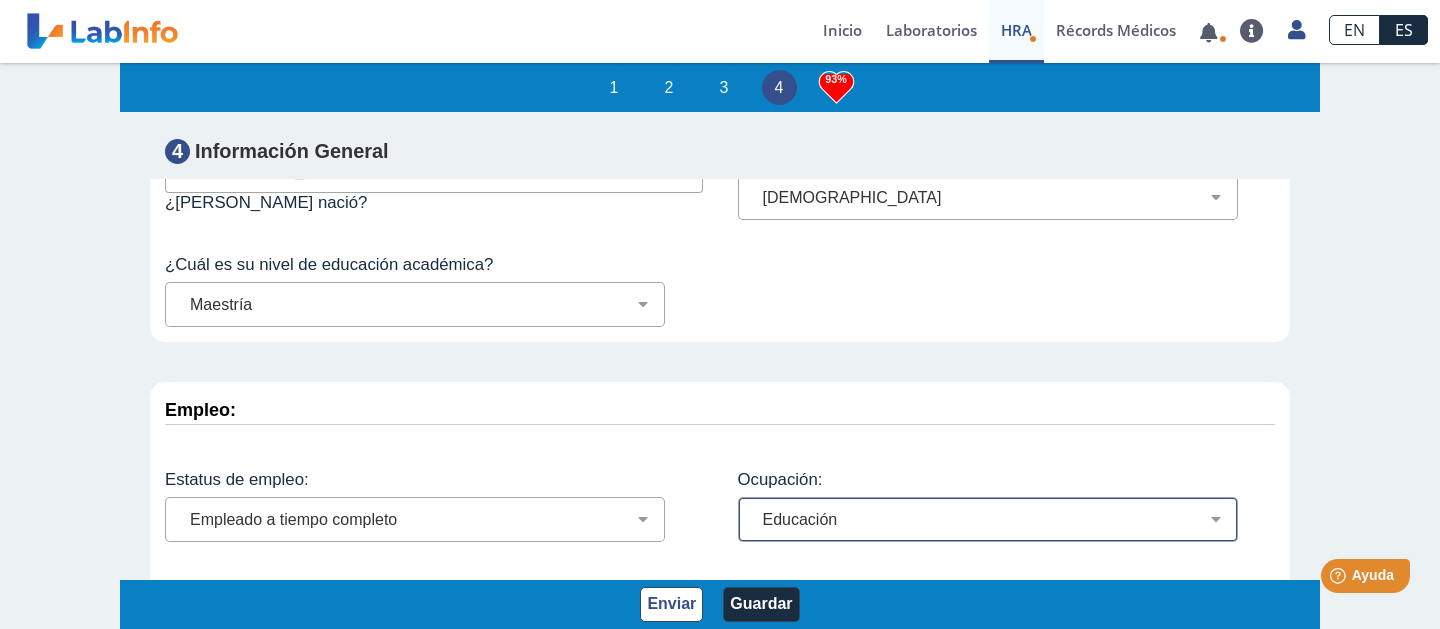 select on "18: 185" 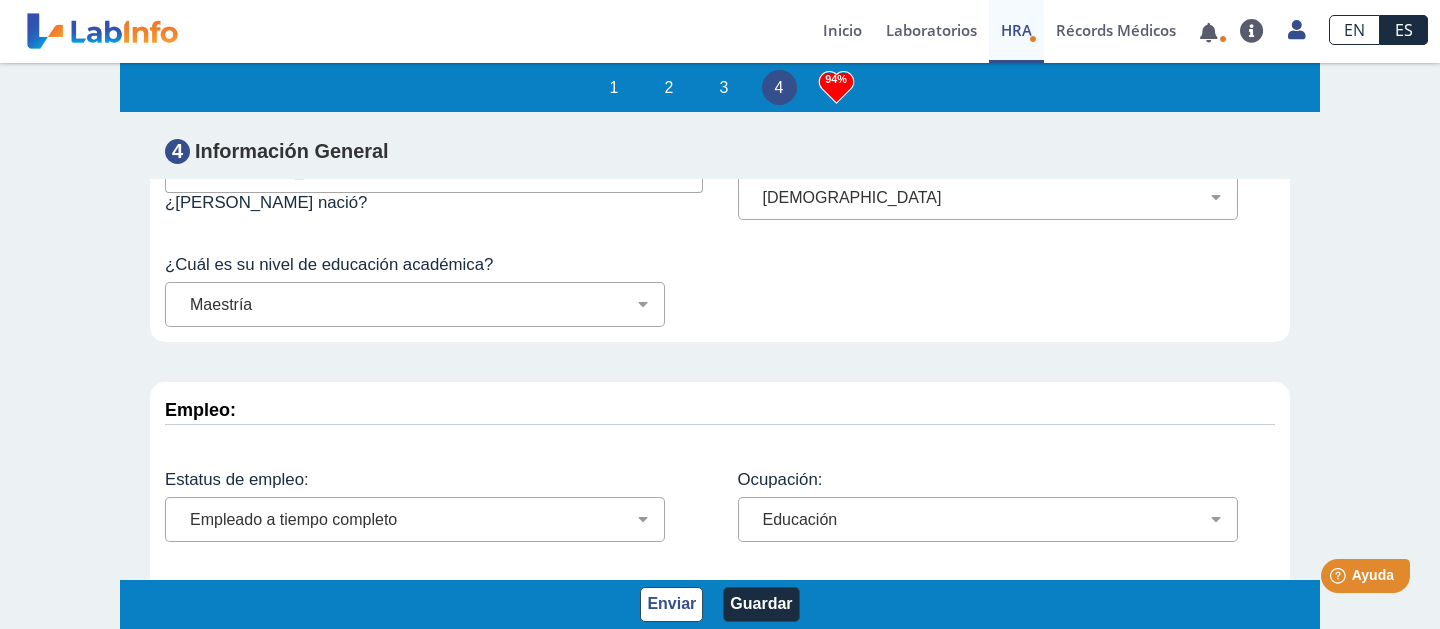 click on "Menos de $12,000   $12,000-$16,000   $16,000-$24,000   $24,000-$30,000   $30,000-$40,000   $40,000-$50,000   $50,000-$60,000   $60,000-$70,000   $70,000-$80,000   $80,000-$90,000   $90,000-$100,000   $100,000-$150,000   $150,000-$250,000   Más de $250,000" at bounding box center (415, 626) 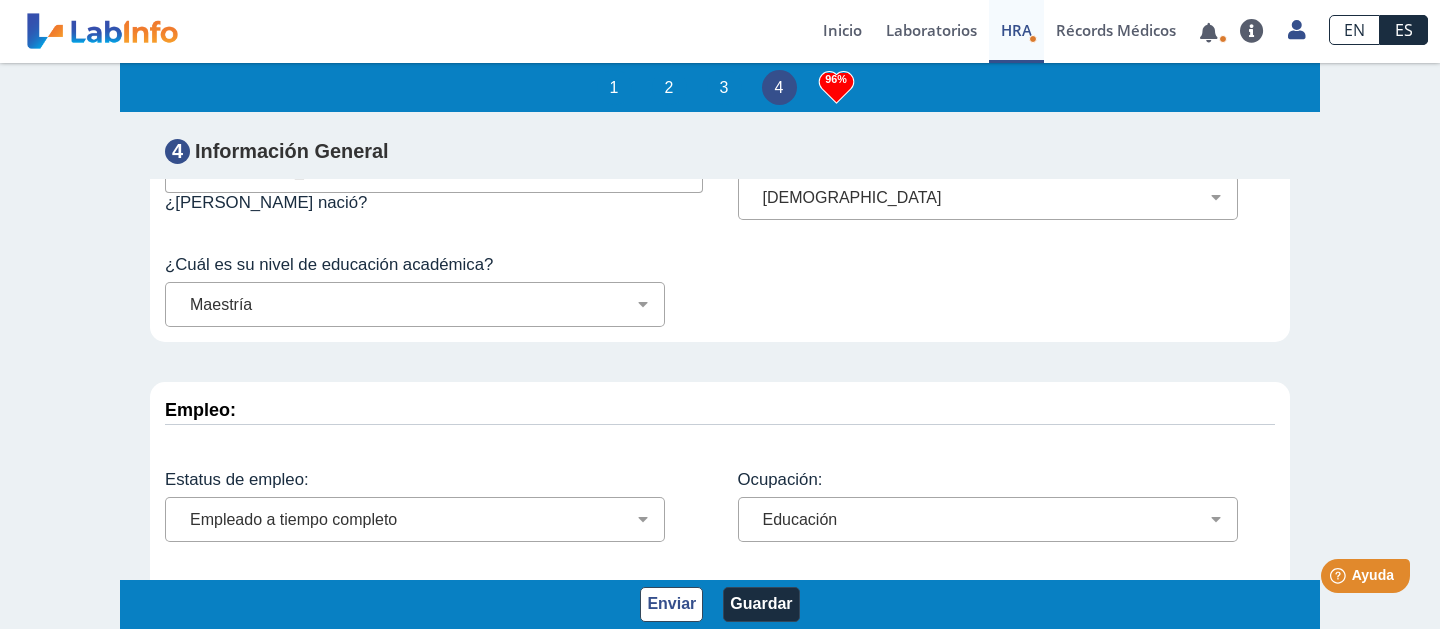 click on "Menos de $12,000   $12,000-$16,000   $16,000-$24,000   $24,000-$30,000   $30,000-$40,000   $40,000-$50,000   $50,000-$60,000   $60,000-$70,000   $70,000-$80,000   $80,000-$90,000   $90,000-$100,000   $100,000-$150,000   $150,000-$250,000   Más de $250,000" at bounding box center (423, 626) 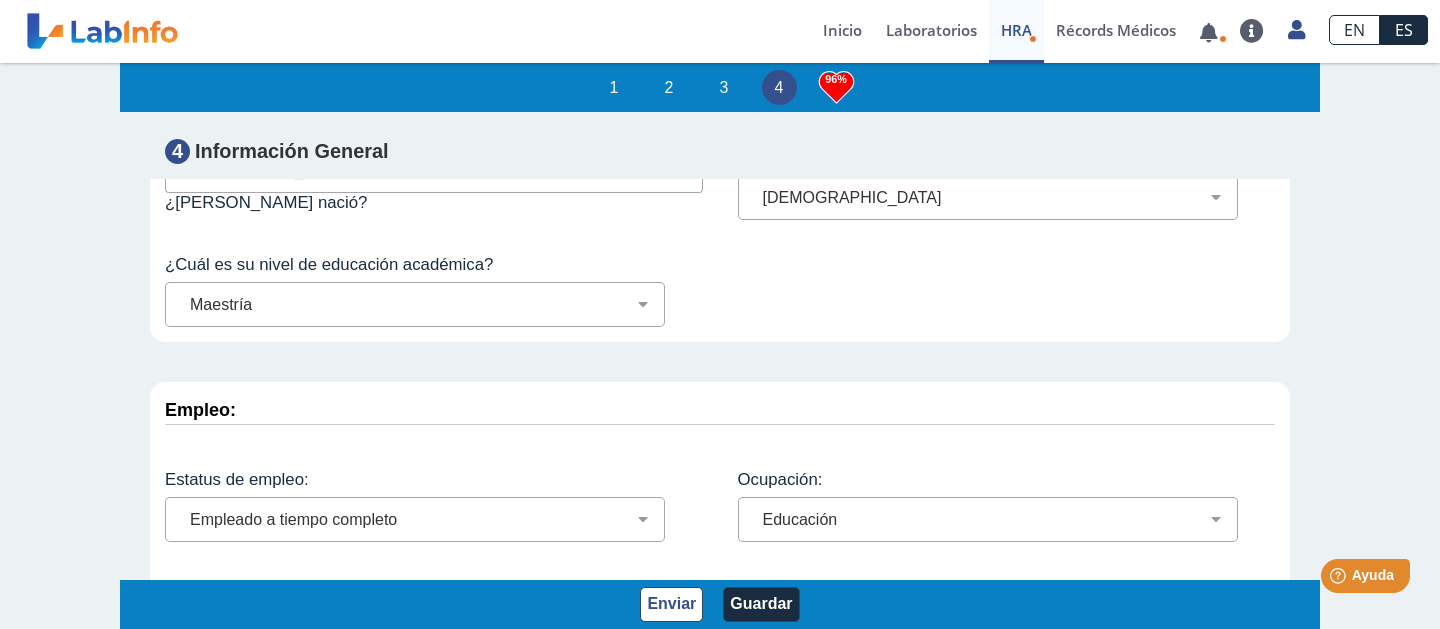 click on "Menos de $12,000   $12,000-$16,000   $16,000-$24,000   $24,000-$30,000   $30,000-$40,000   $40,000-$50,000   $50,000-$60,000   $60,000-$70,000   $70,000-$80,000   $80,000-$90,000   $90,000-$100,000   $100,000-$150,000   $150,000-$250,000   Más de $250,000" at bounding box center (423, 626) 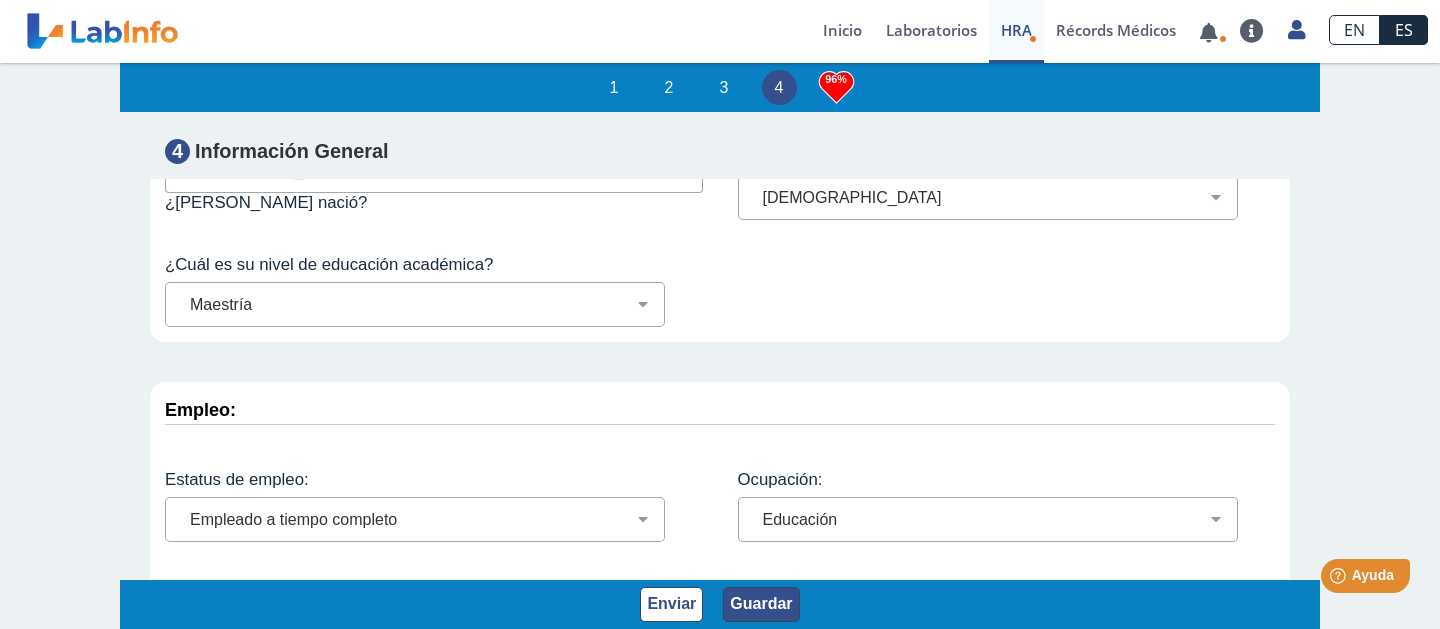 click on "Guardar" 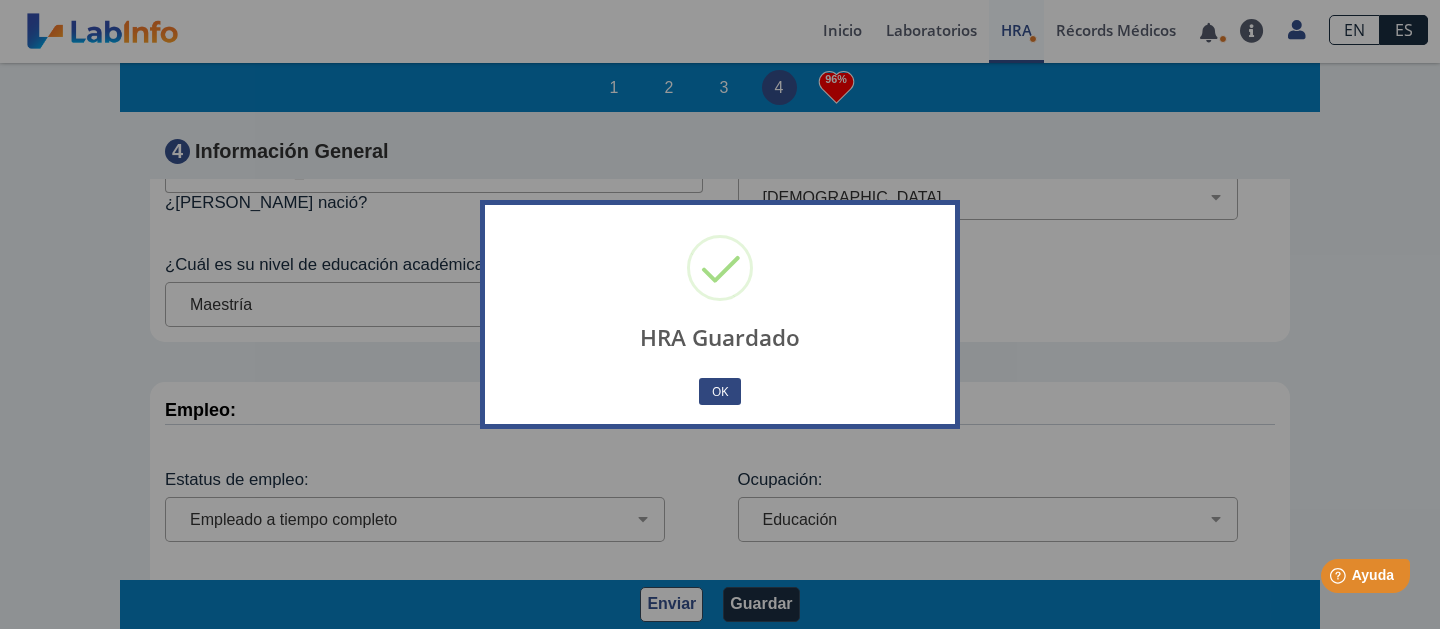 click on "OK" at bounding box center (720, 391) 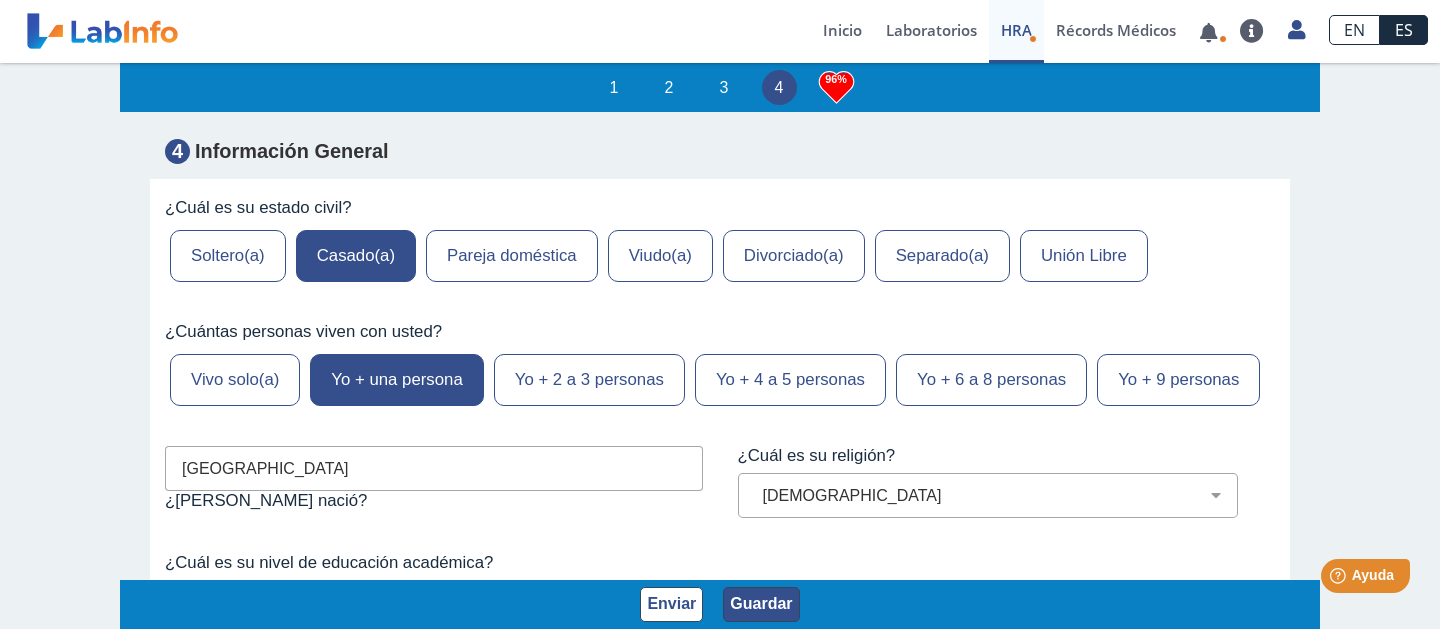 scroll, scrollTop: 7941, scrollLeft: 0, axis: vertical 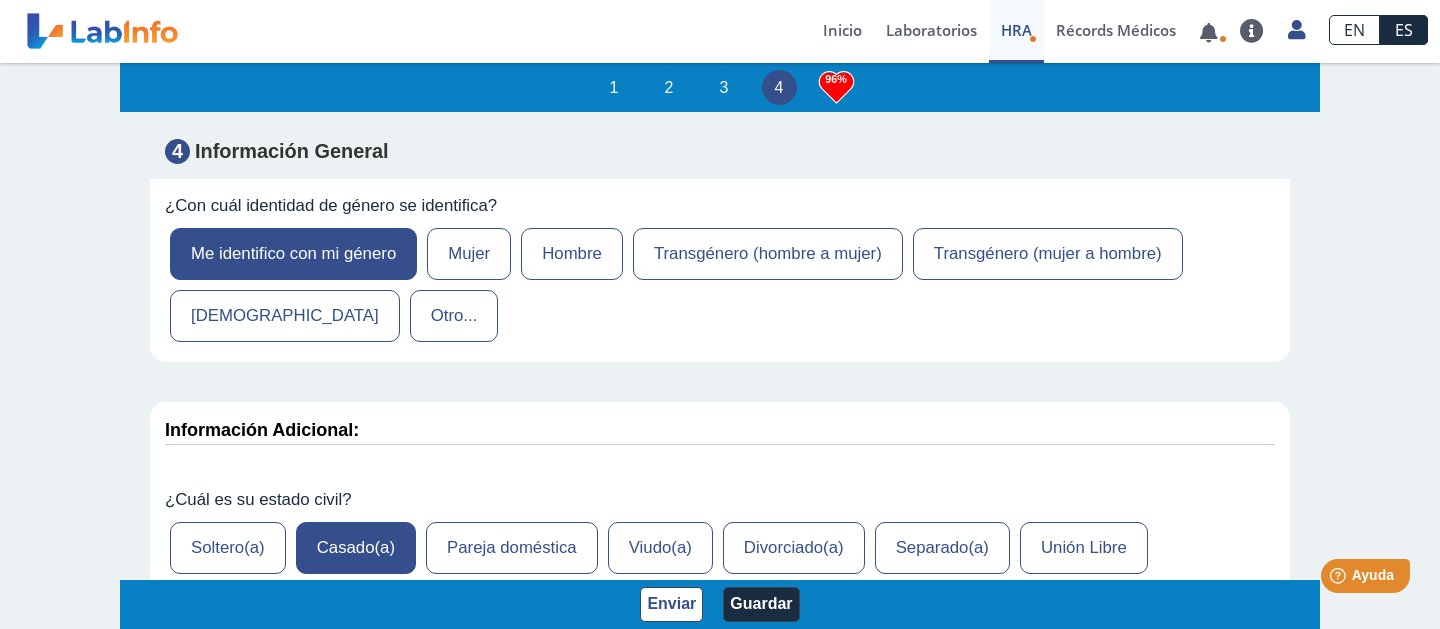 click on "96%" 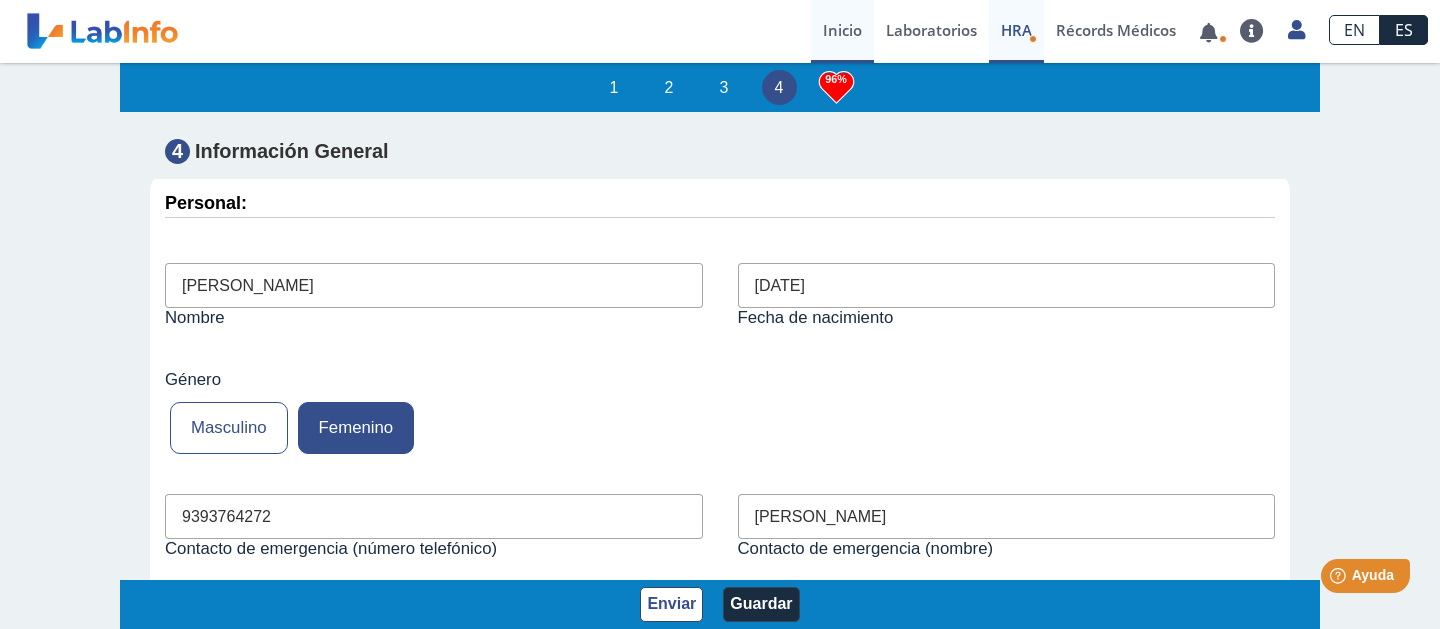 scroll, scrollTop: 7152, scrollLeft: 0, axis: vertical 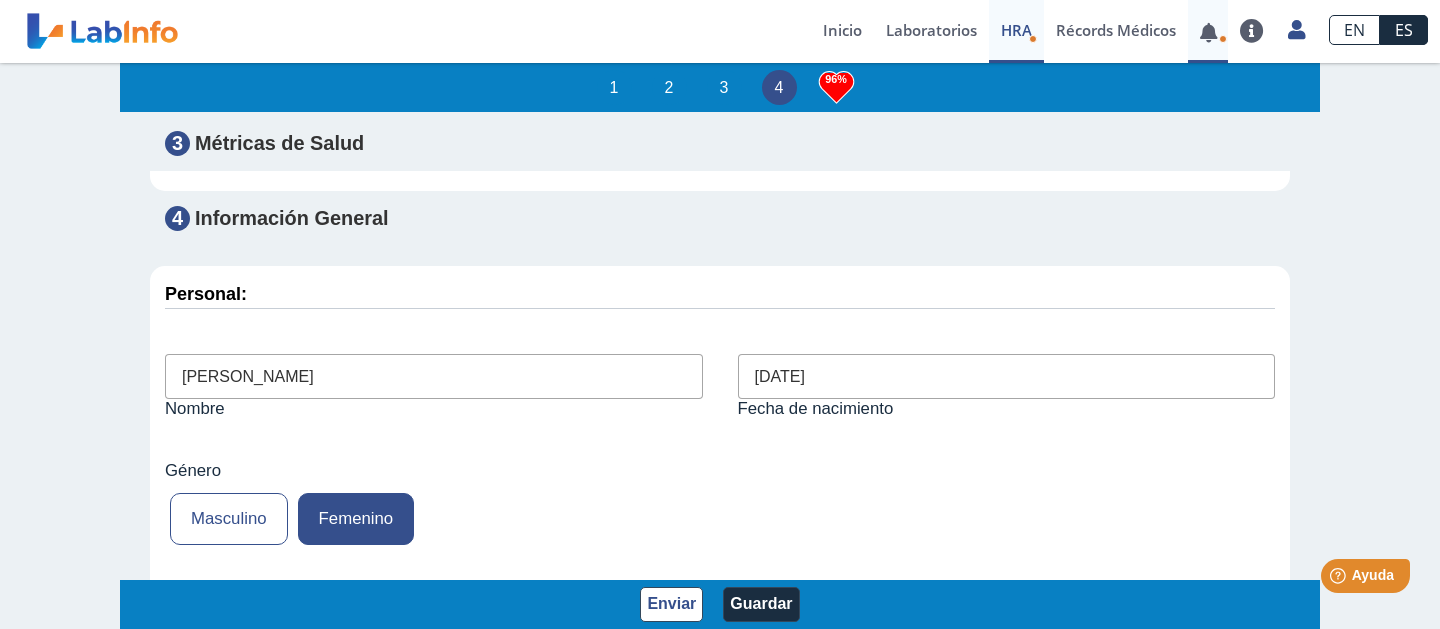 click at bounding box center [1208, 32] 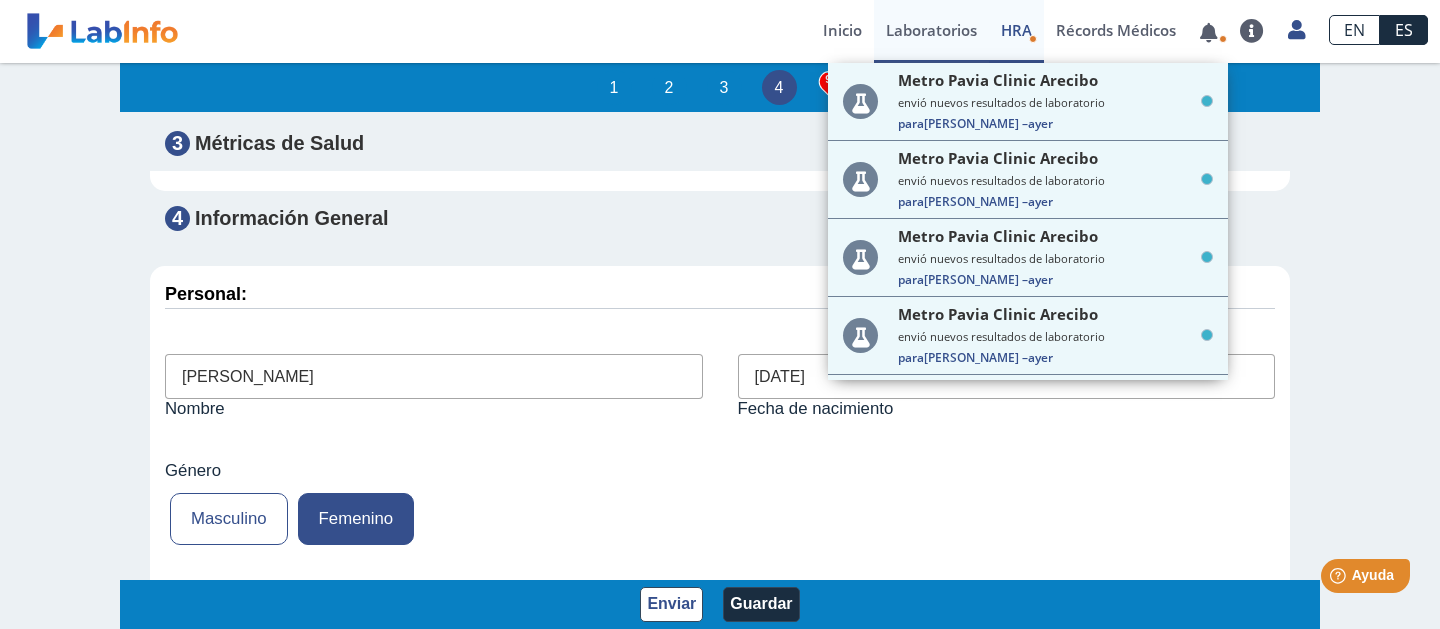 click on "Laboratorios" at bounding box center [931, 31] 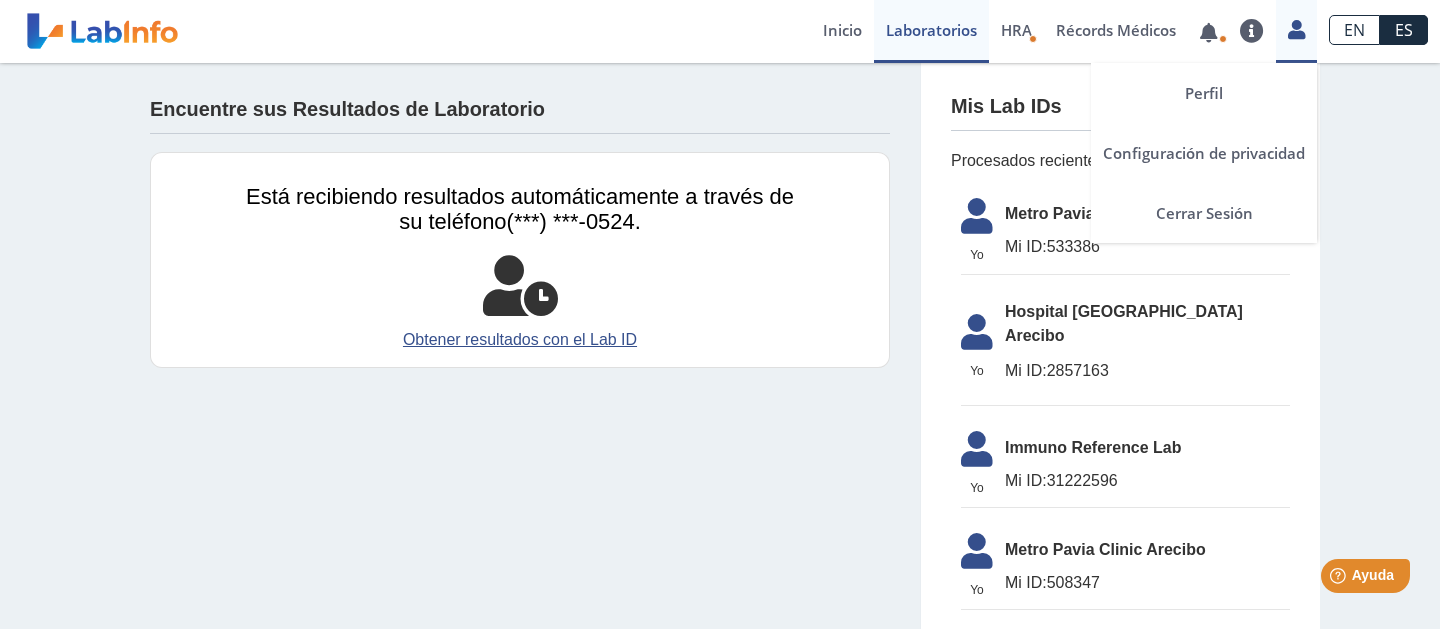click on "Perfil Configuración de privacidad Cerrar Sesión" at bounding box center (1296, 31) 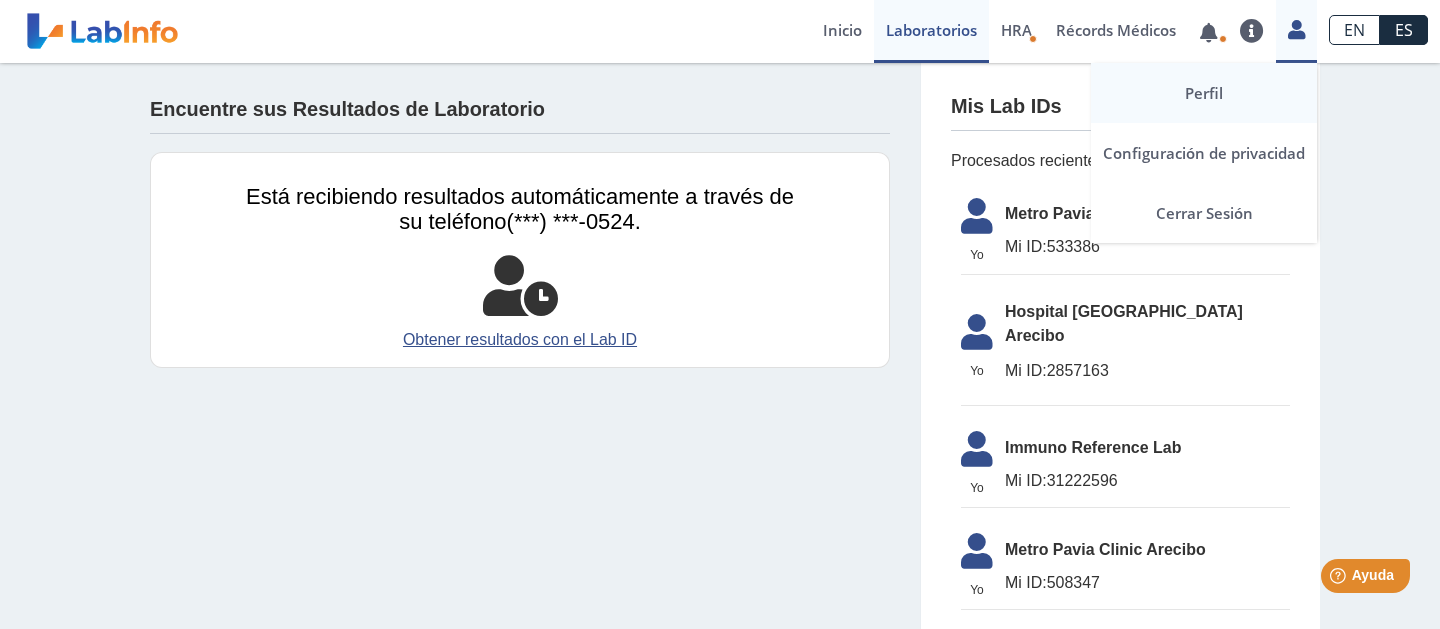 click on "Perfil" at bounding box center (1204, 93) 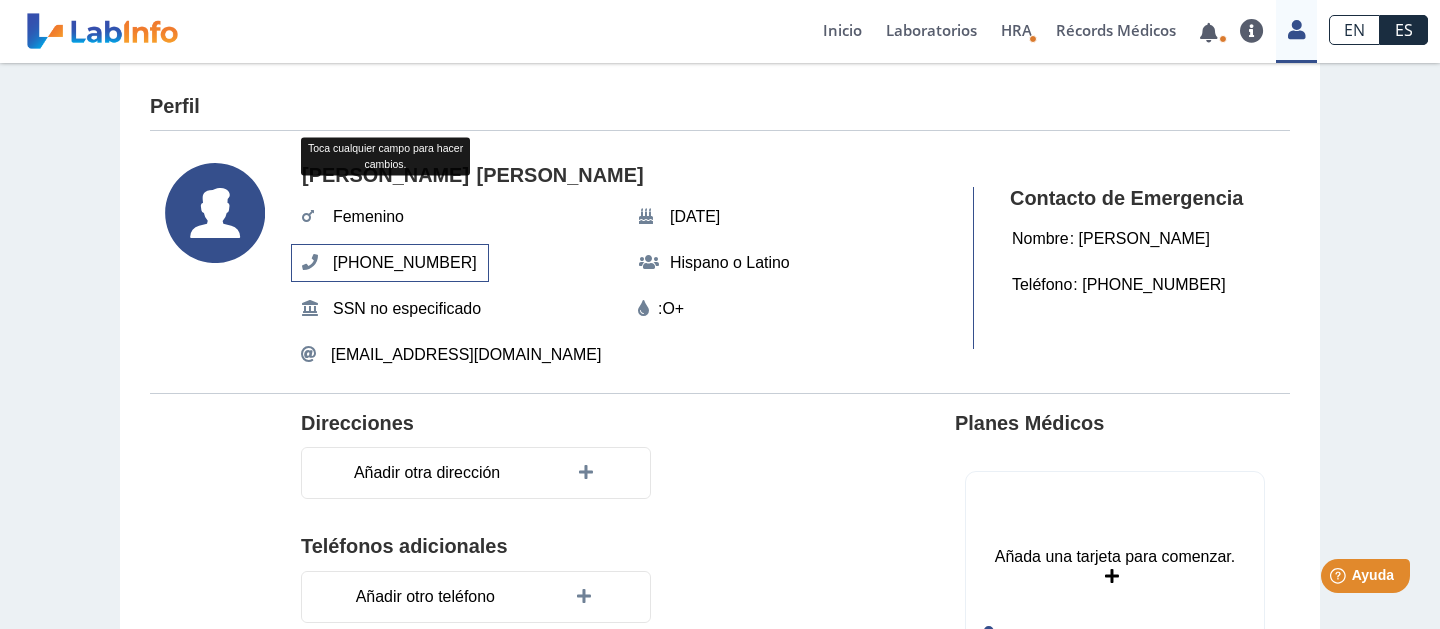 click on "(787) 689-0524" 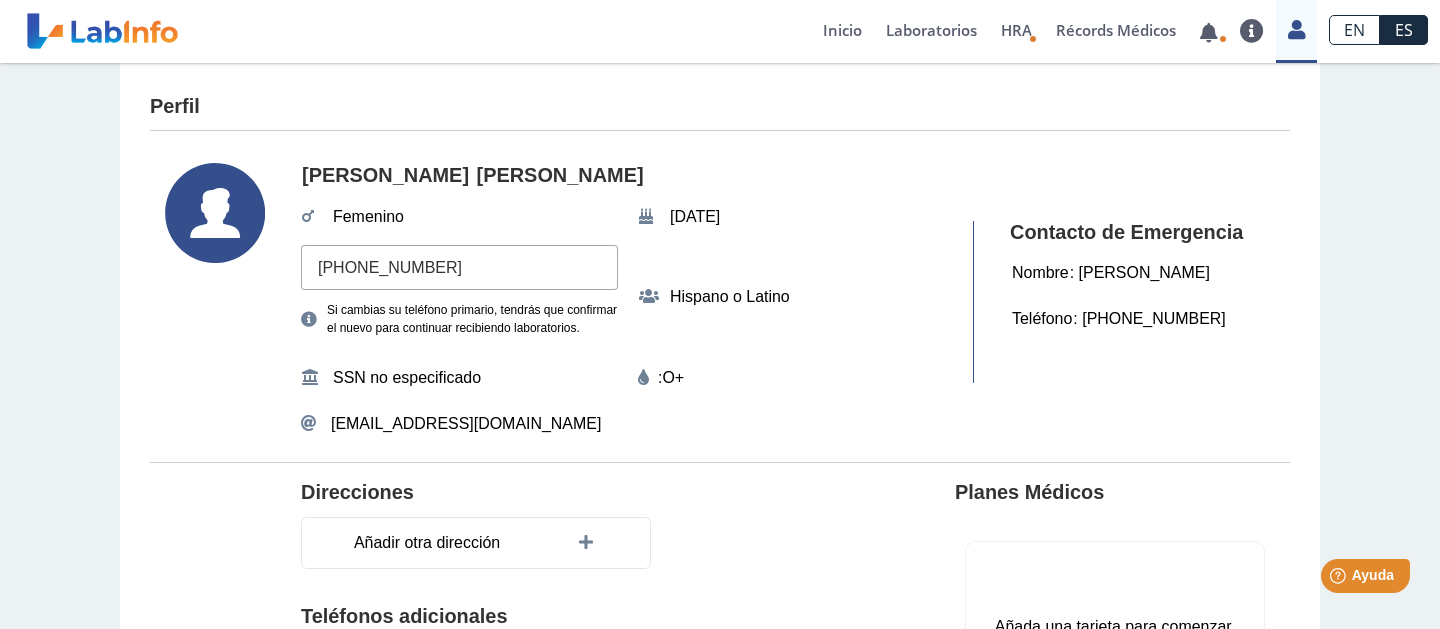 drag, startPoint x: 320, startPoint y: 268, endPoint x: 490, endPoint y: 270, distance: 170.01176 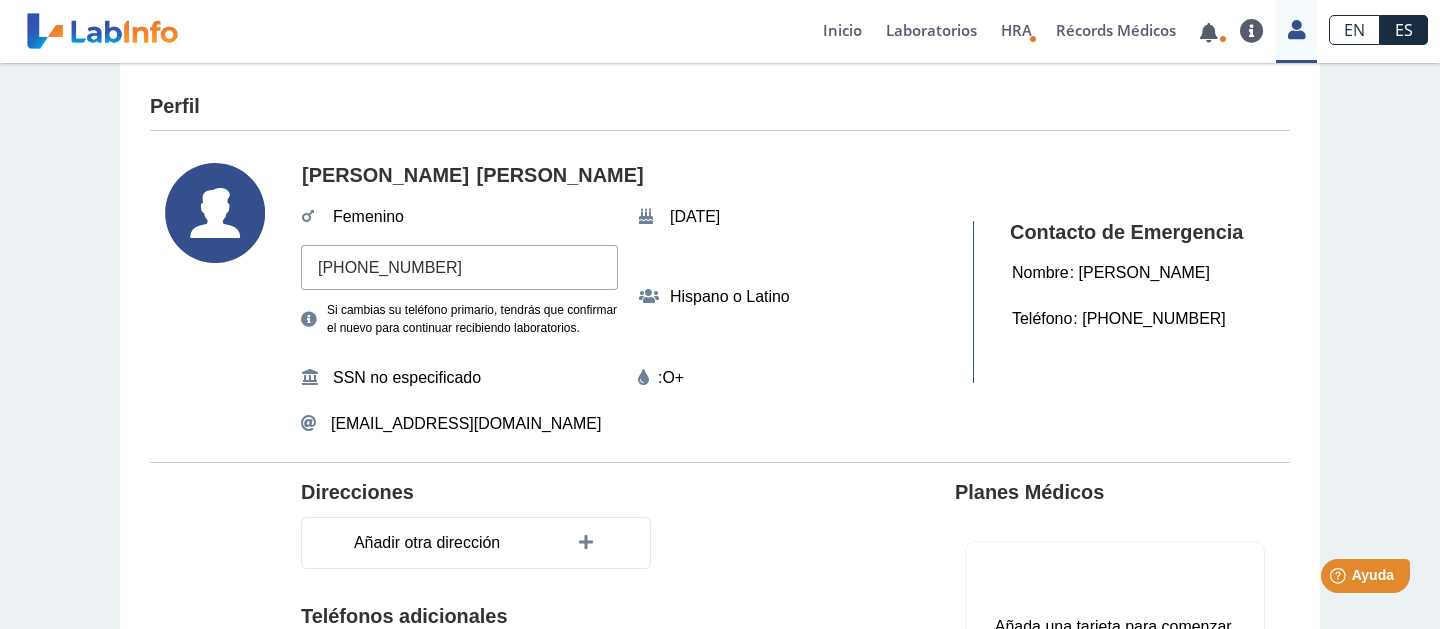 drag, startPoint x: 408, startPoint y: 266, endPoint x: 305, endPoint y: 266, distance: 103 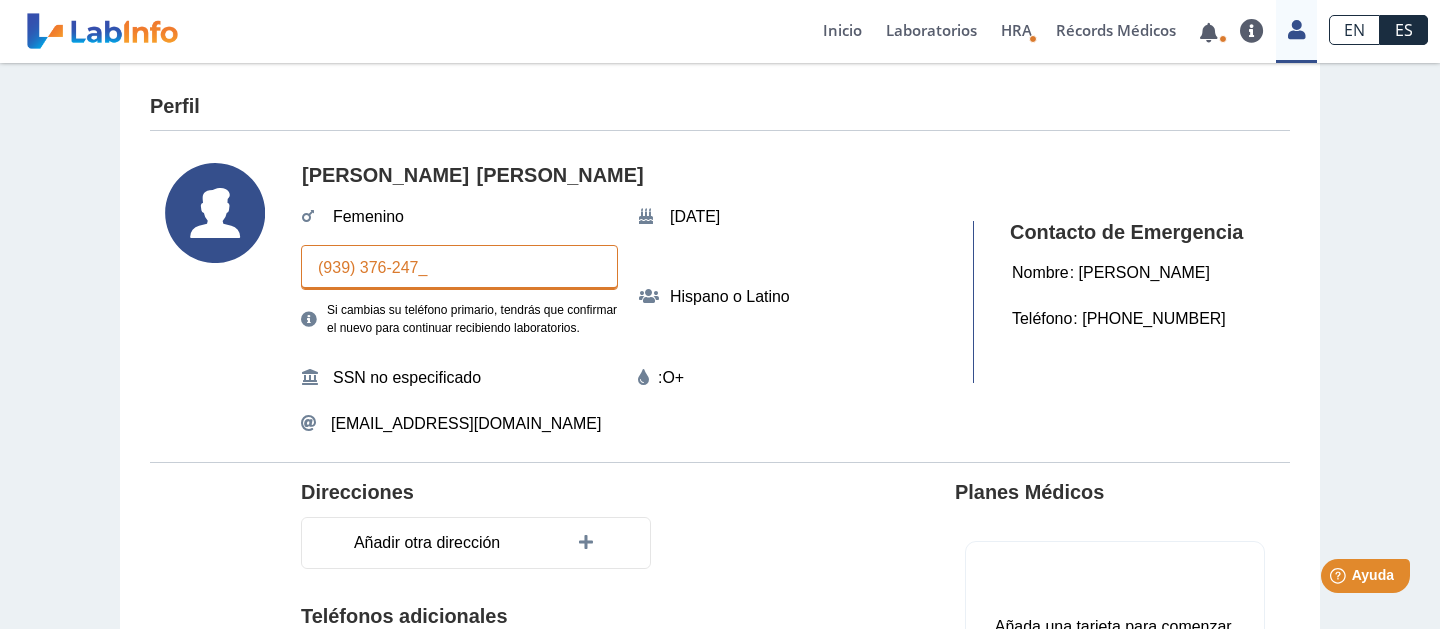 drag, startPoint x: 437, startPoint y: 263, endPoint x: 393, endPoint y: 261, distance: 44.04543 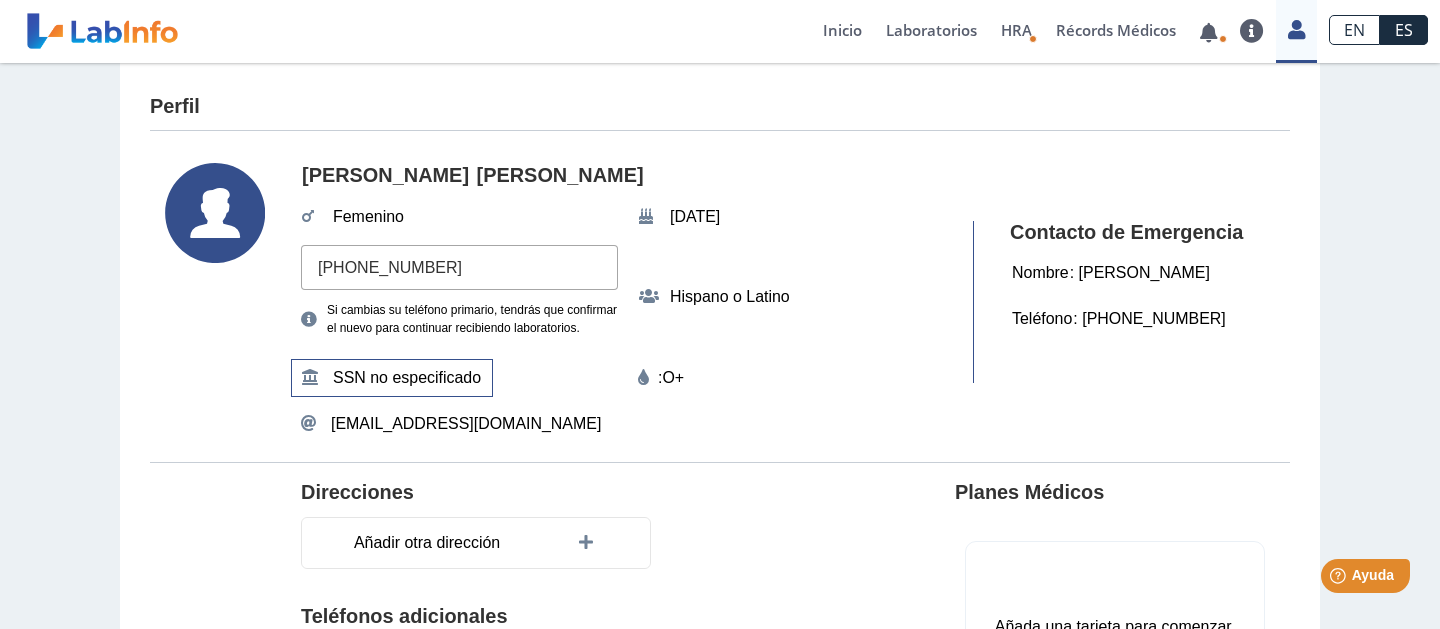 type on "(939) 376-4274" 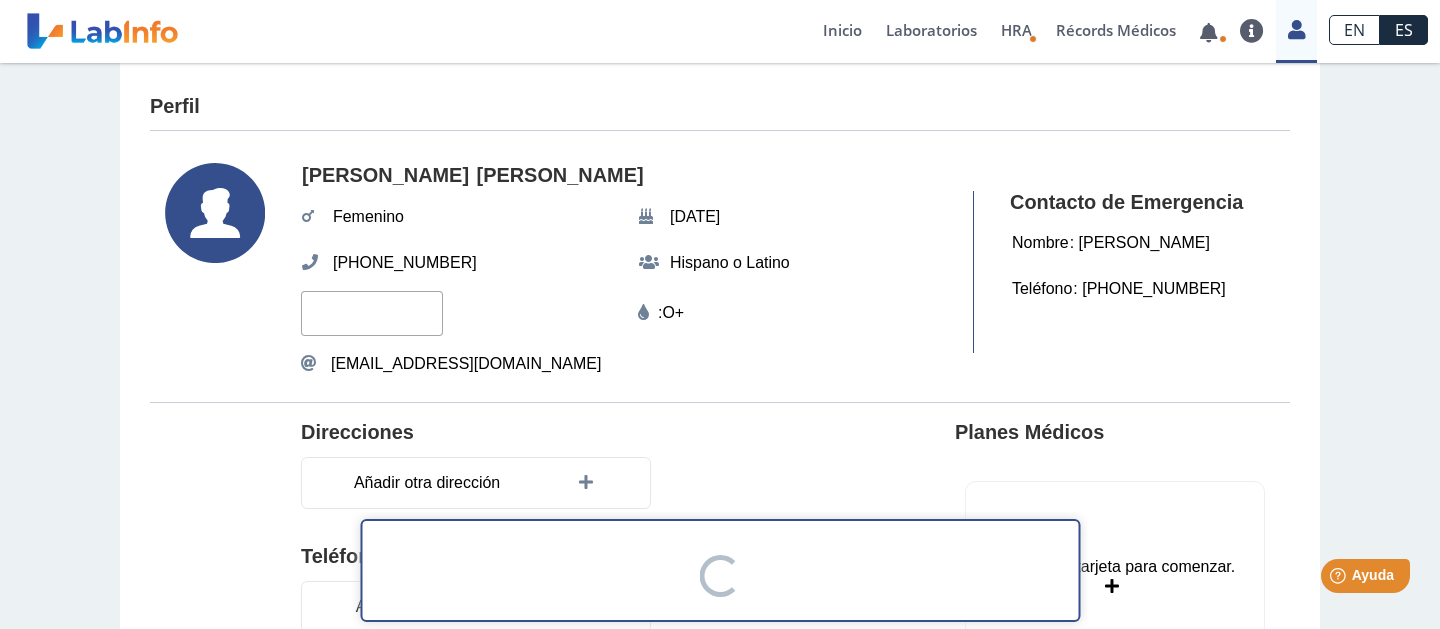 click 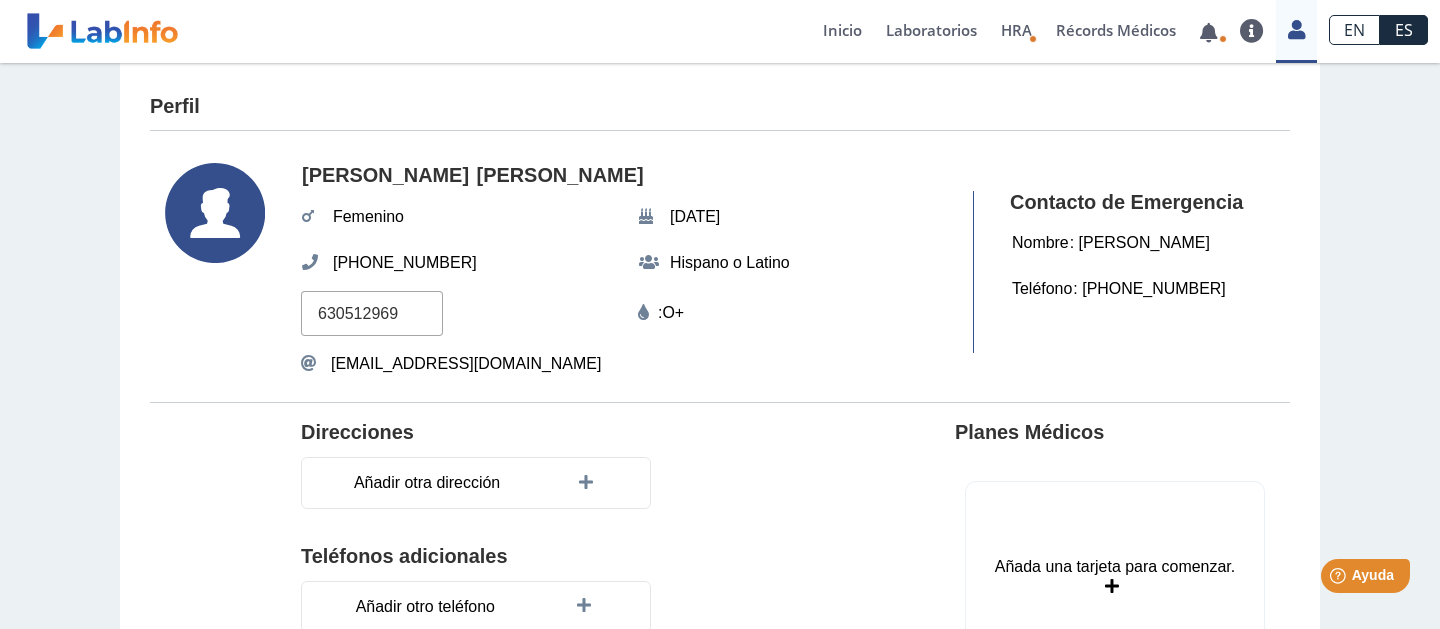 click on "630512969" 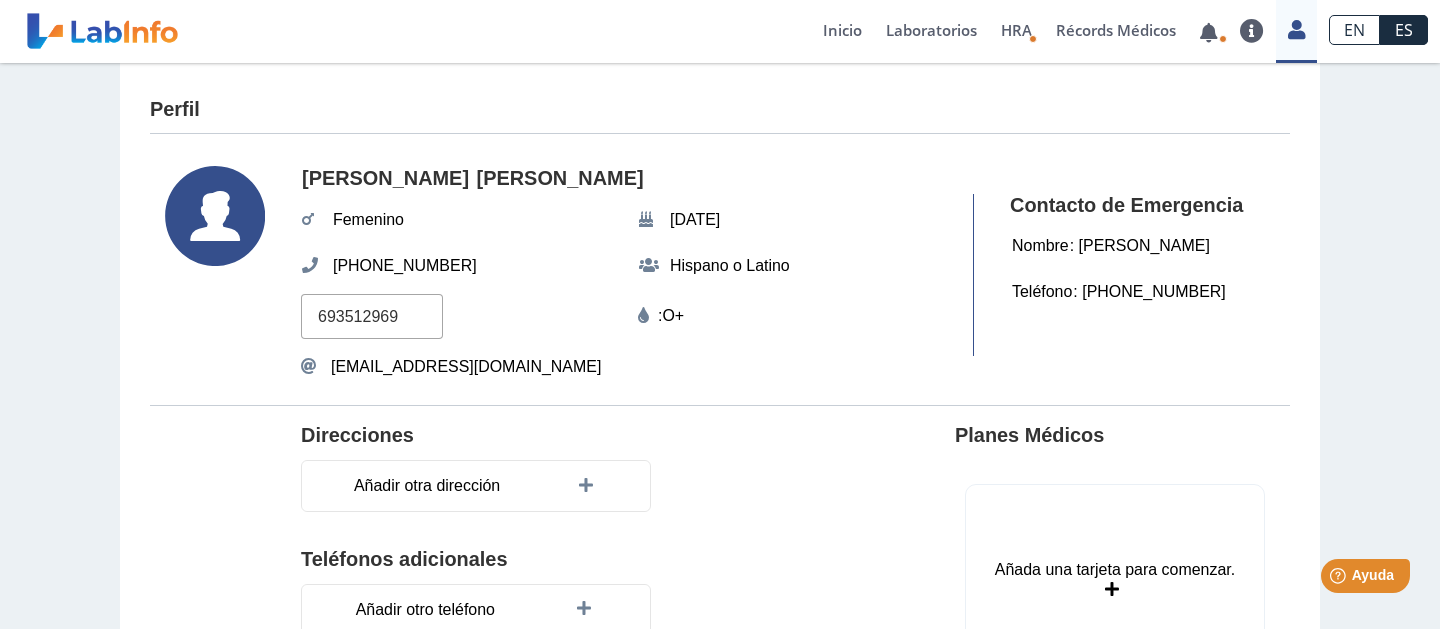 scroll, scrollTop: 410, scrollLeft: 0, axis: vertical 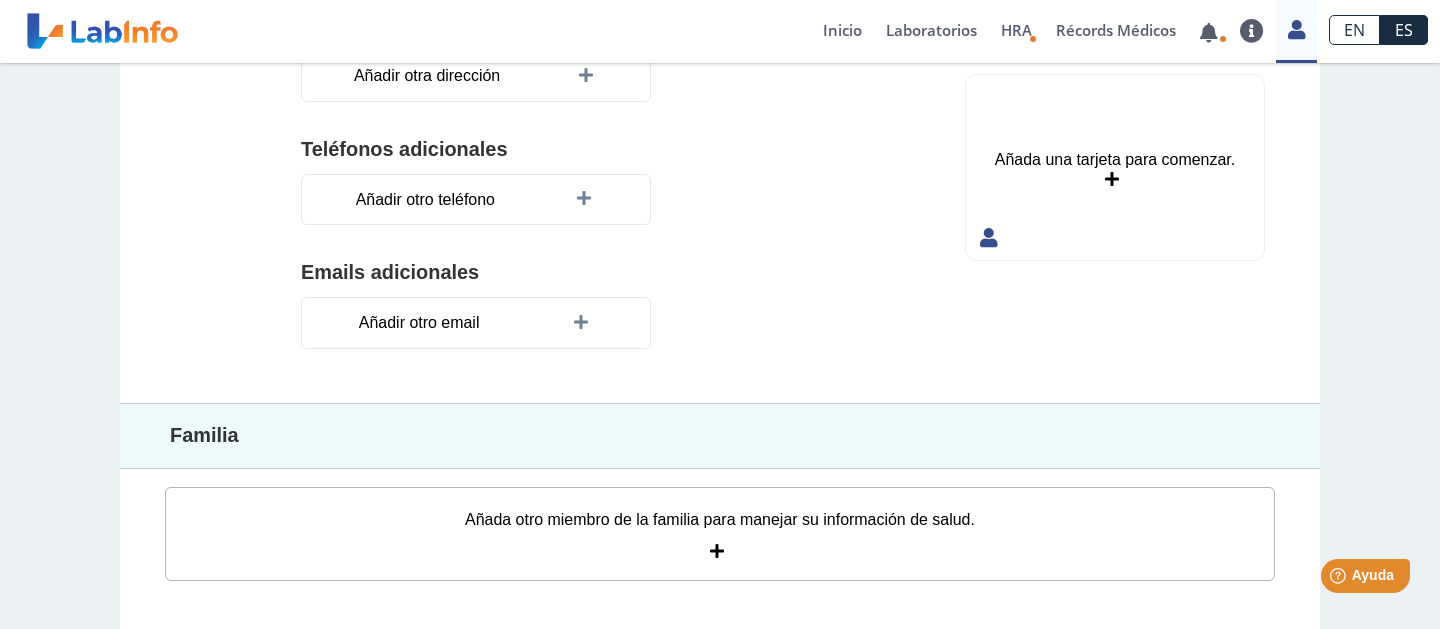 type on "693512969" 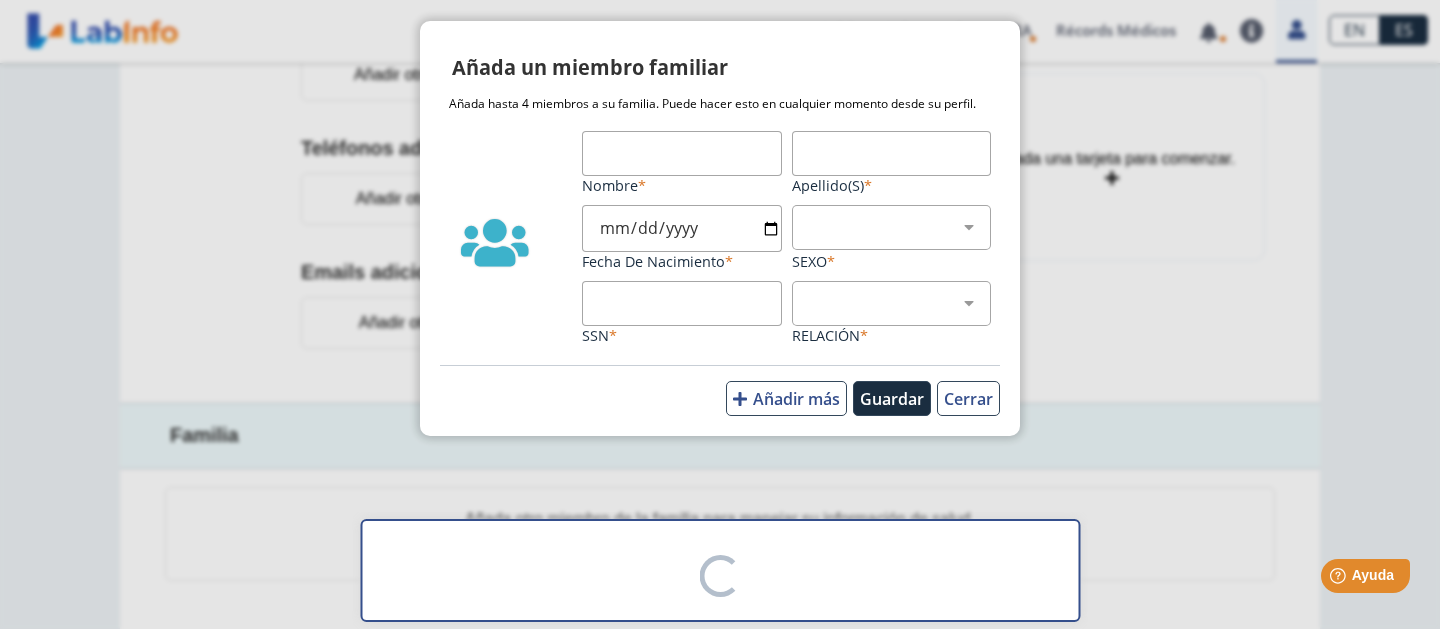 click on "Nombre" at bounding box center [682, 153] 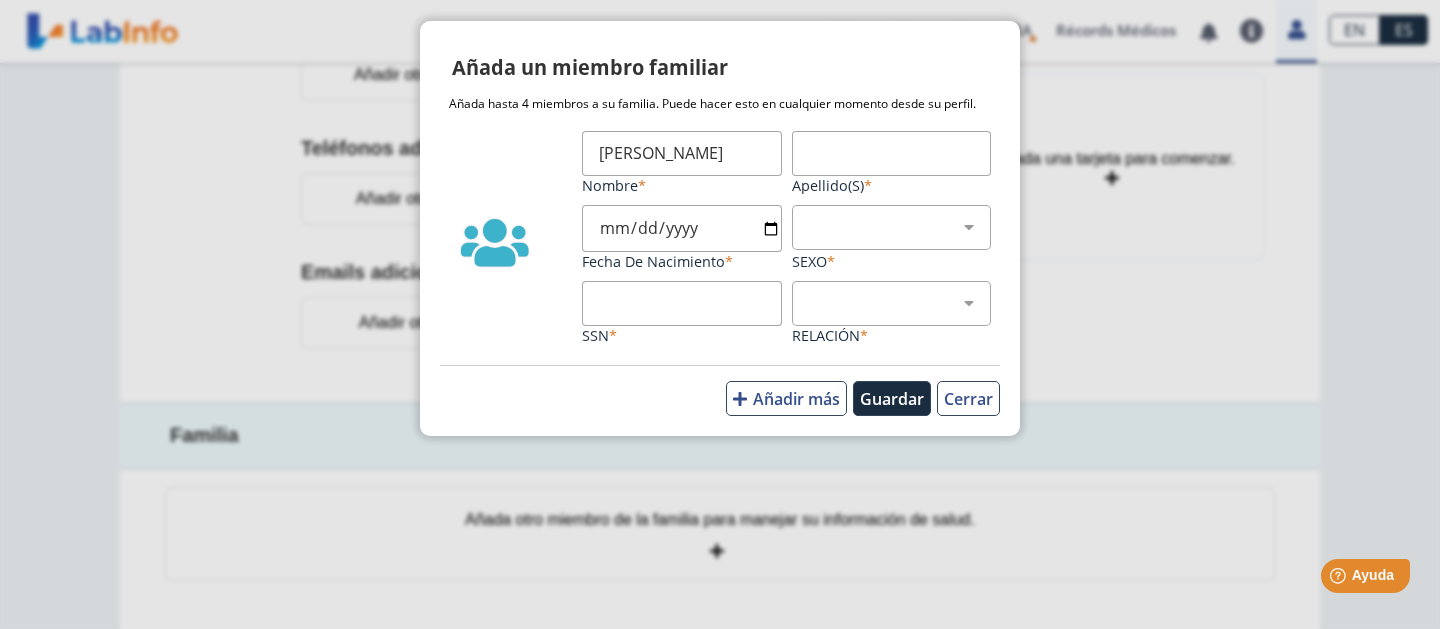 drag, startPoint x: 735, startPoint y: 152, endPoint x: 676, endPoint y: 152, distance: 59 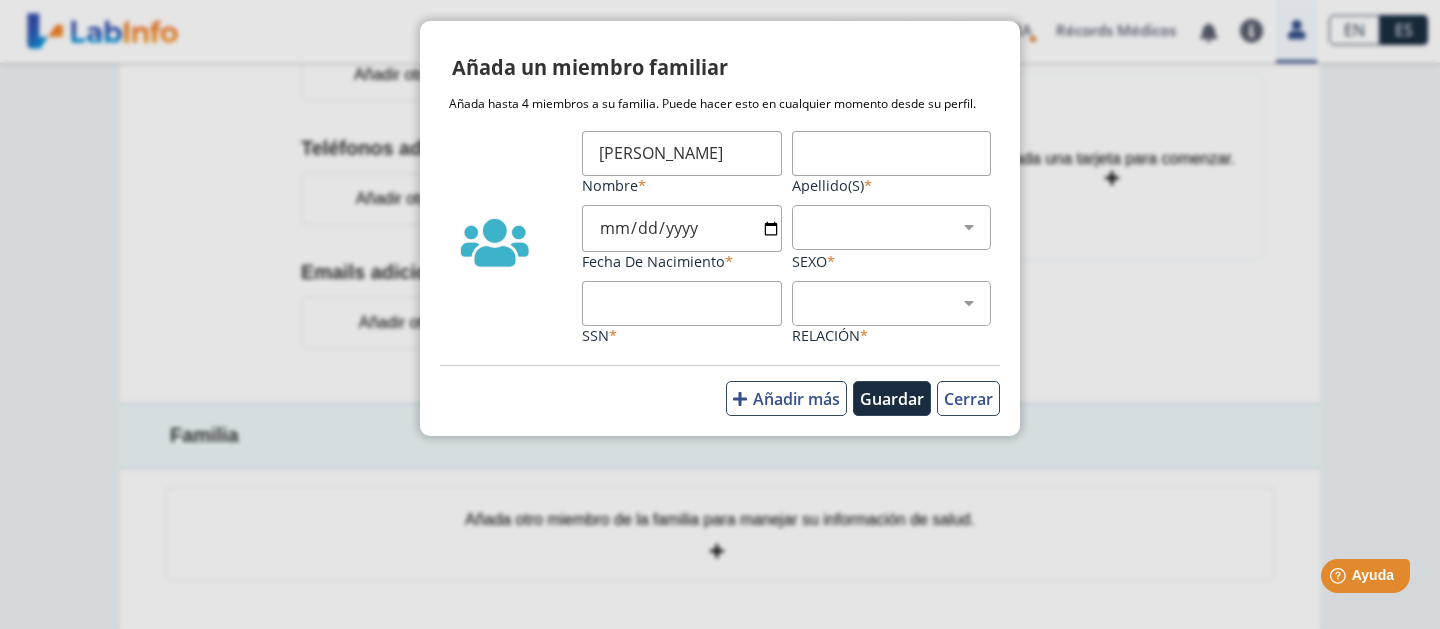 type on "Edmundo" 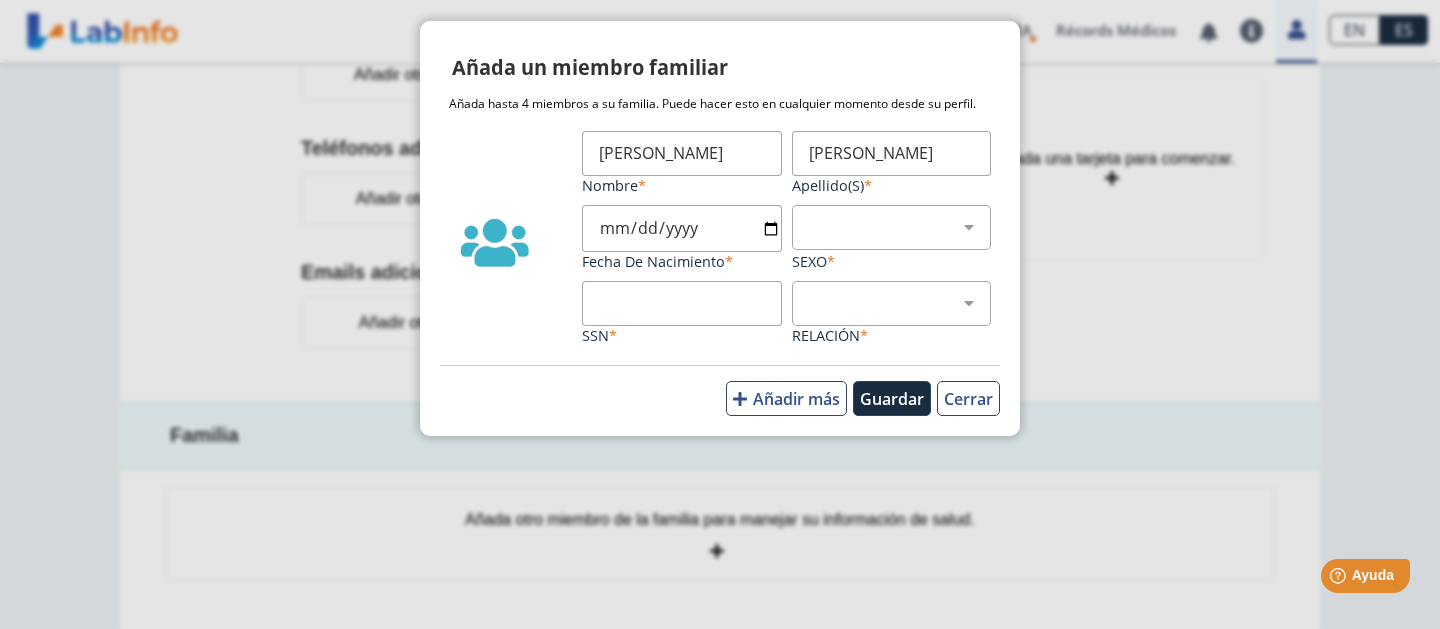 type on "Aquino Jiménez" 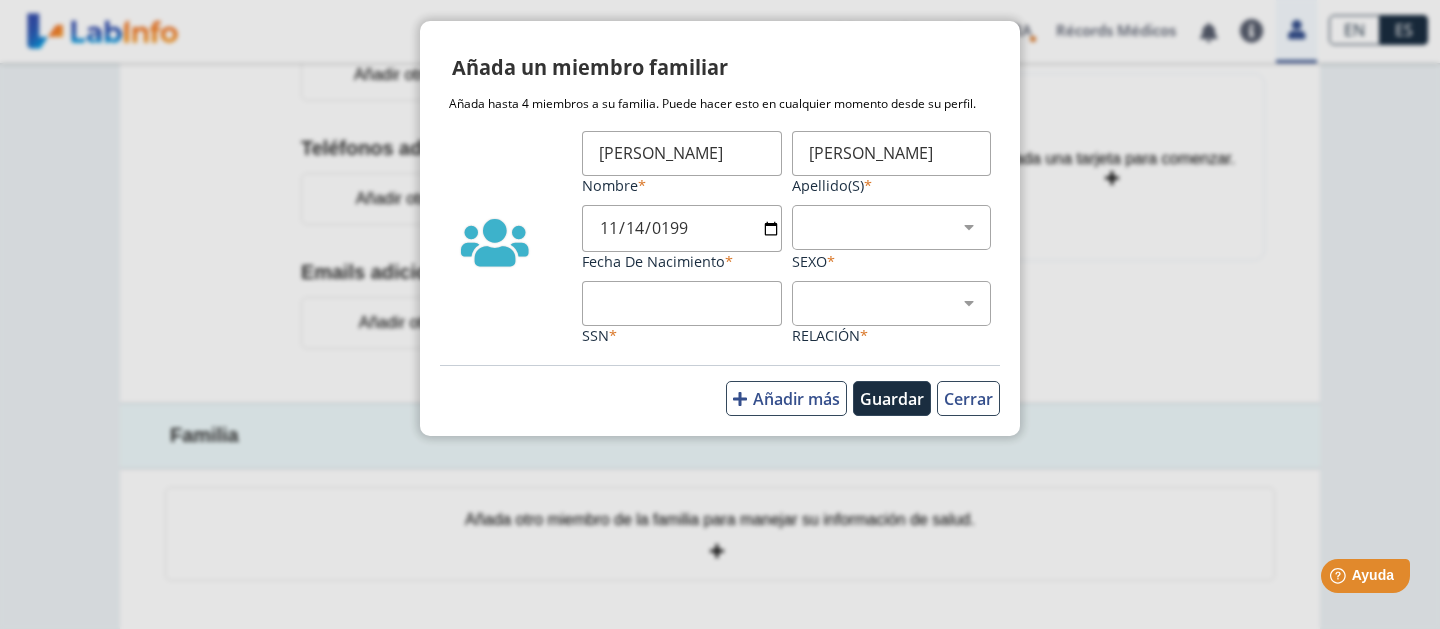type on "1992-11-14" 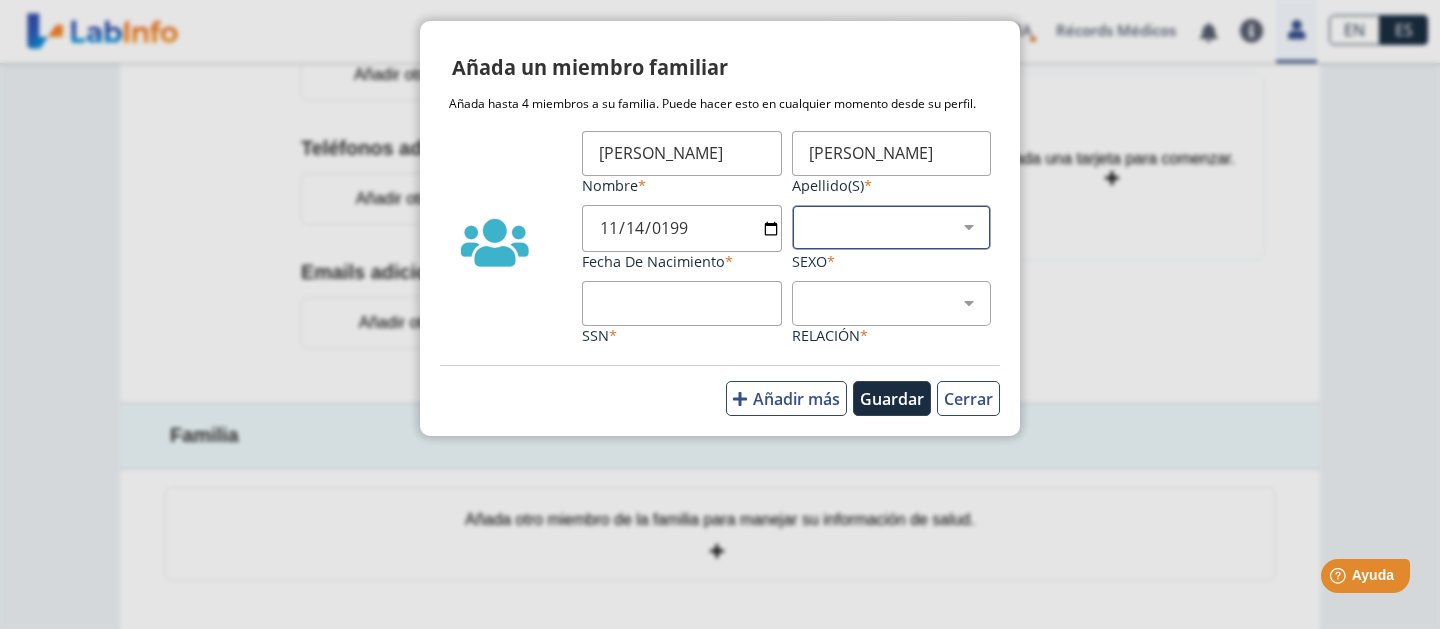 click on "Masculino Femenino" at bounding box center (900, 227) 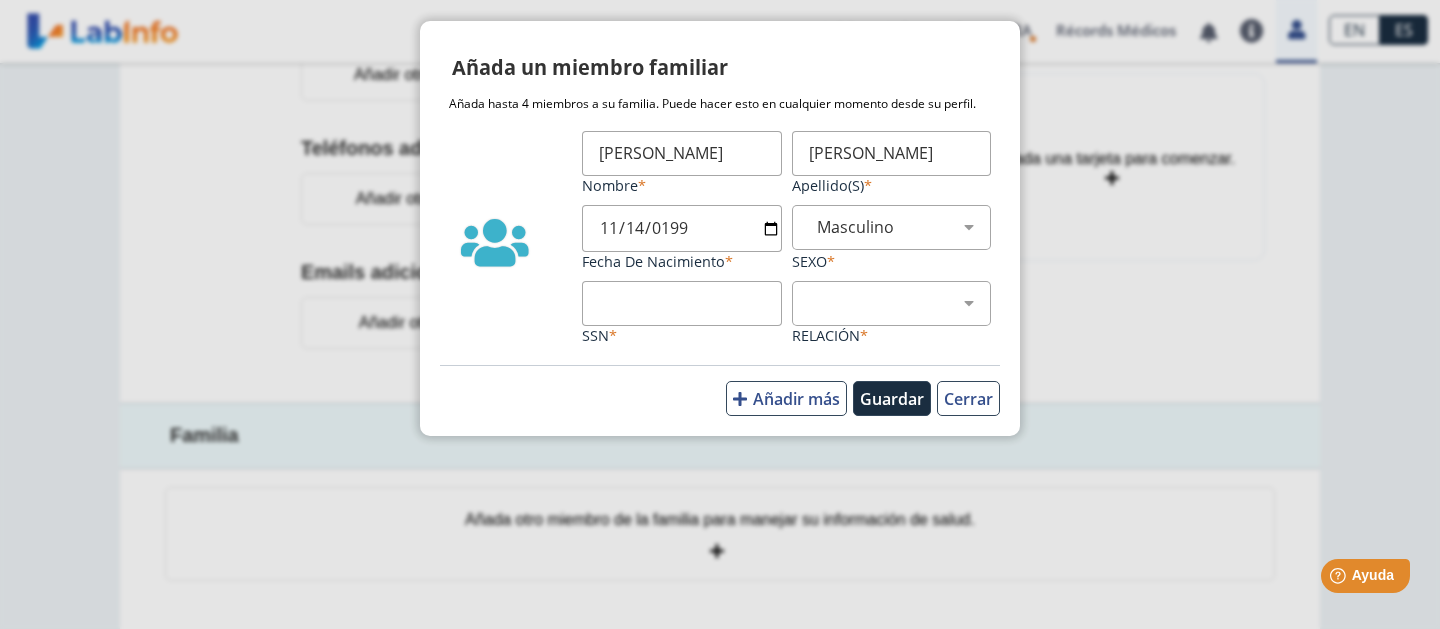 click on "SSN" at bounding box center (682, 303) 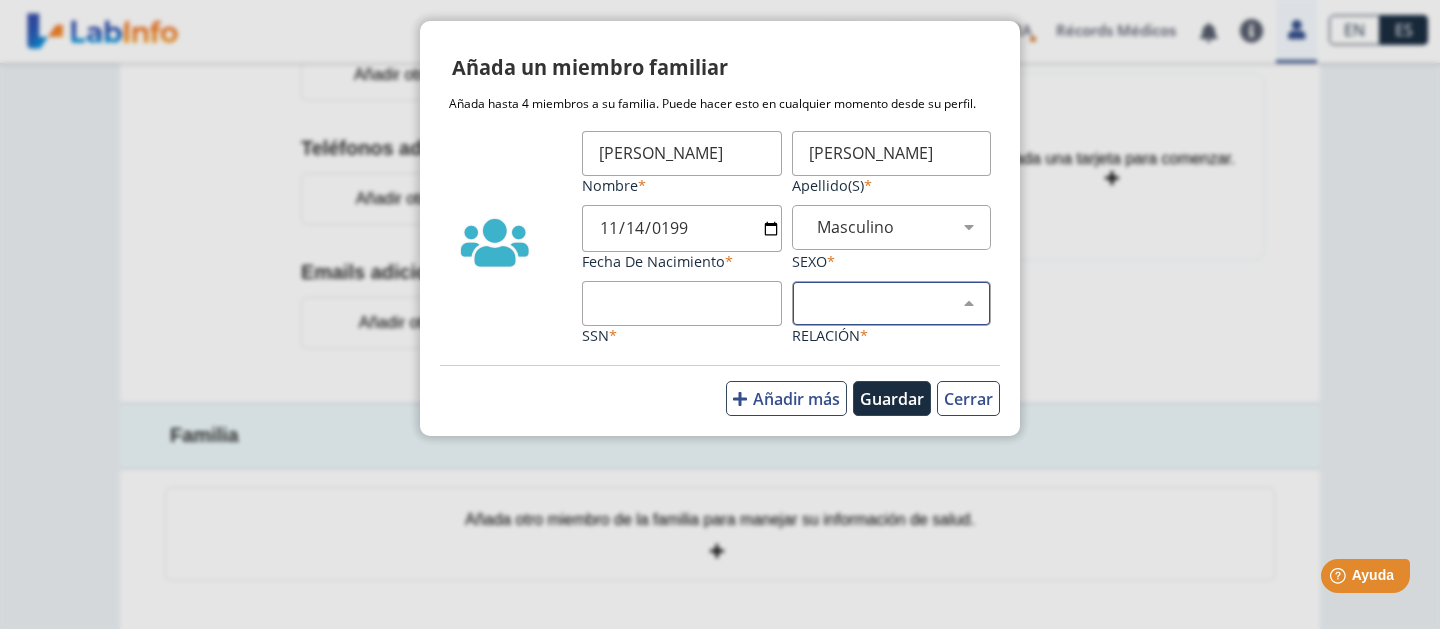 click on "Hijo   Padre   Pareja   Otro" 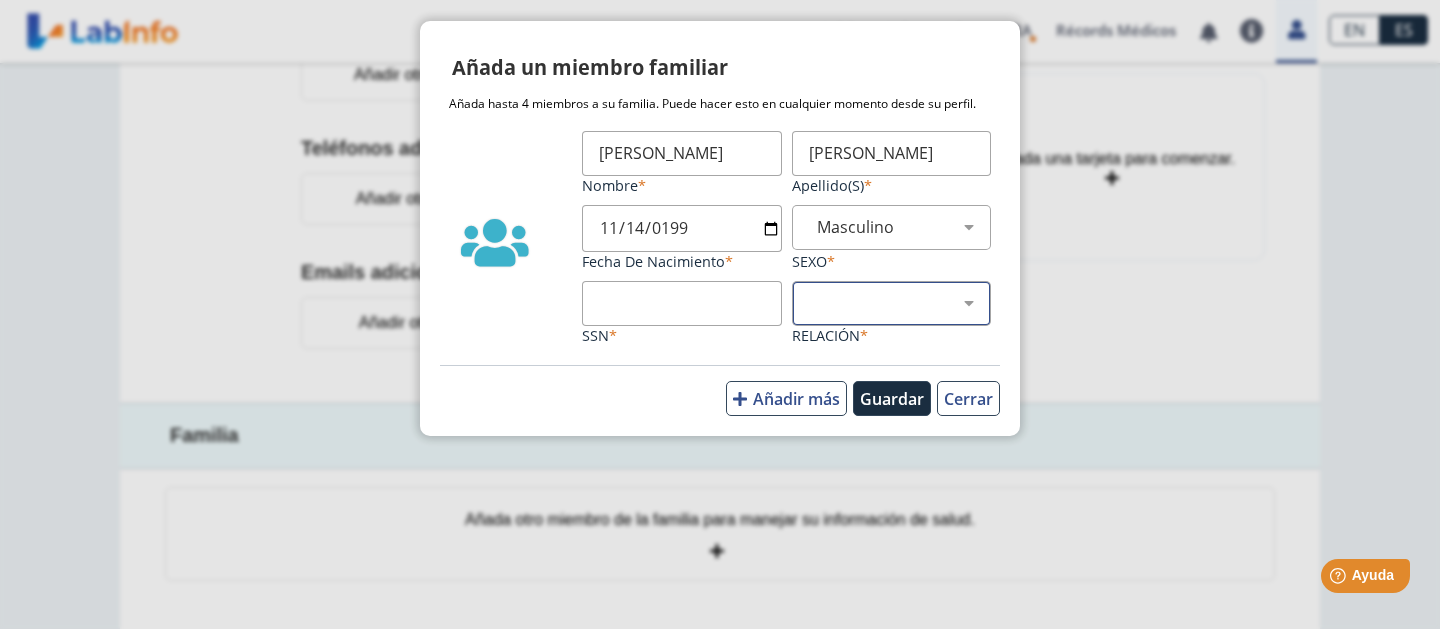 click on "Hijo   Padre   Pareja   Otro" at bounding box center [900, 303] 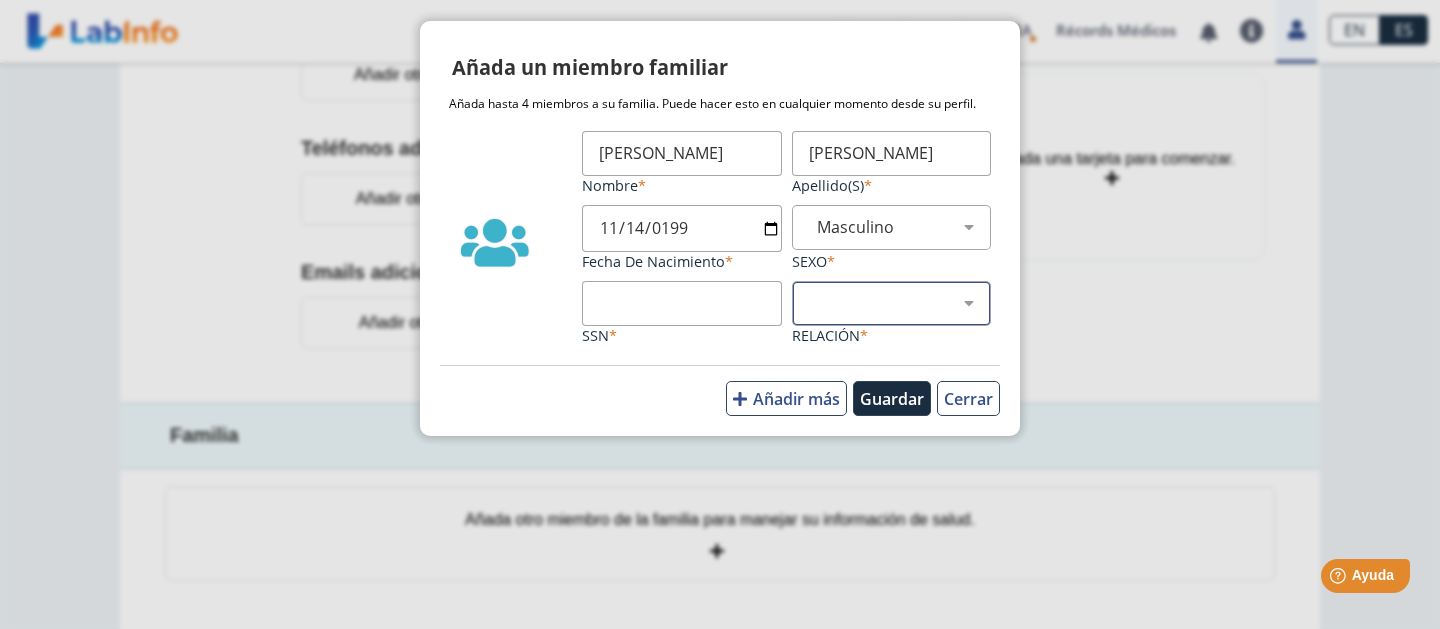 select on "4" 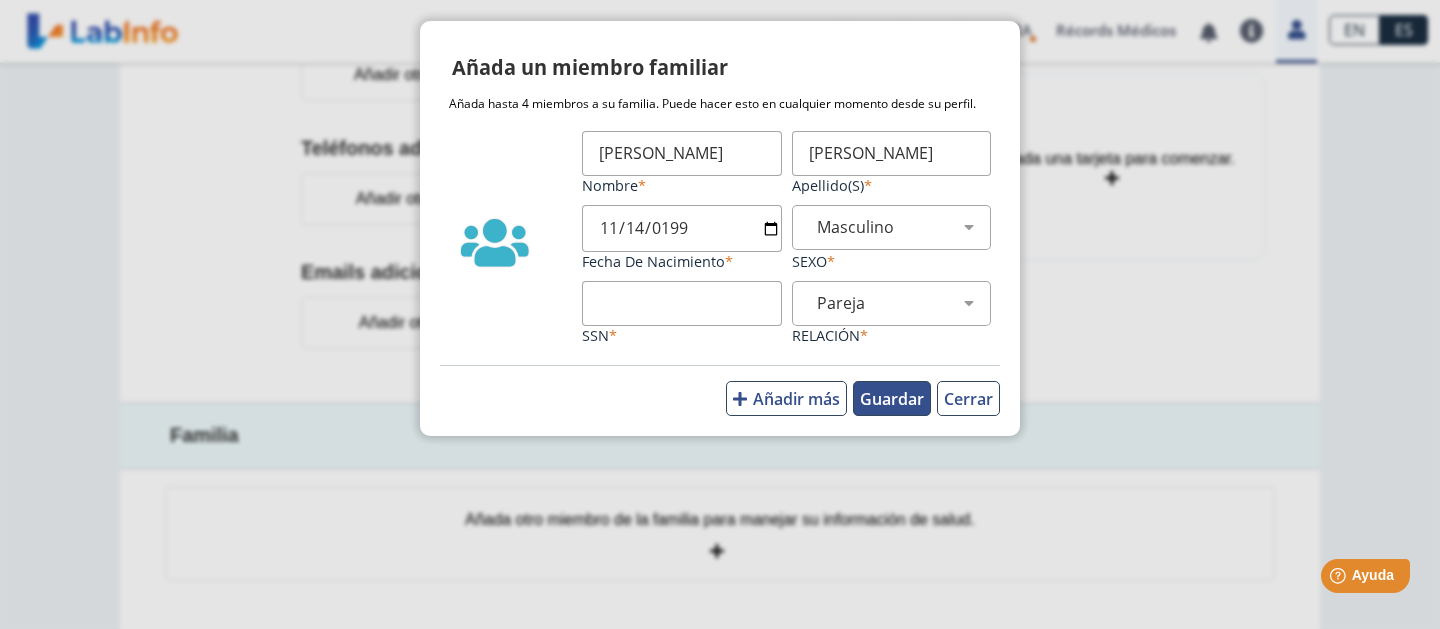 click on "Guardar" 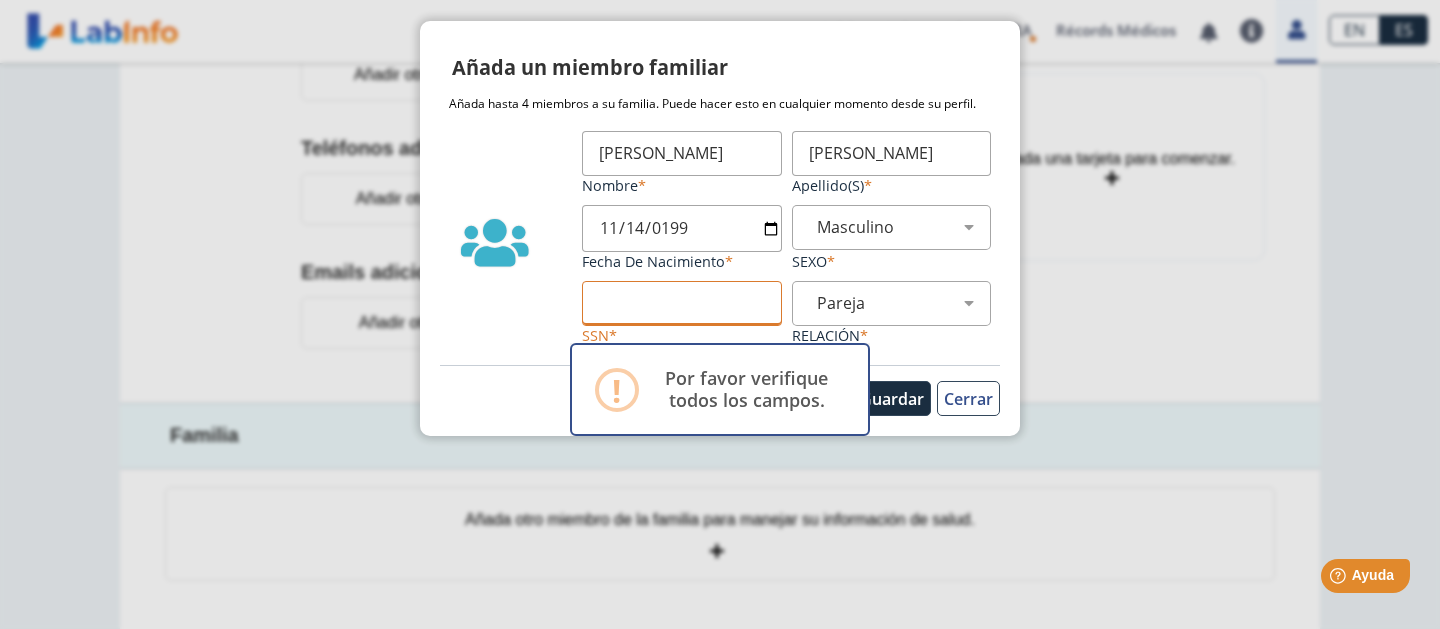 click on "SSN" at bounding box center (682, 303) 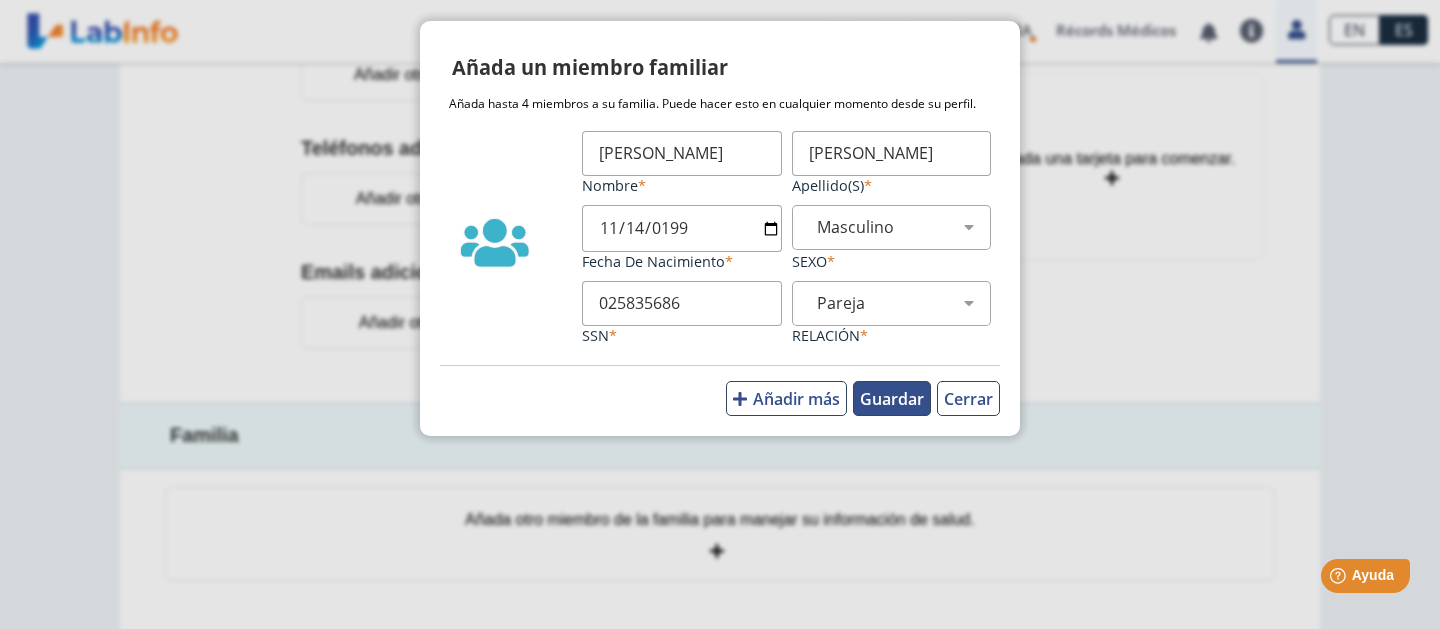 type on "025835686" 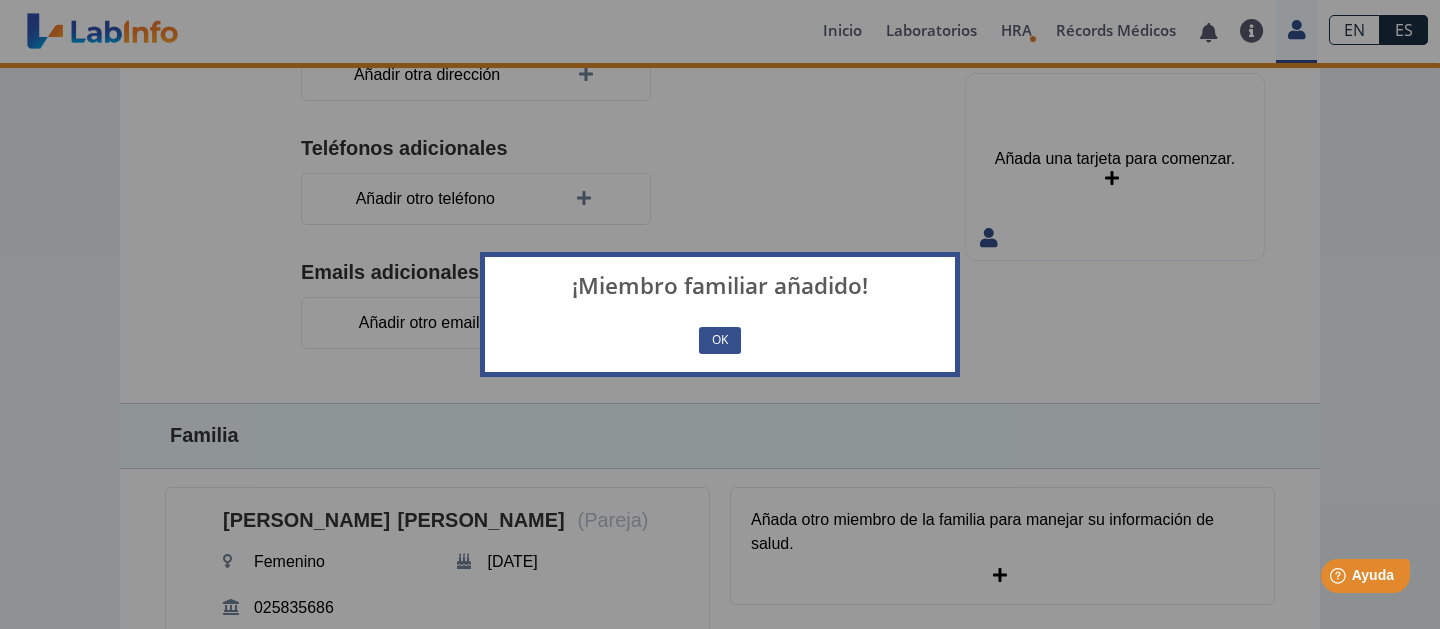 scroll, scrollTop: 401, scrollLeft: 0, axis: vertical 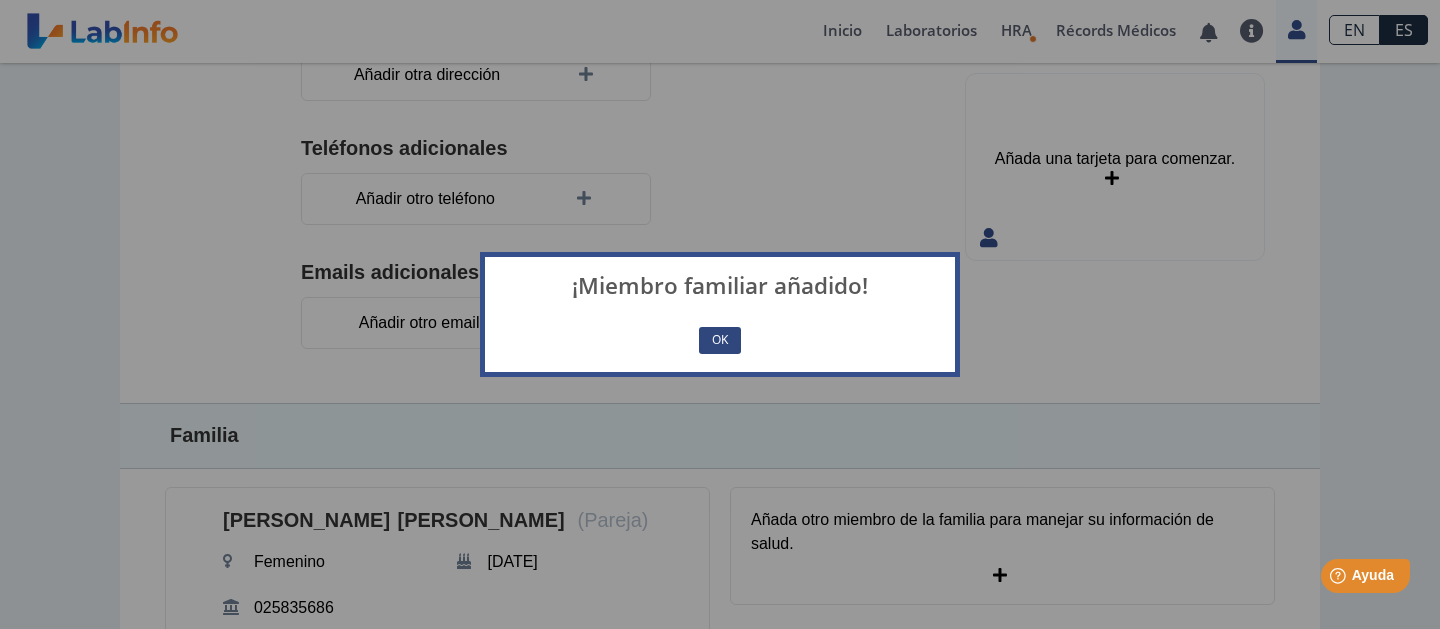 click on "OK" at bounding box center (720, 340) 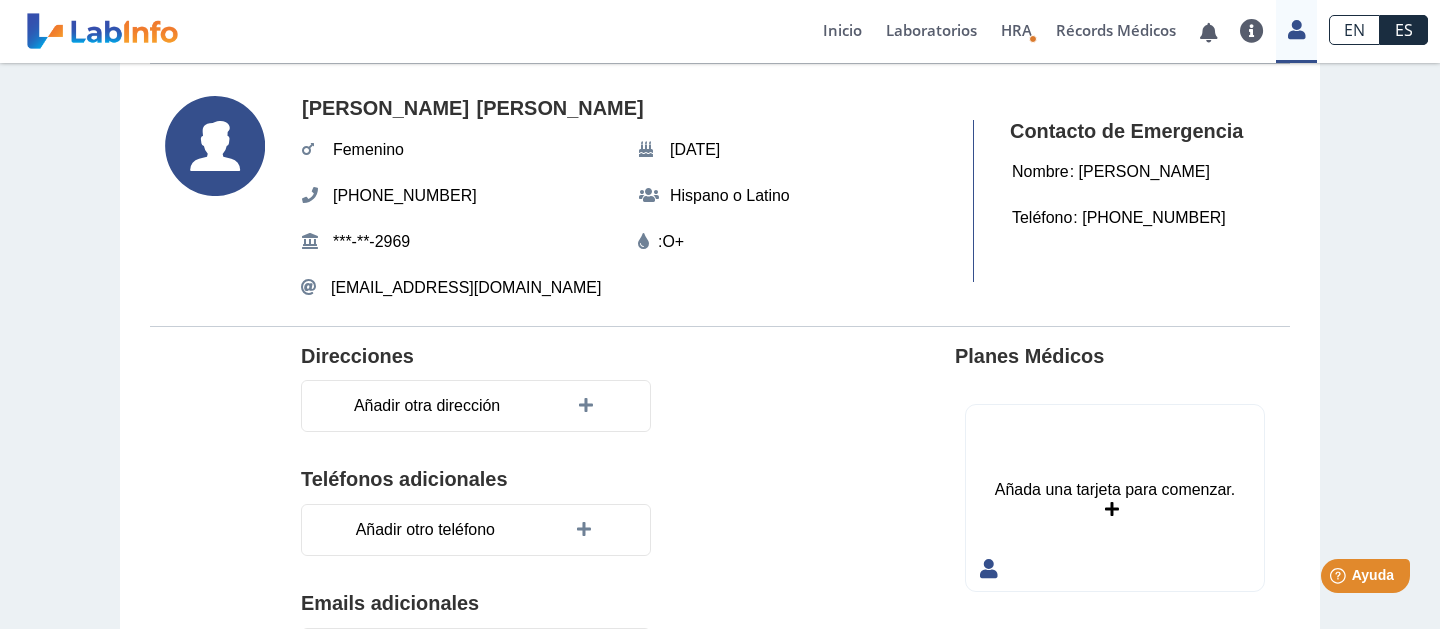 scroll, scrollTop: 0, scrollLeft: 0, axis: both 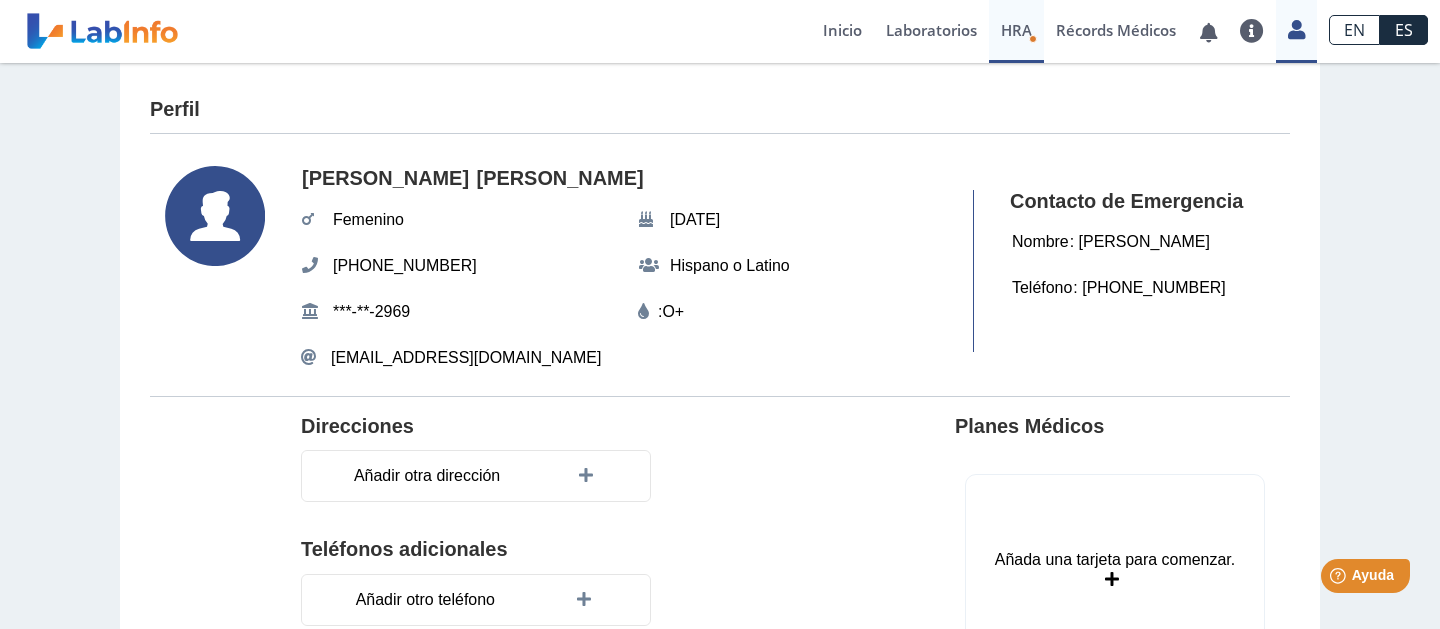 click on "HRA" at bounding box center (1016, 30) 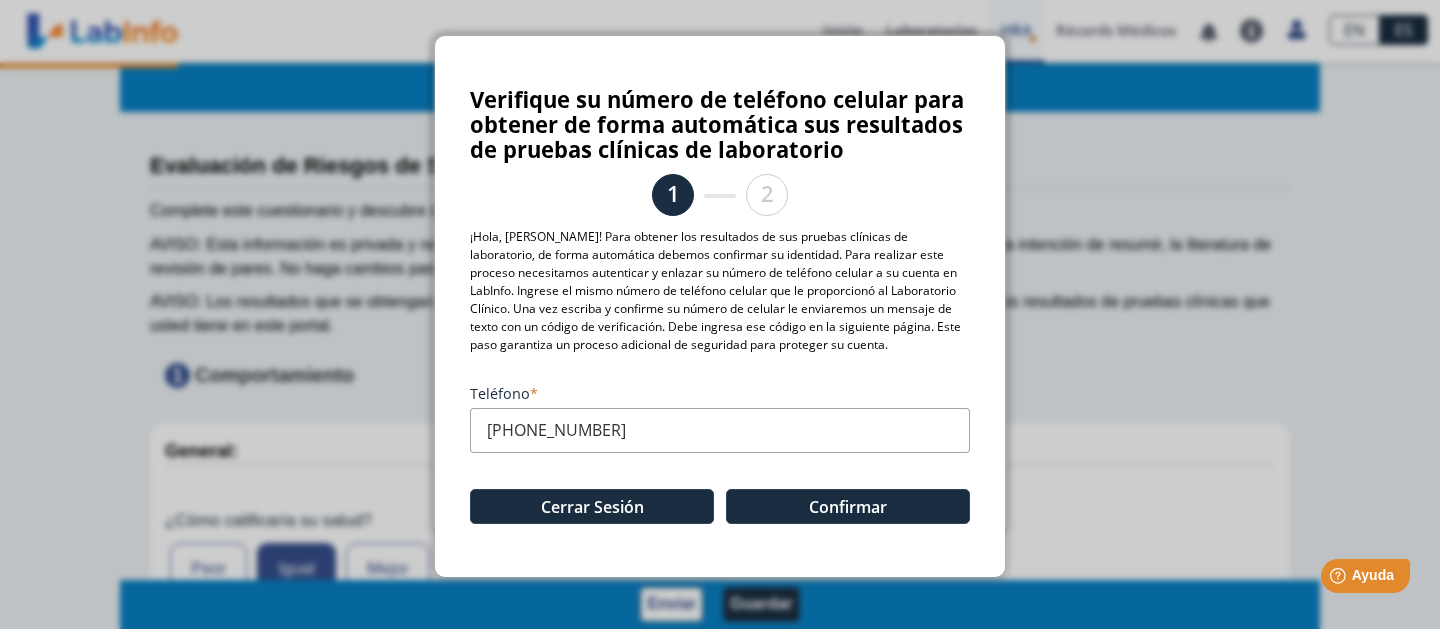 type on "100" 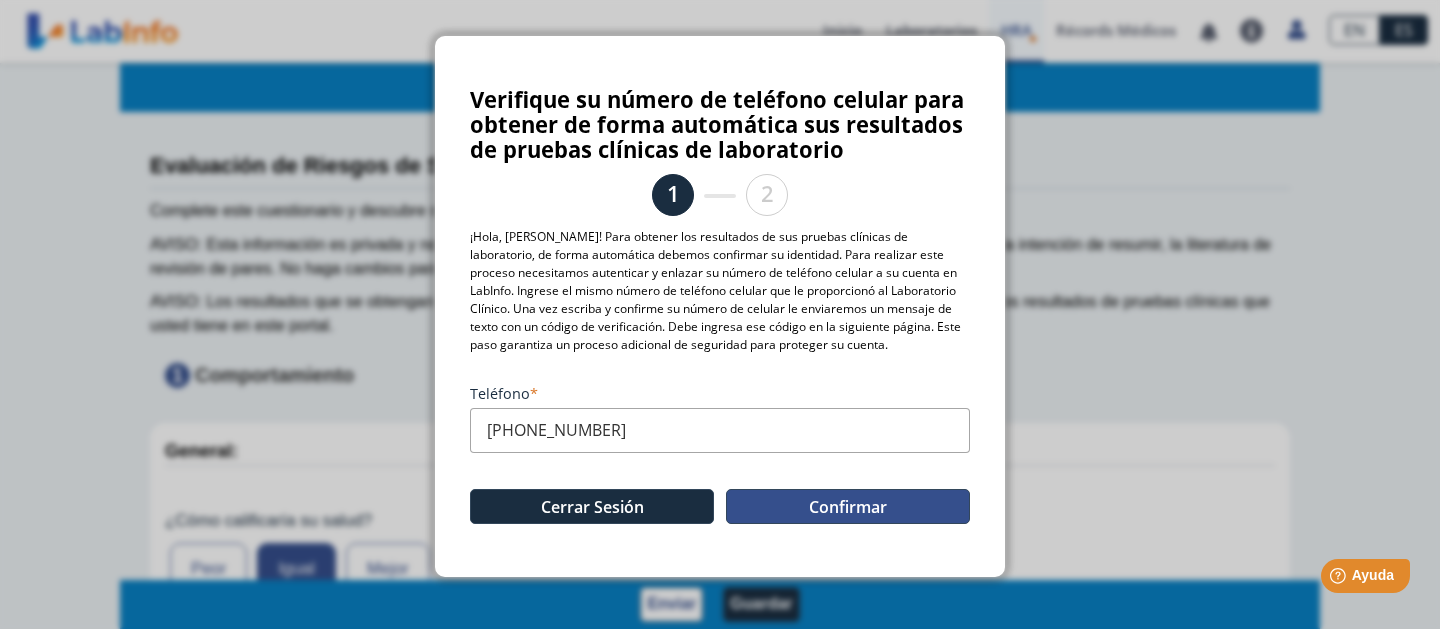 click on "Confirmar" 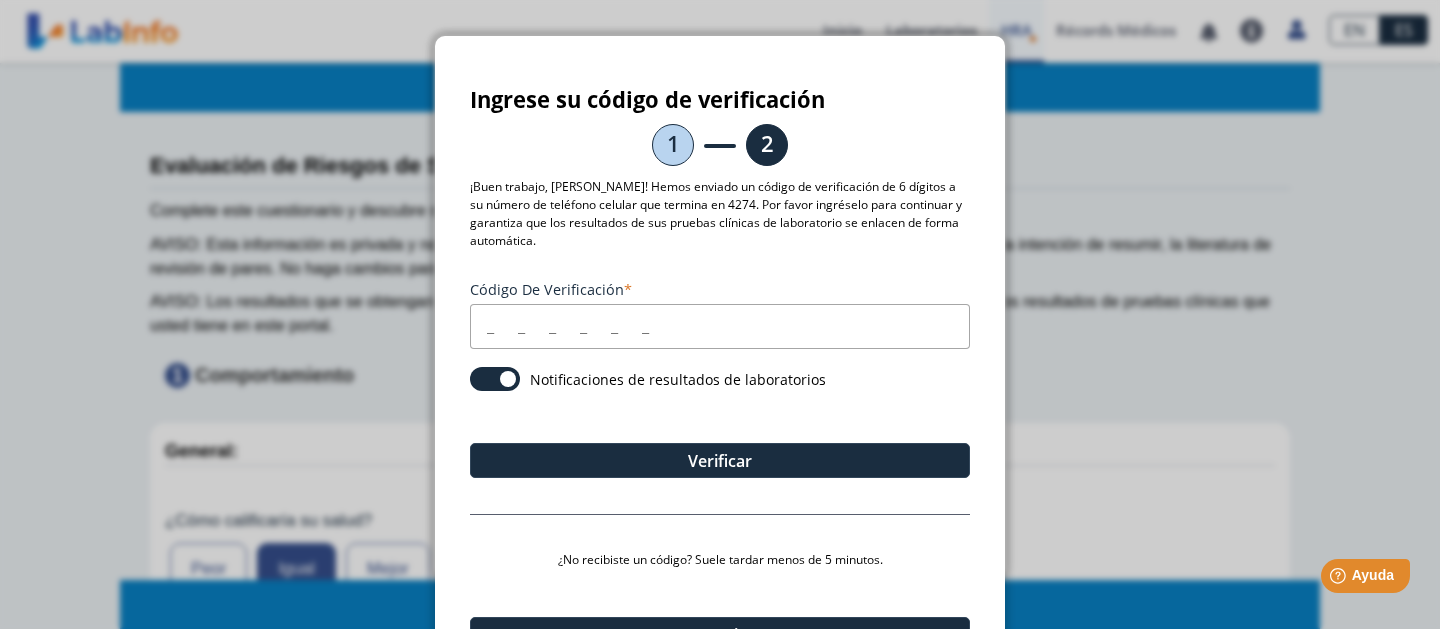 click on "Código de verificación" at bounding box center (720, 326) 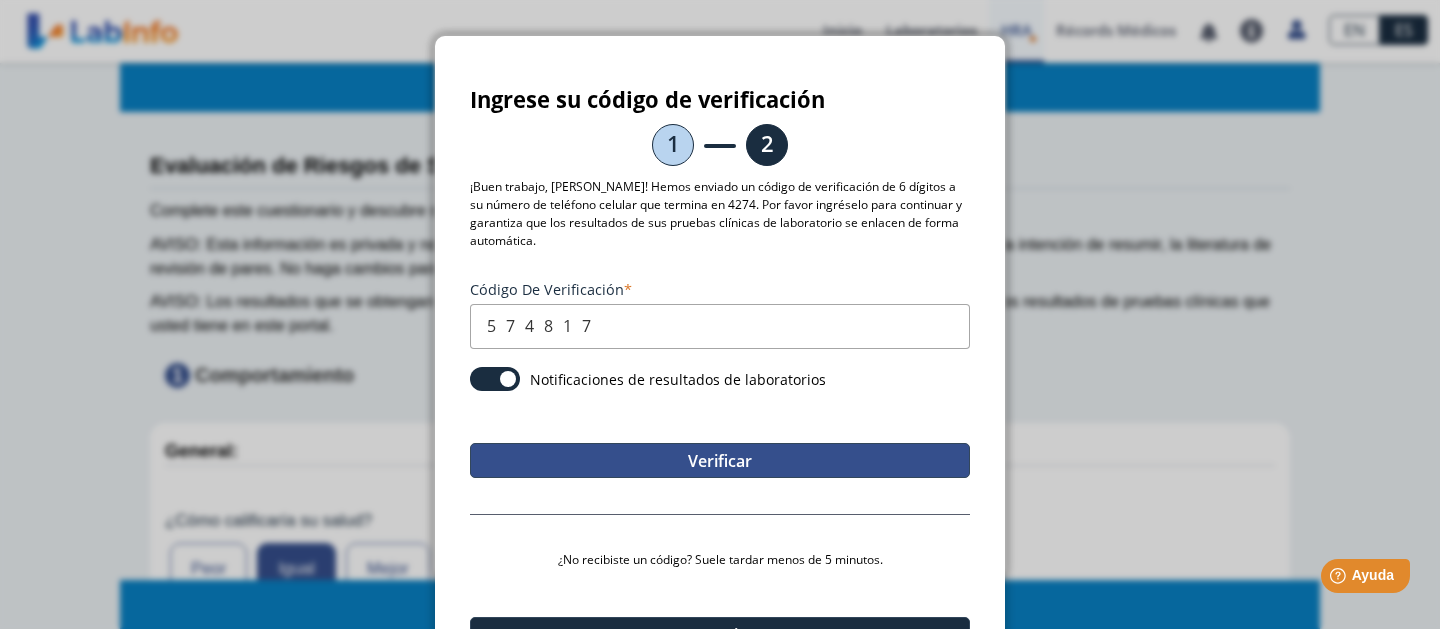 type on "574817" 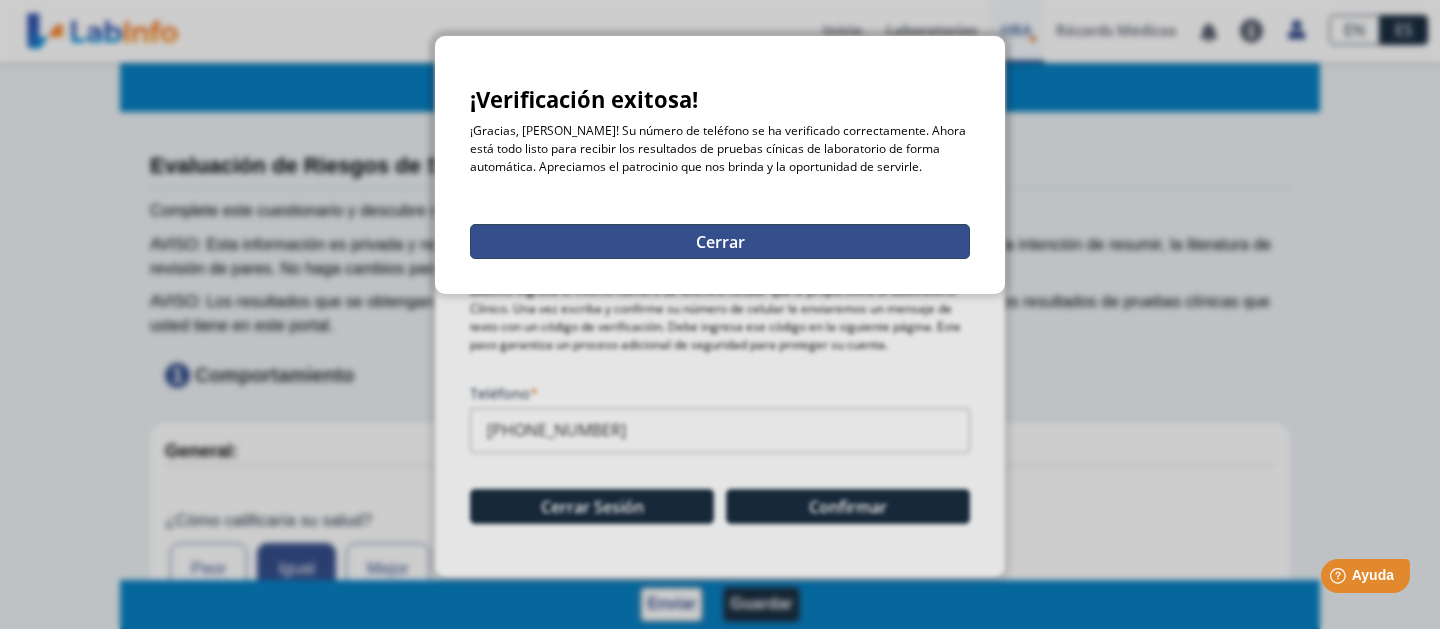 click on "Cerrar" 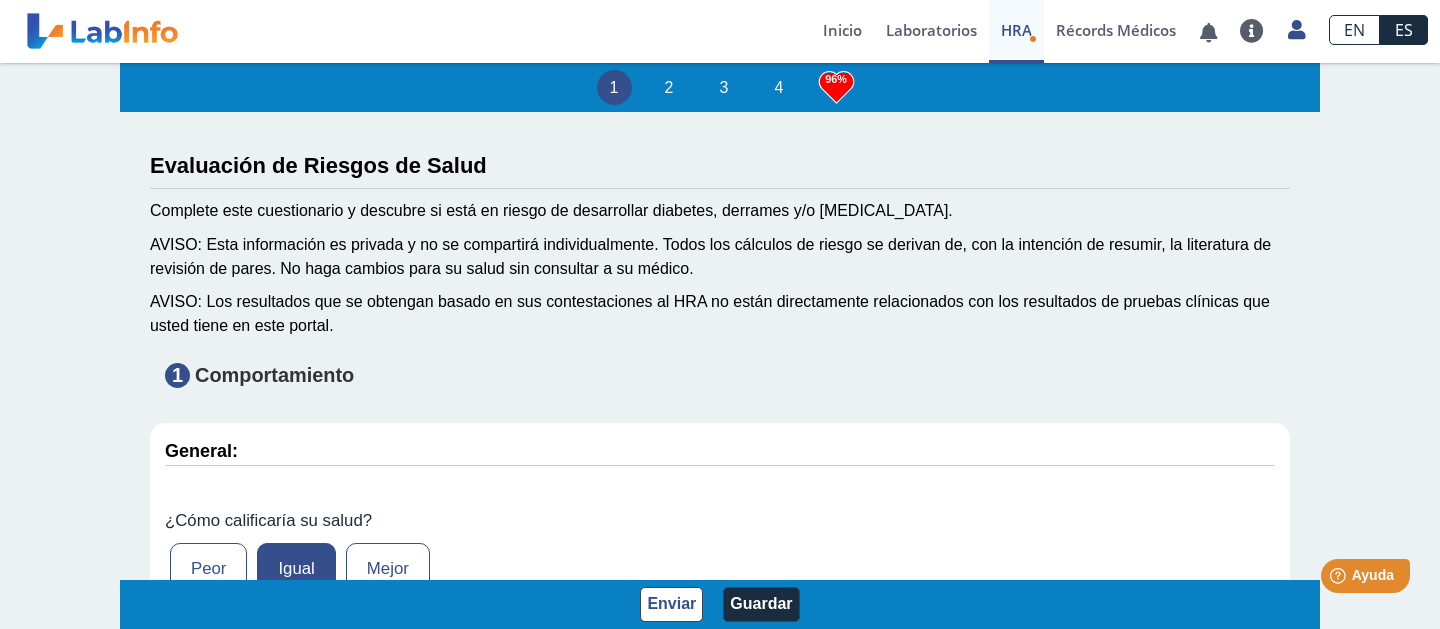 click on "HRA" at bounding box center [1016, 30] 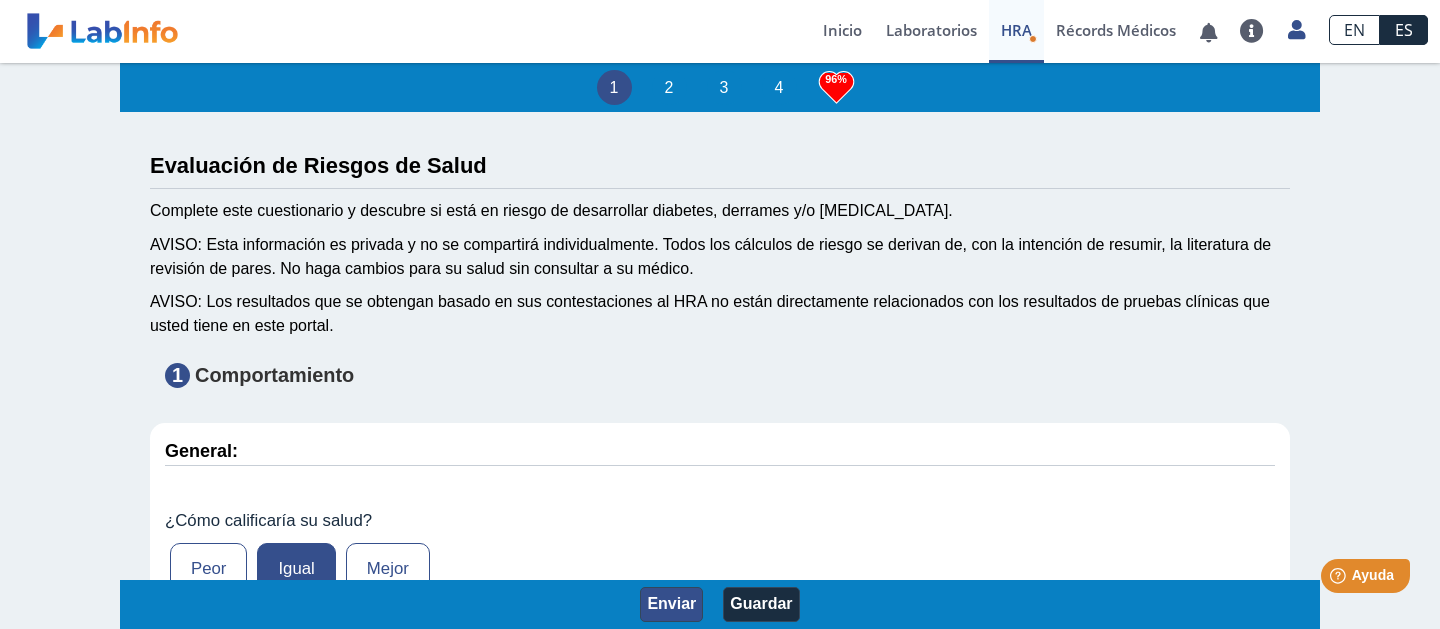 click on "Enviar" 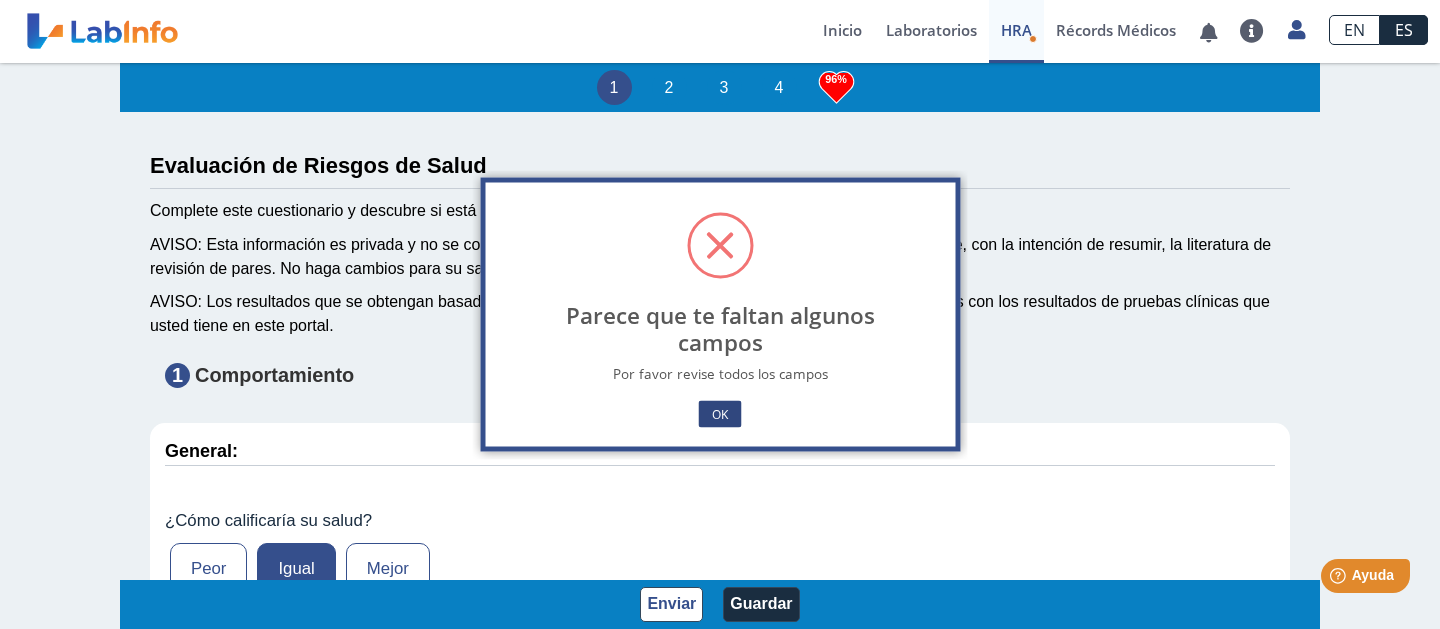 click on "OK" at bounding box center [720, 414] 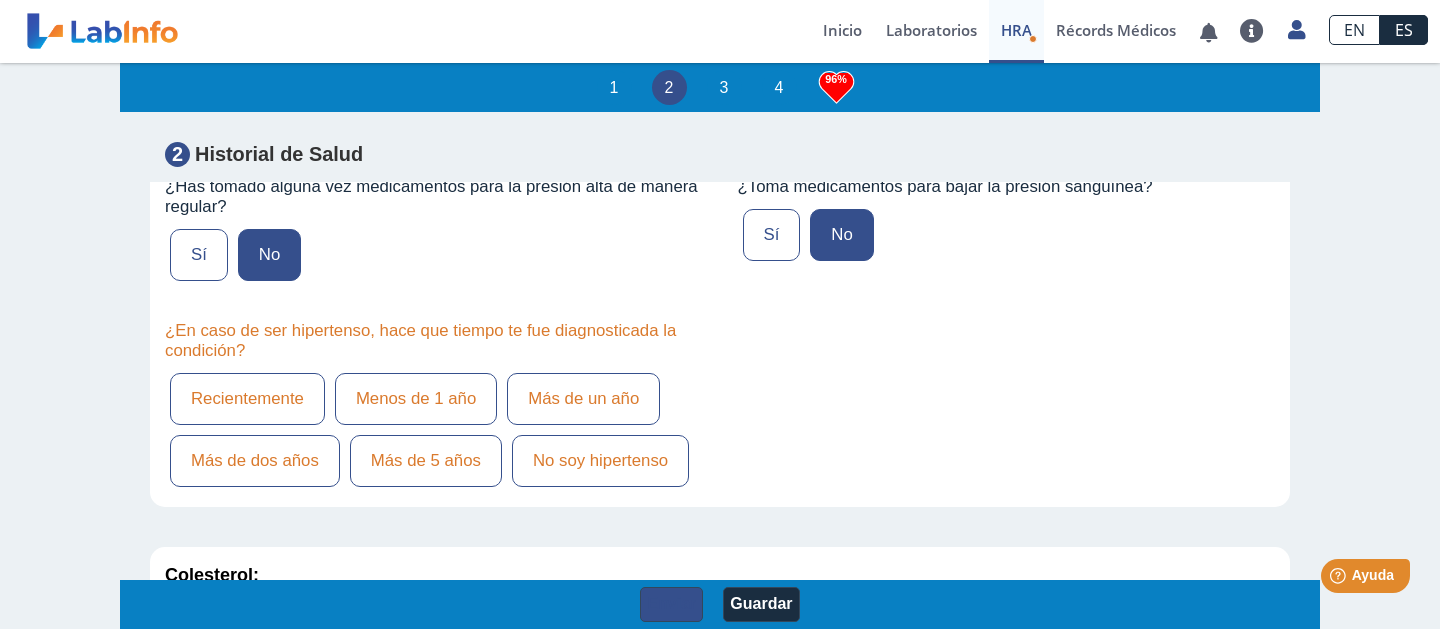scroll, scrollTop: 2629, scrollLeft: 0, axis: vertical 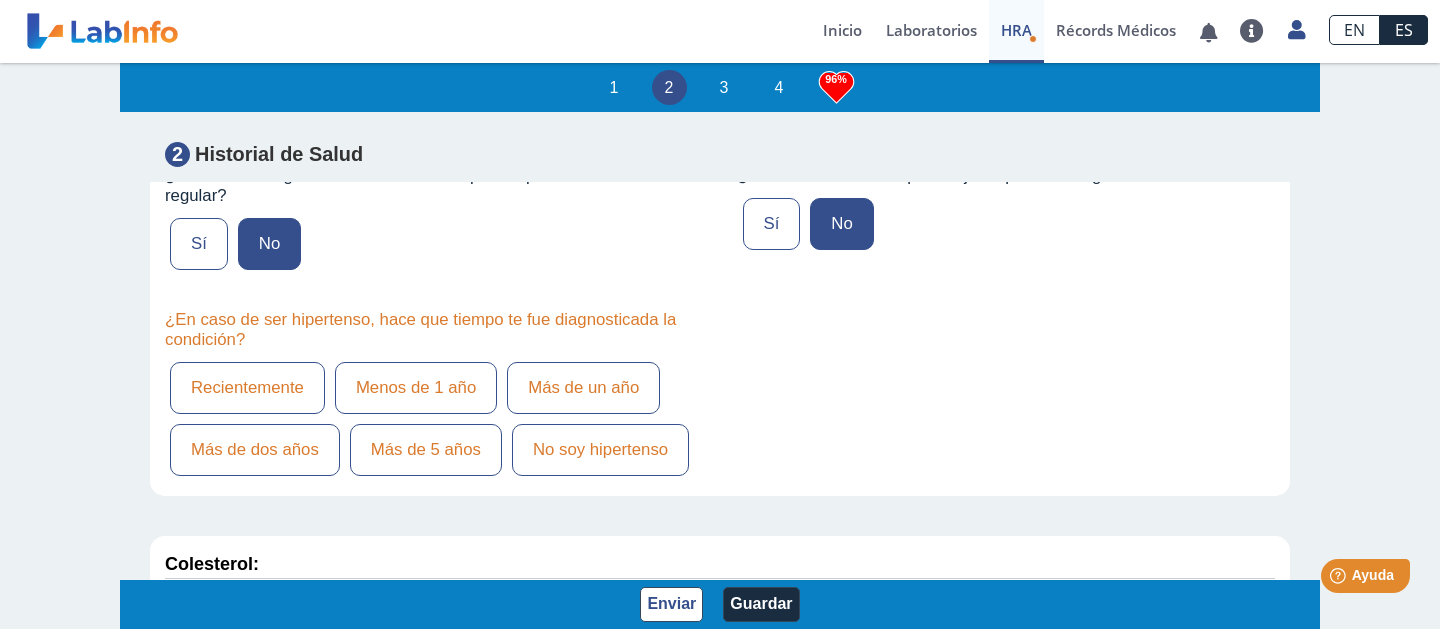 click on "No soy hipertenso" at bounding box center (600, 450) 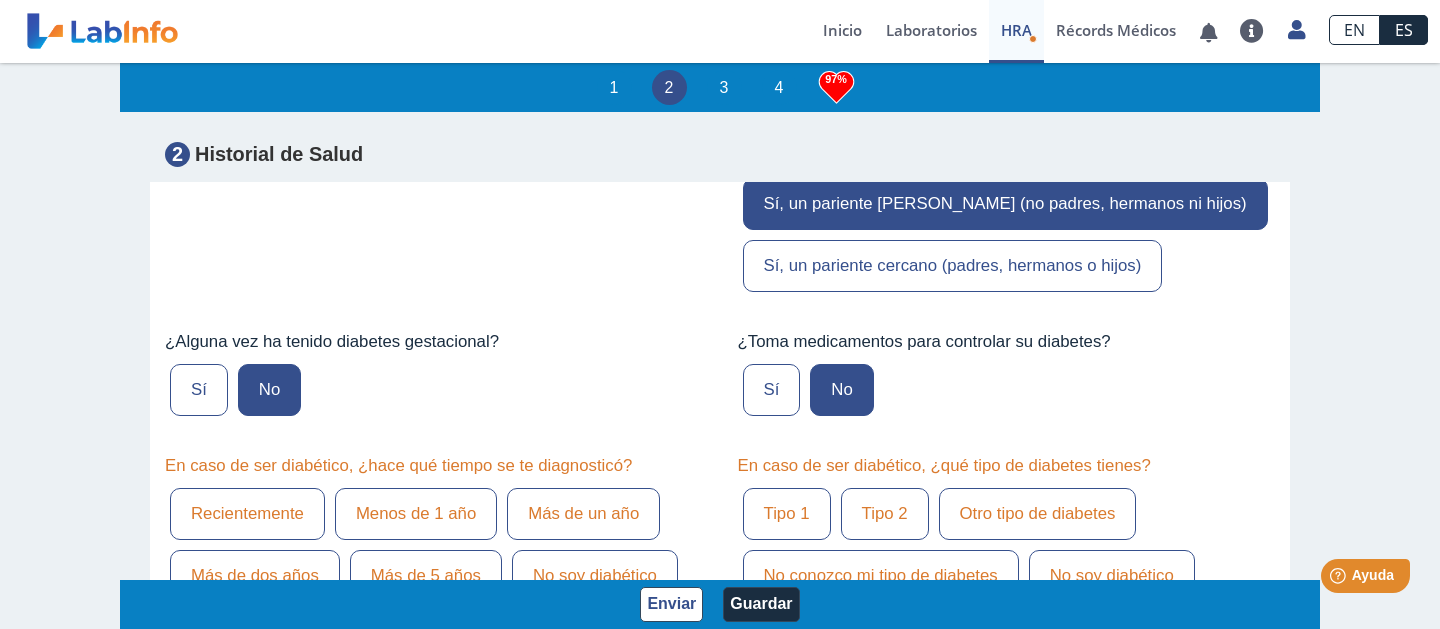scroll, scrollTop: 4147, scrollLeft: 0, axis: vertical 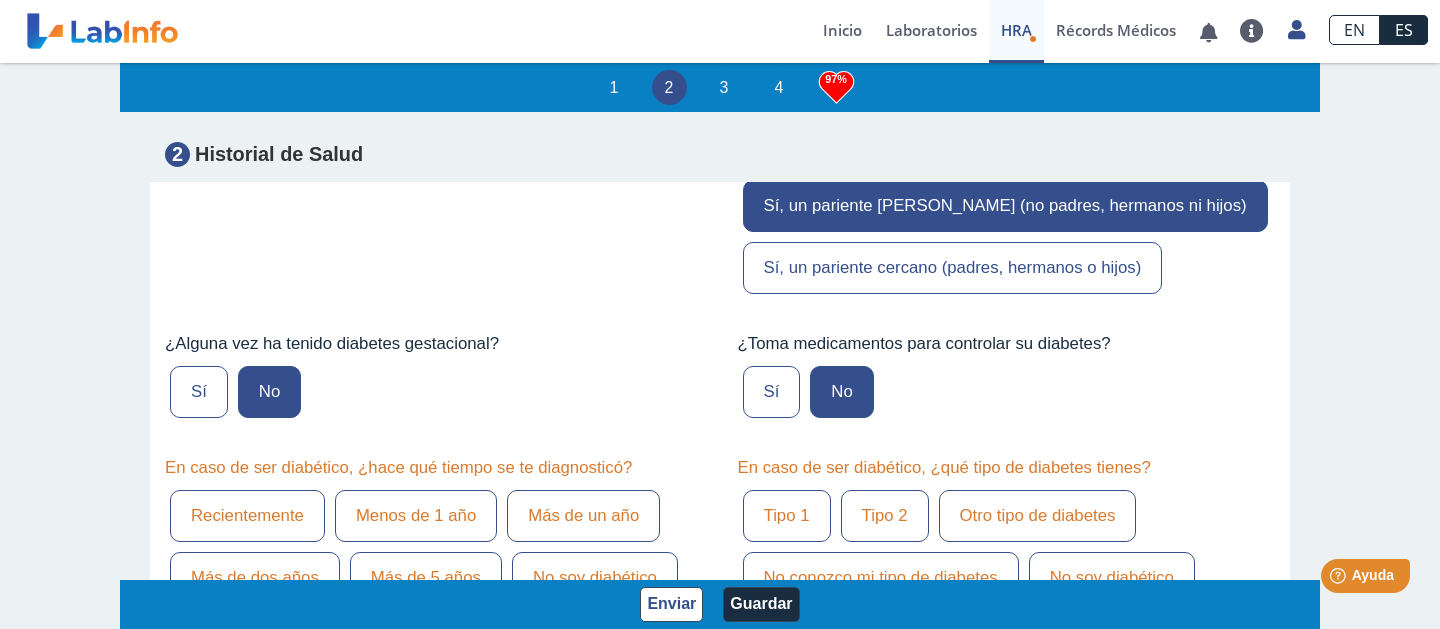 click on "No soy diabético" at bounding box center (595, 578) 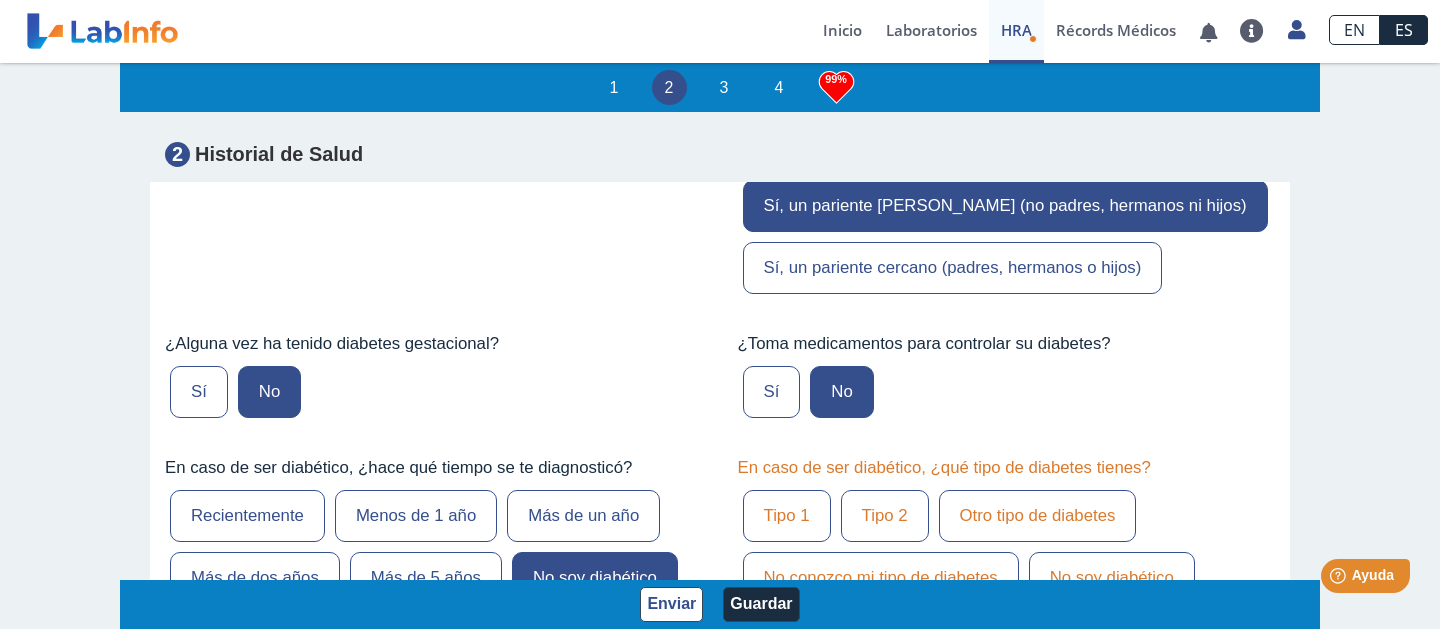 click on "No soy diabético" at bounding box center [1112, 578] 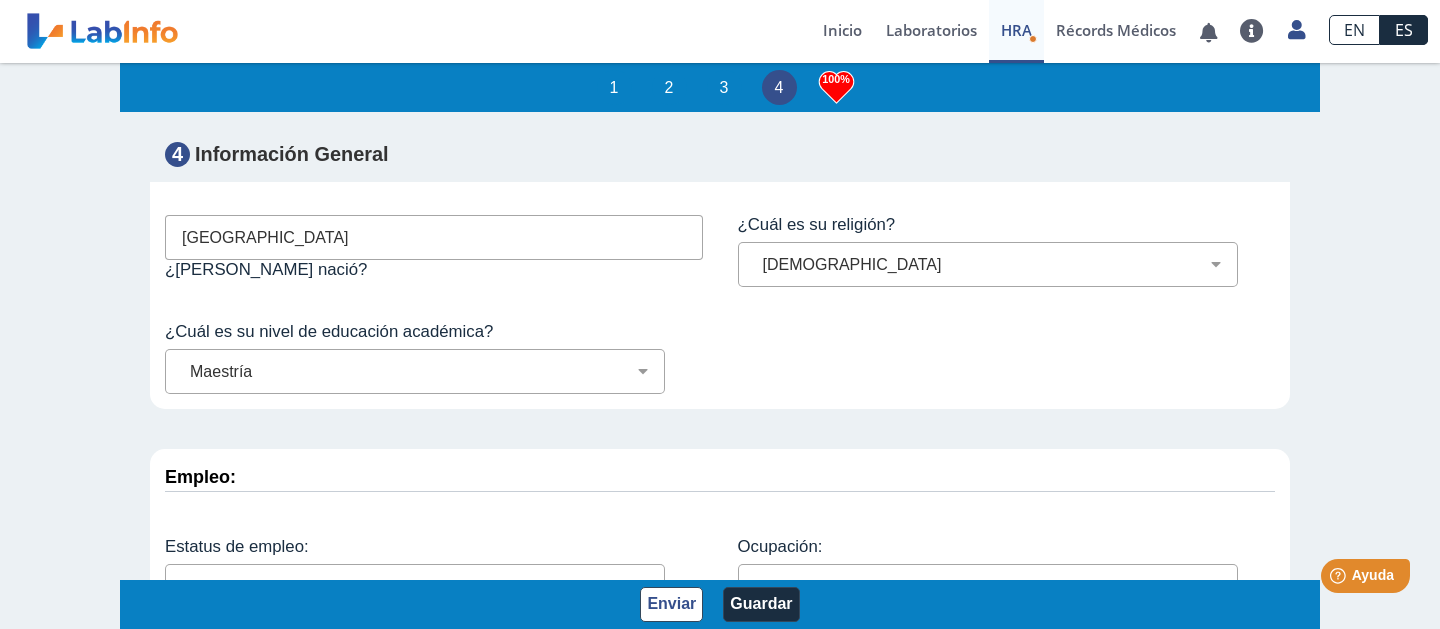 scroll, scrollTop: 8531, scrollLeft: 0, axis: vertical 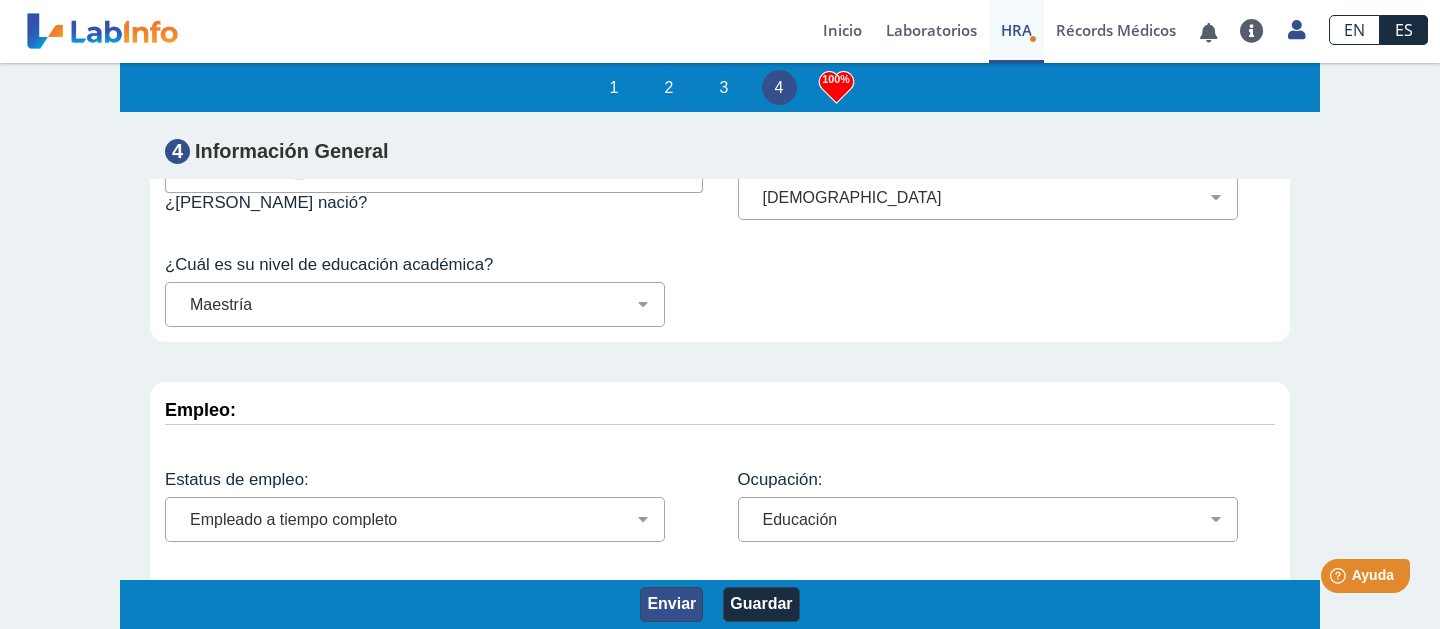 click on "Enviar" 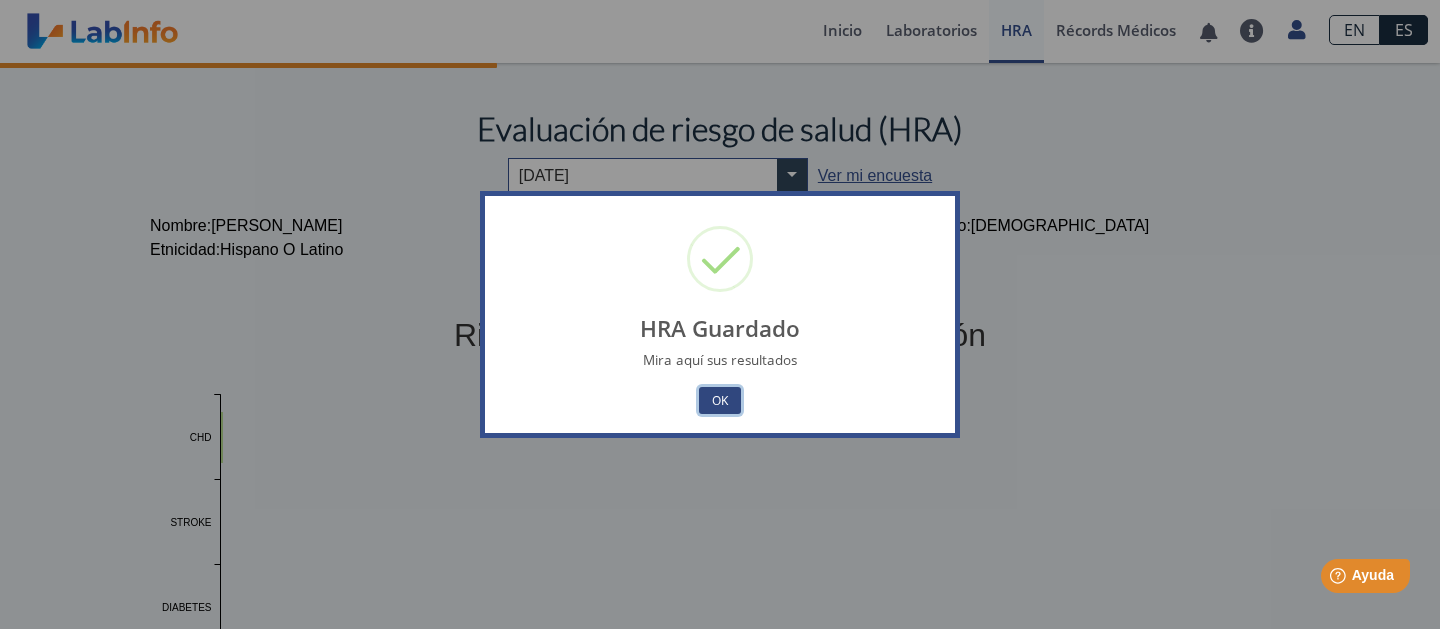 click on "OK" at bounding box center [720, 400] 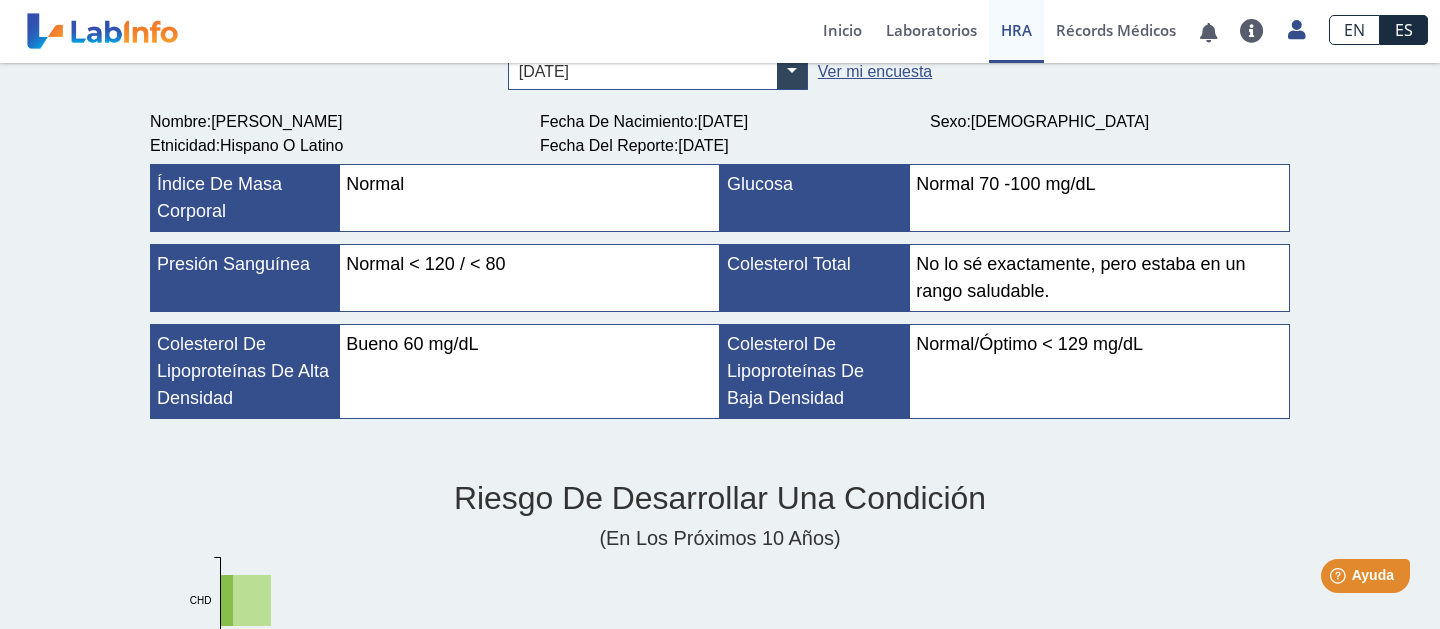 scroll, scrollTop: 0, scrollLeft: 0, axis: both 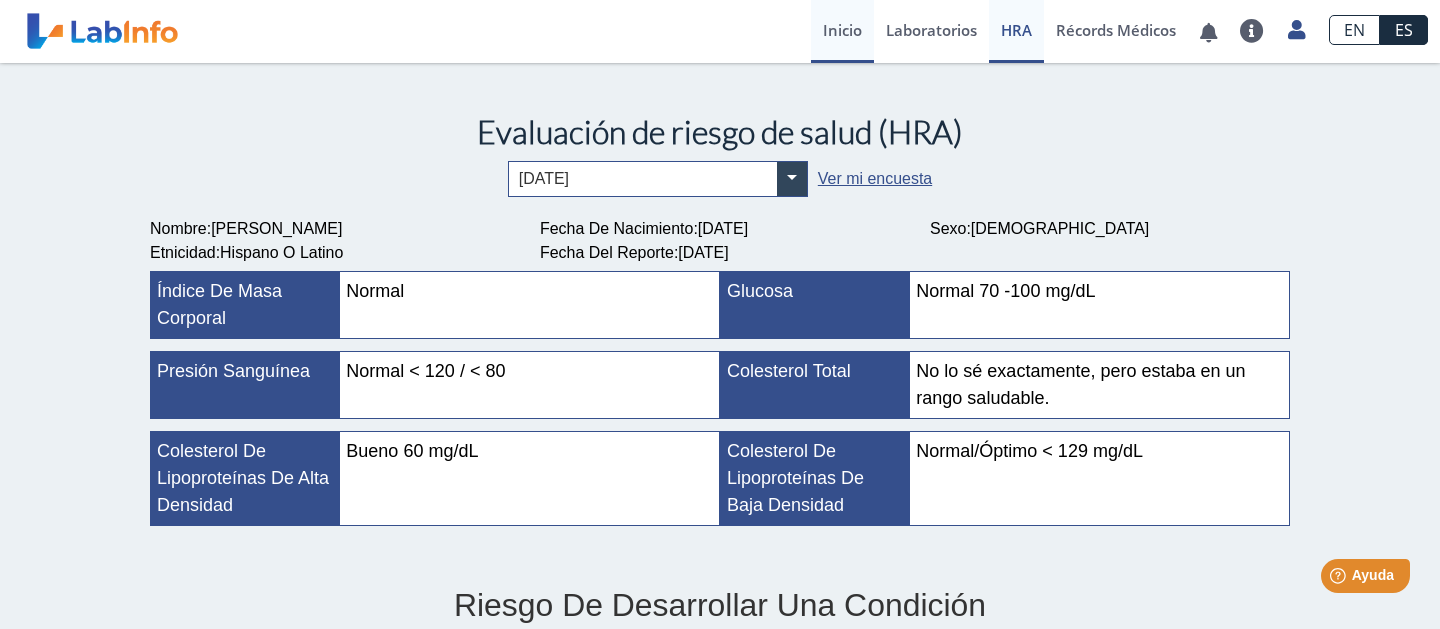 click on "Inicio" at bounding box center [842, 31] 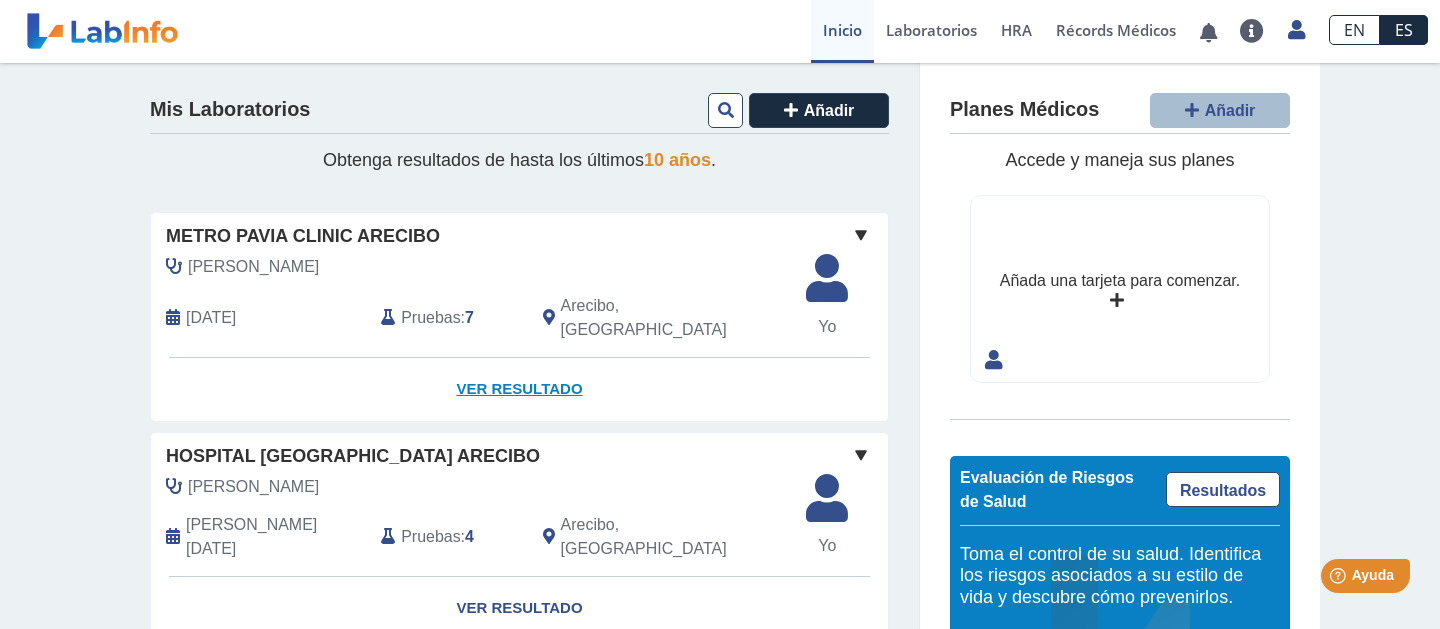 click on "Ver Resultado" 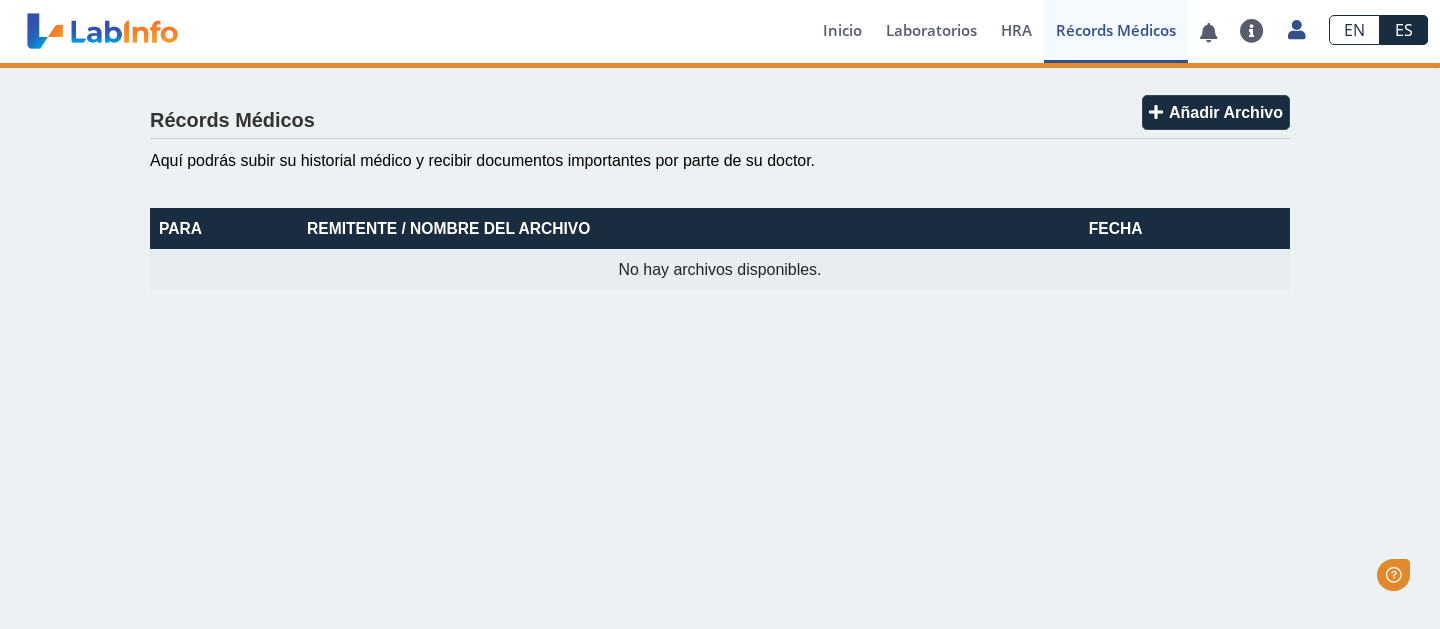 scroll, scrollTop: 0, scrollLeft: 0, axis: both 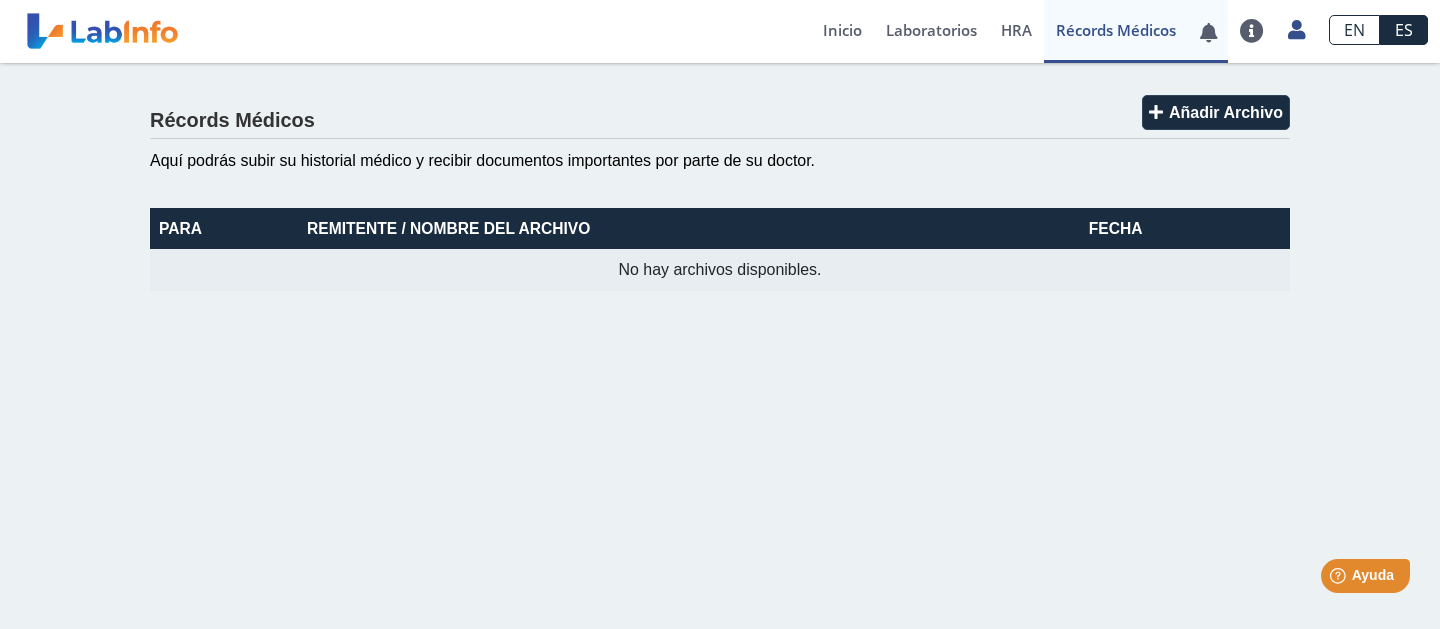click at bounding box center [1208, 32] 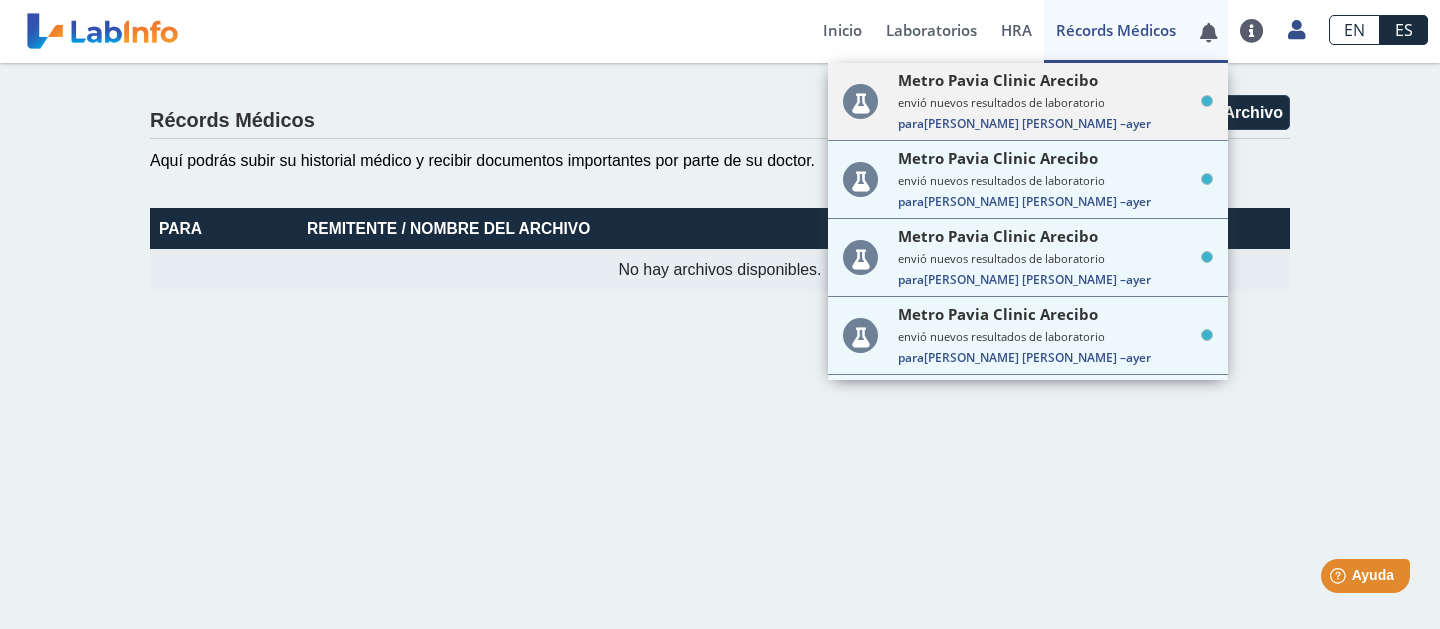 click on "Para  Laura Patricia D. –  ayer" at bounding box center [1055, 123] 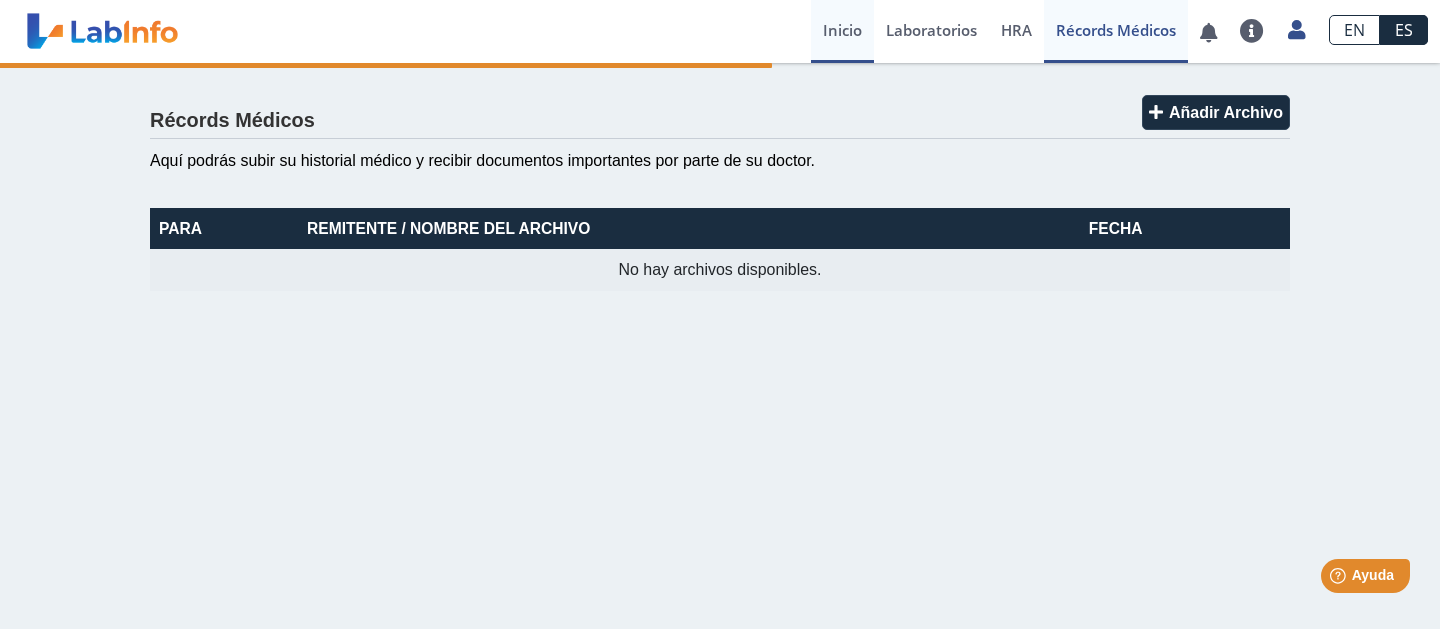 click on "Inicio" at bounding box center (842, 31) 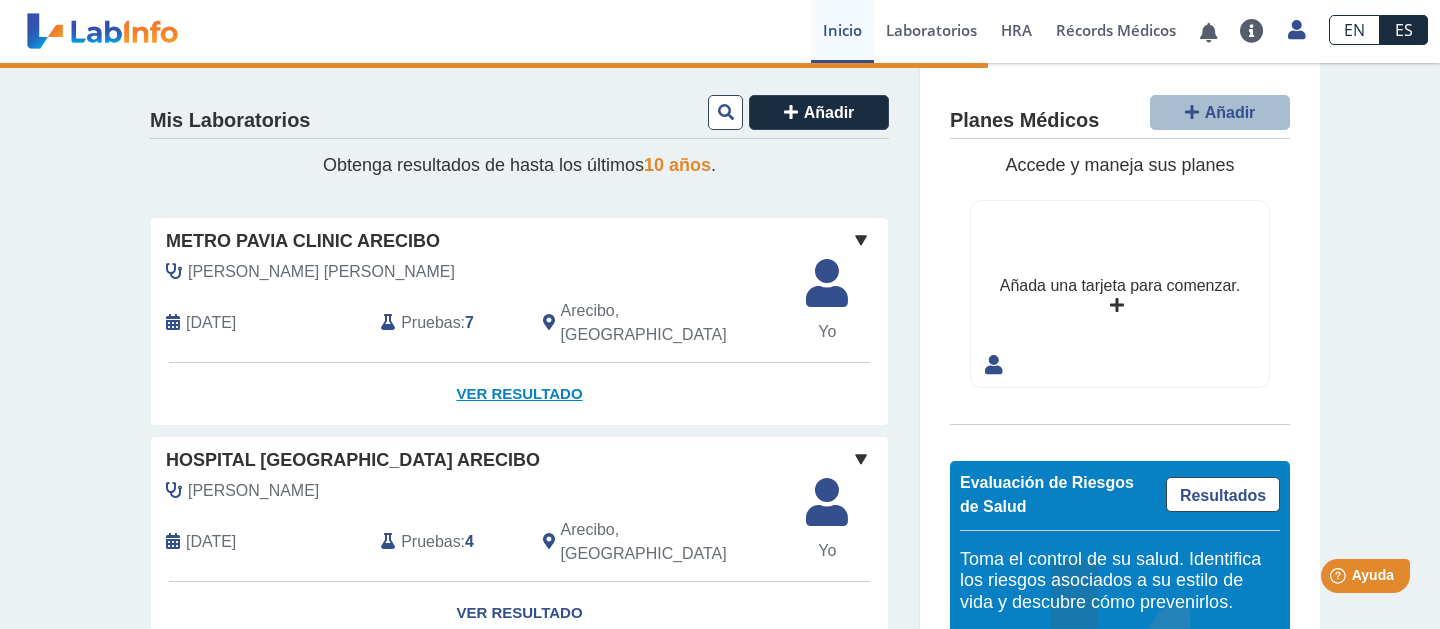 click on "Ver Resultado" 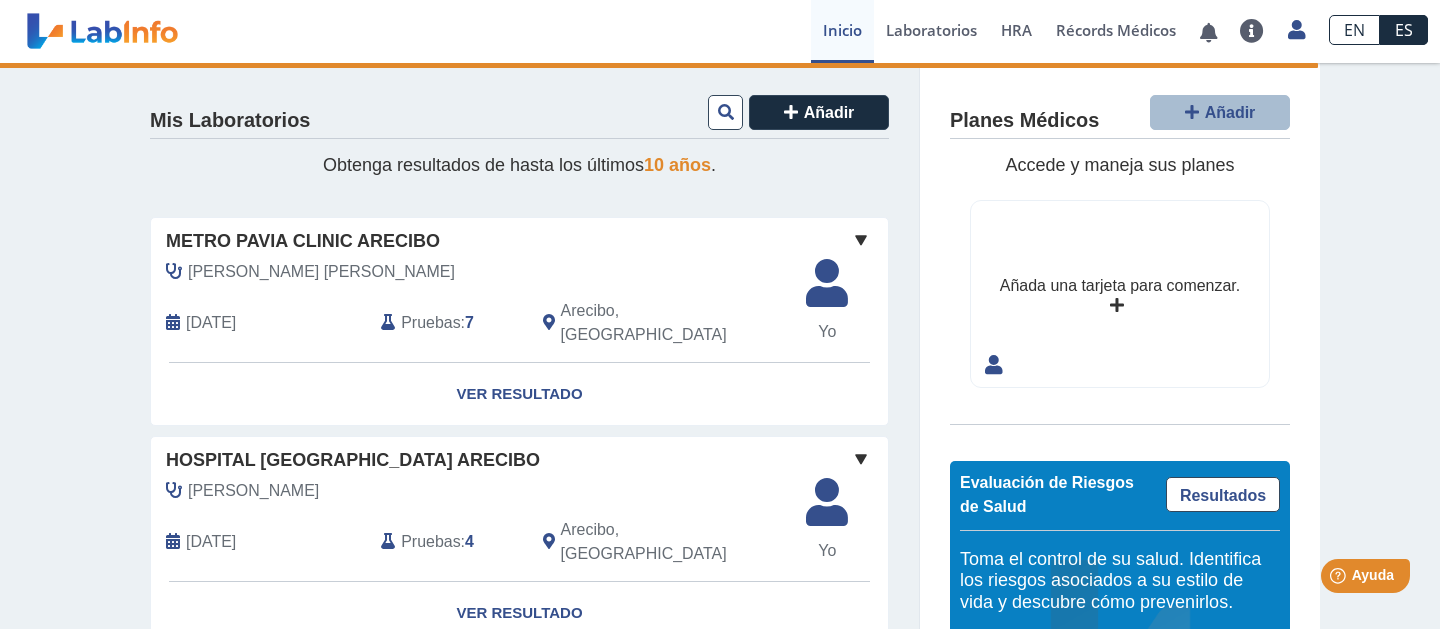 click on "Añada una tarjeta para comenzar." 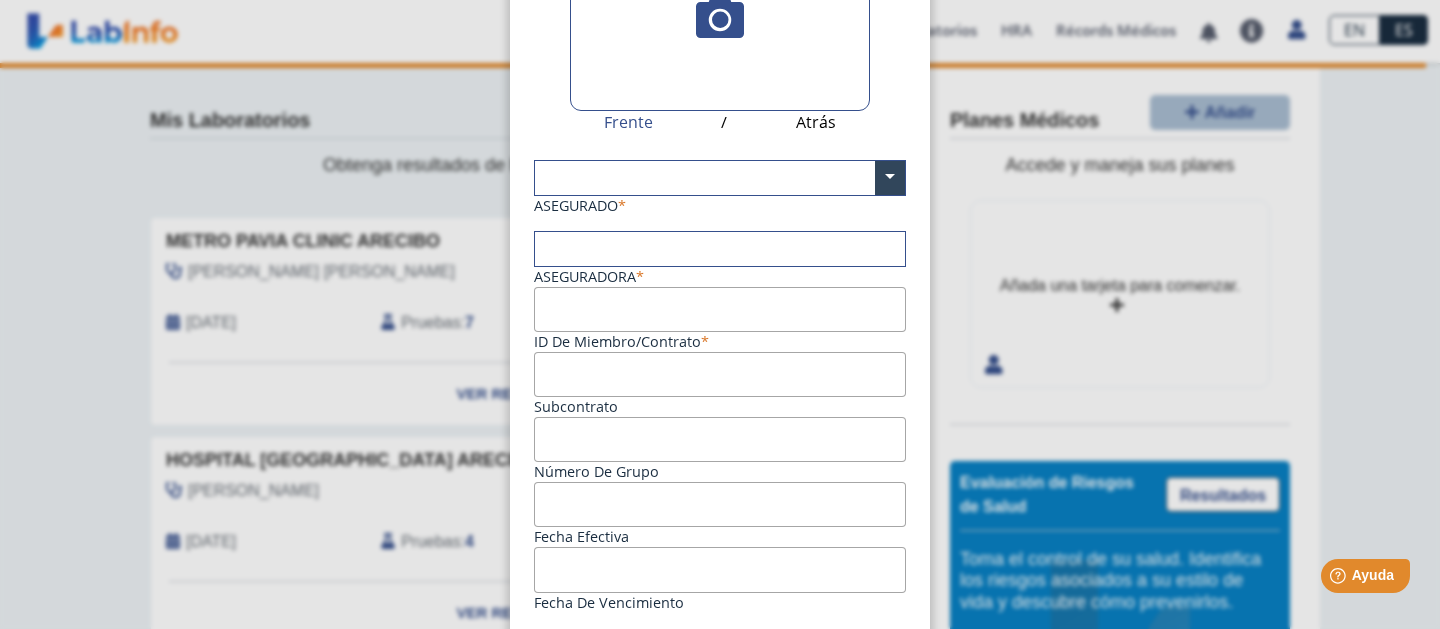 scroll, scrollTop: 0, scrollLeft: 0, axis: both 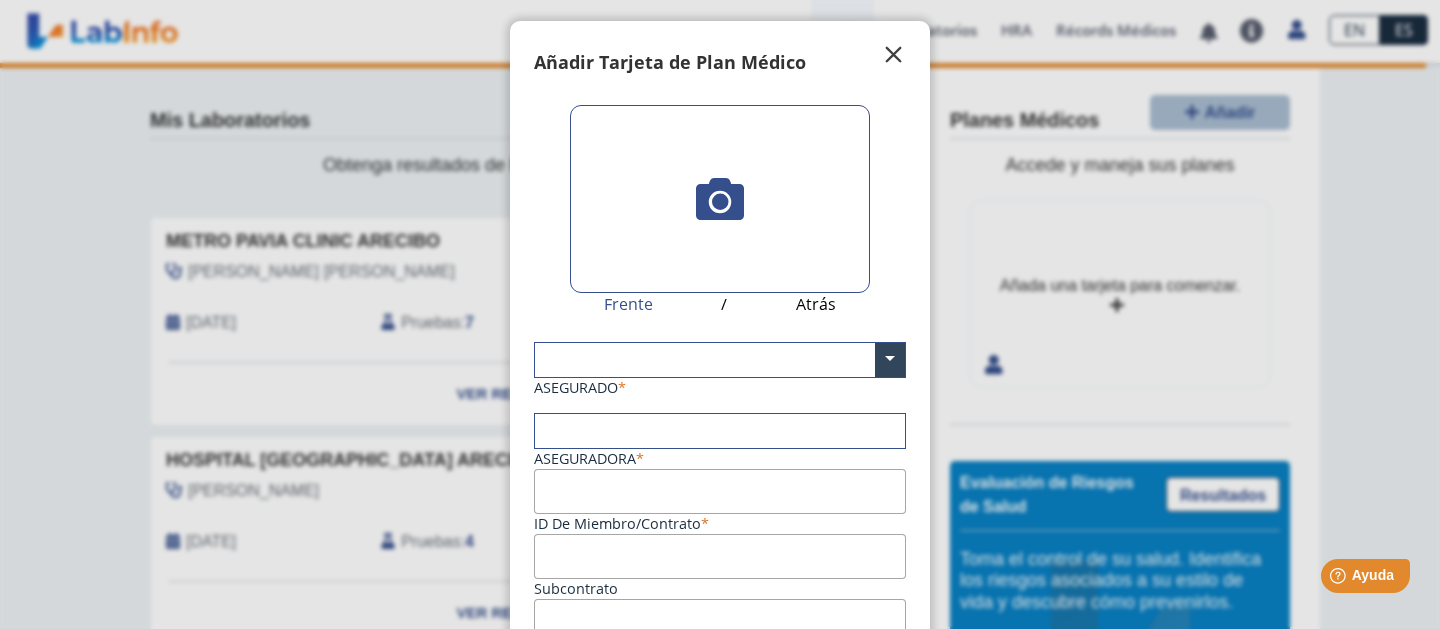 click on "" 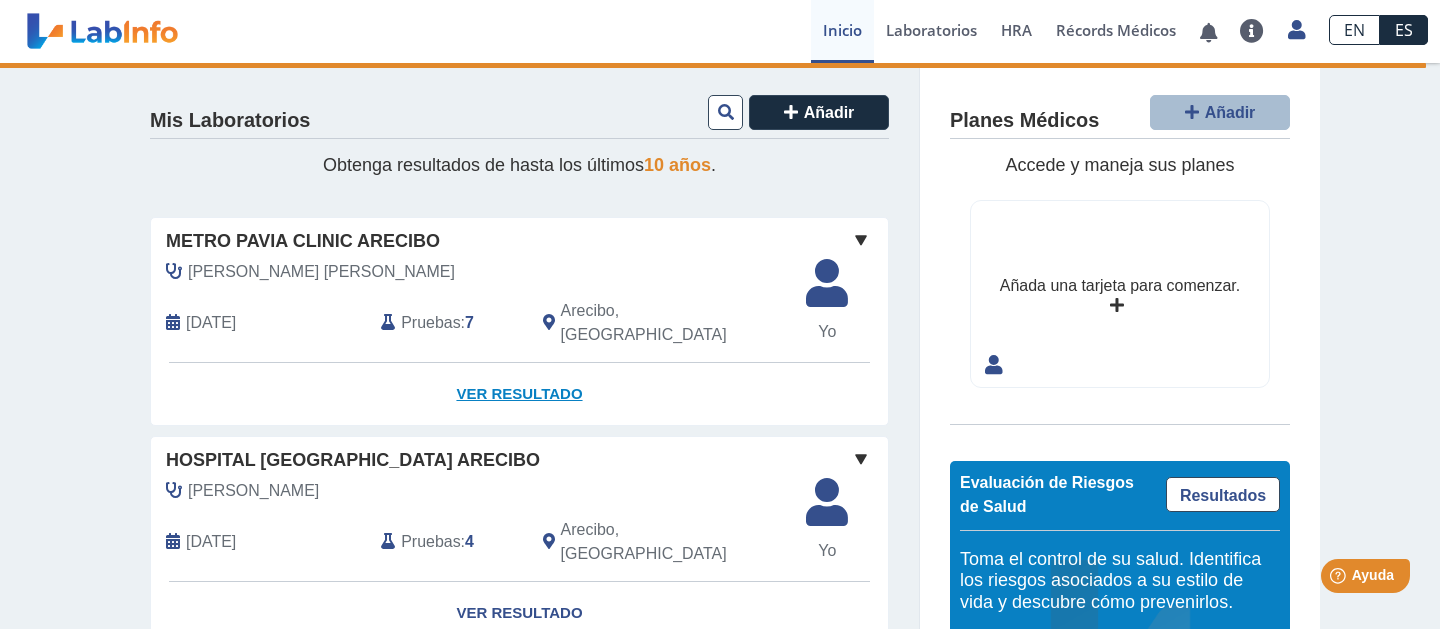 click on "Ver Resultado" 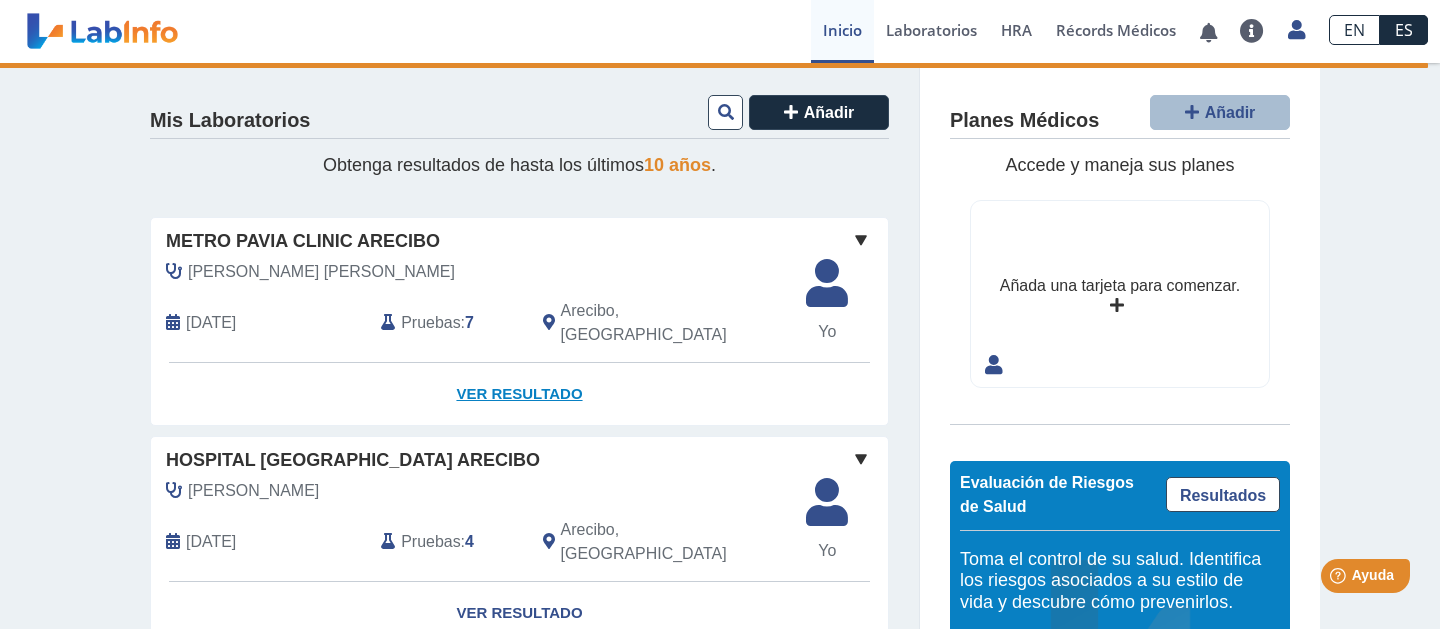 click on "Ver Resultado" 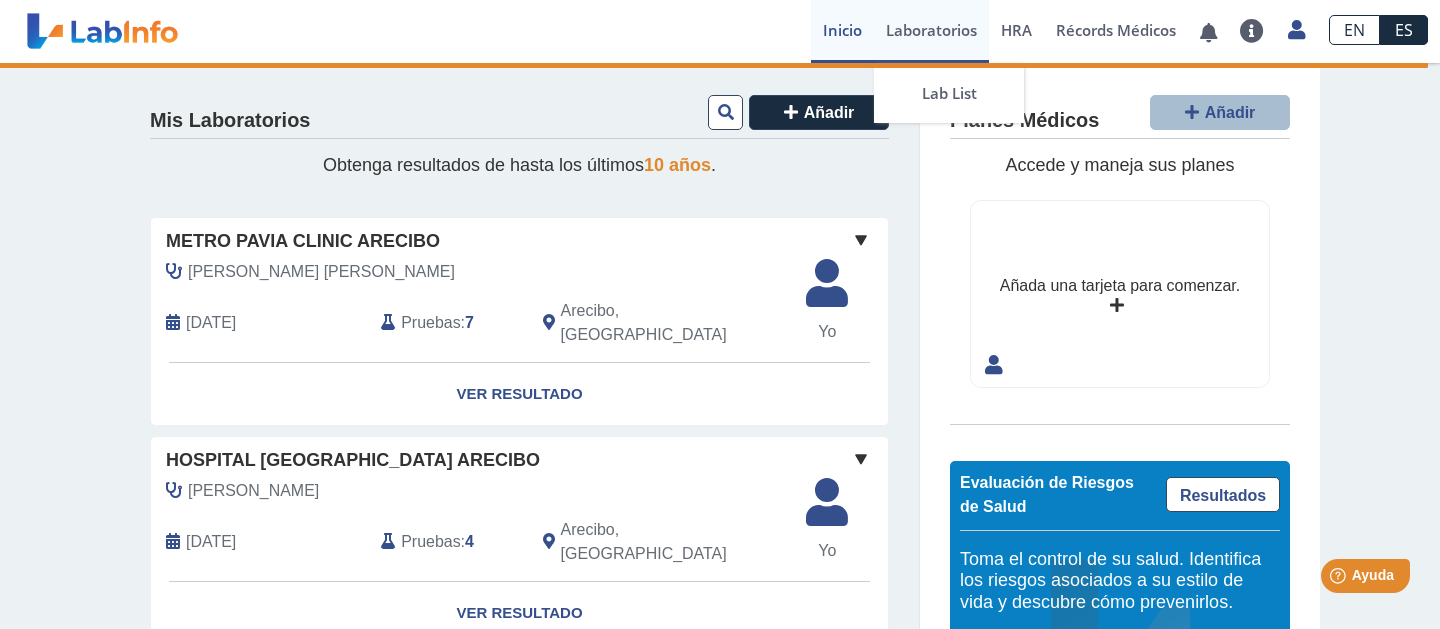 click on "Laboratorios" at bounding box center [931, 31] 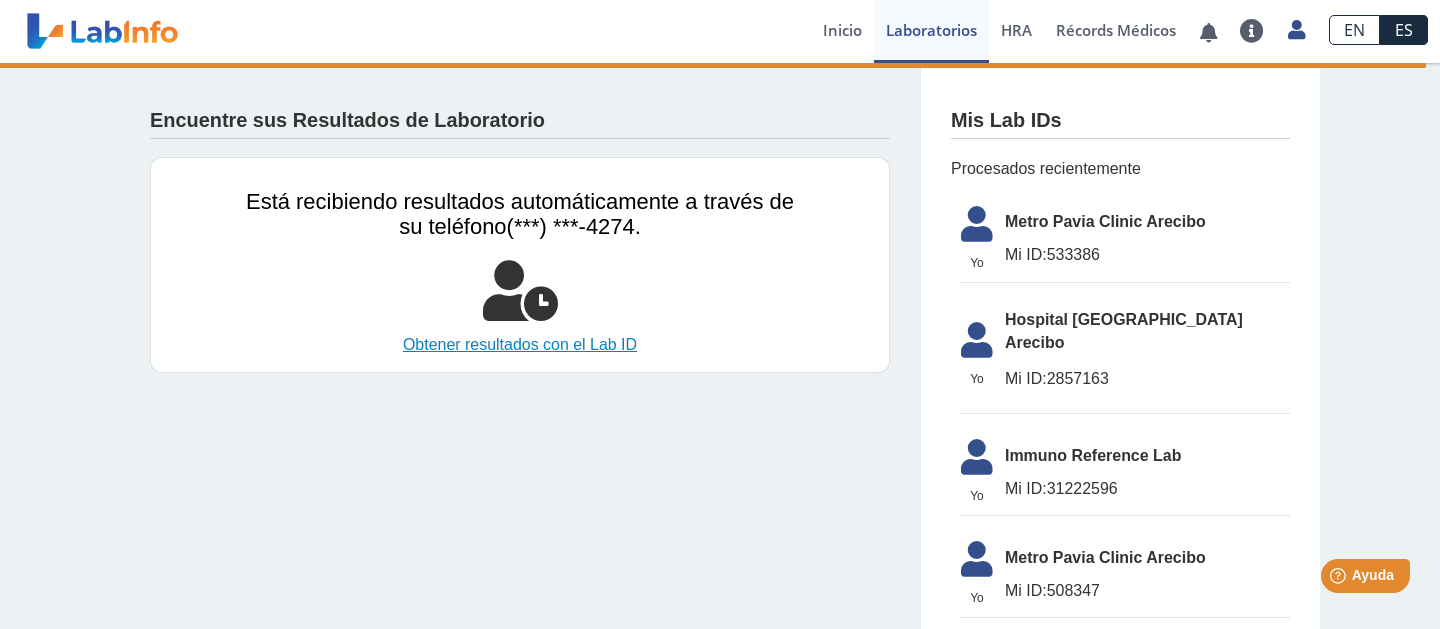 click on "Obtener resultados con el Lab ID" 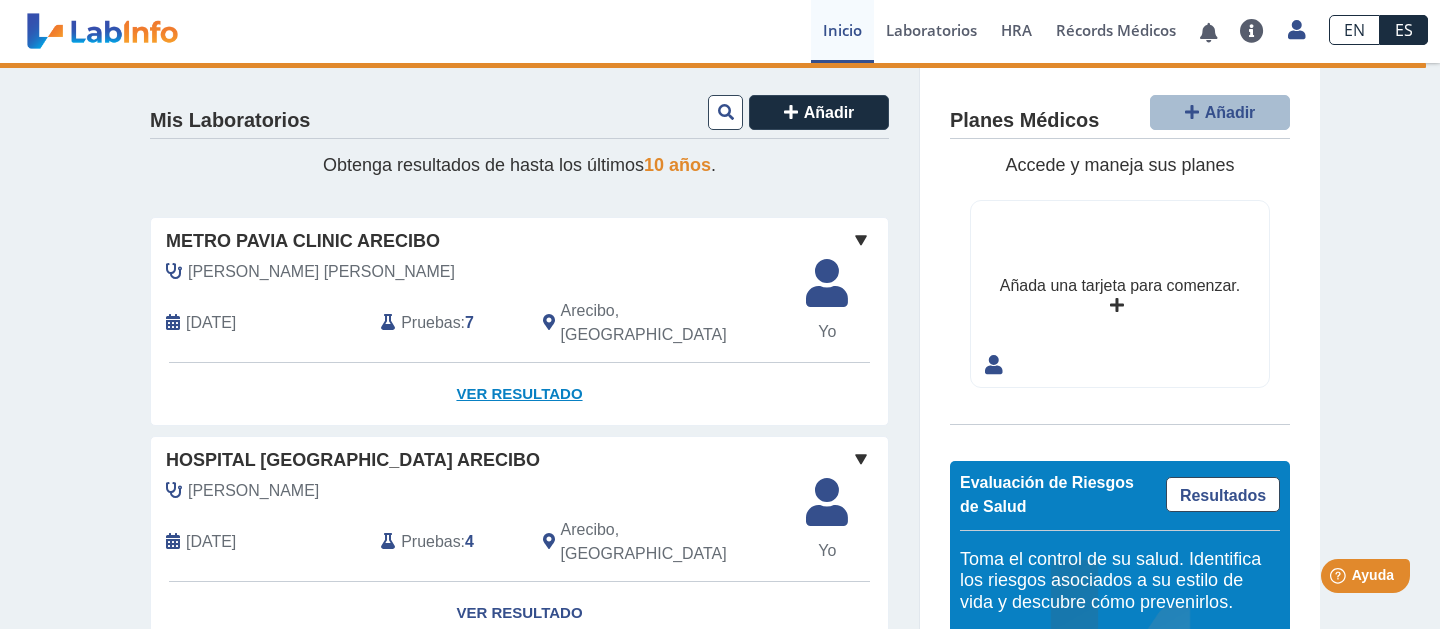 click on "Ver Resultado" 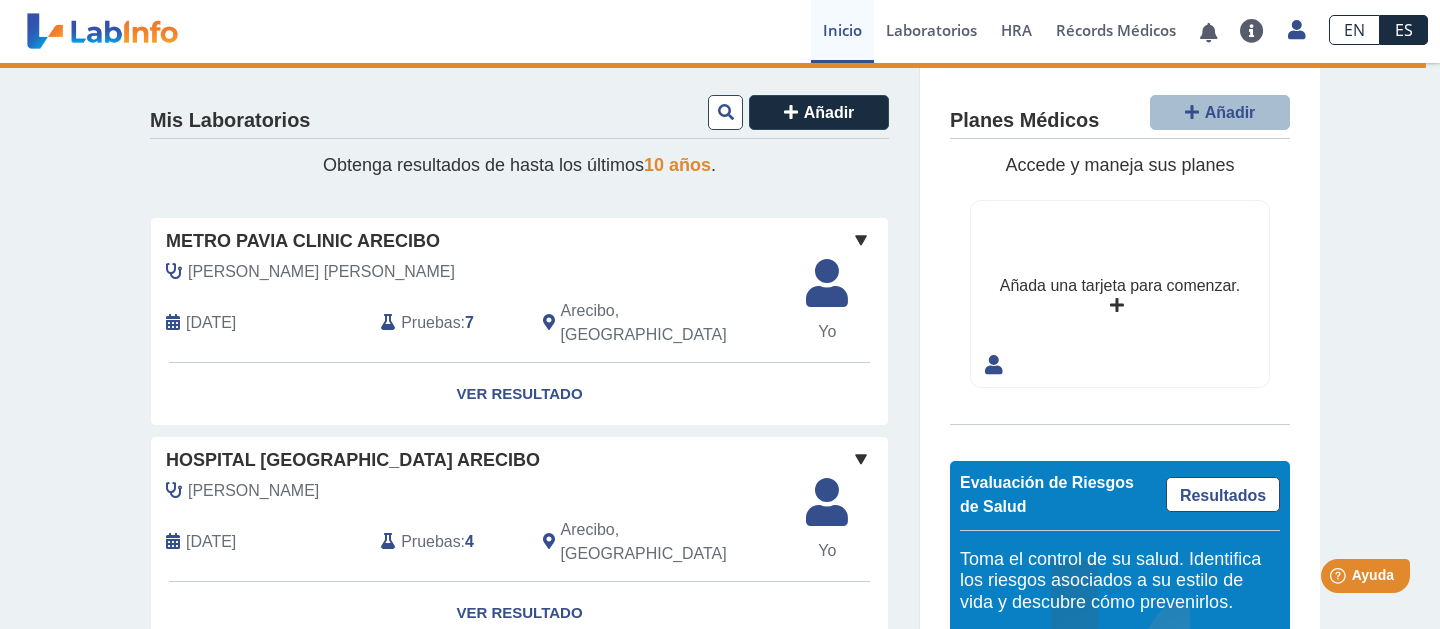click on "Metro Pavia Clinic Arecibo" 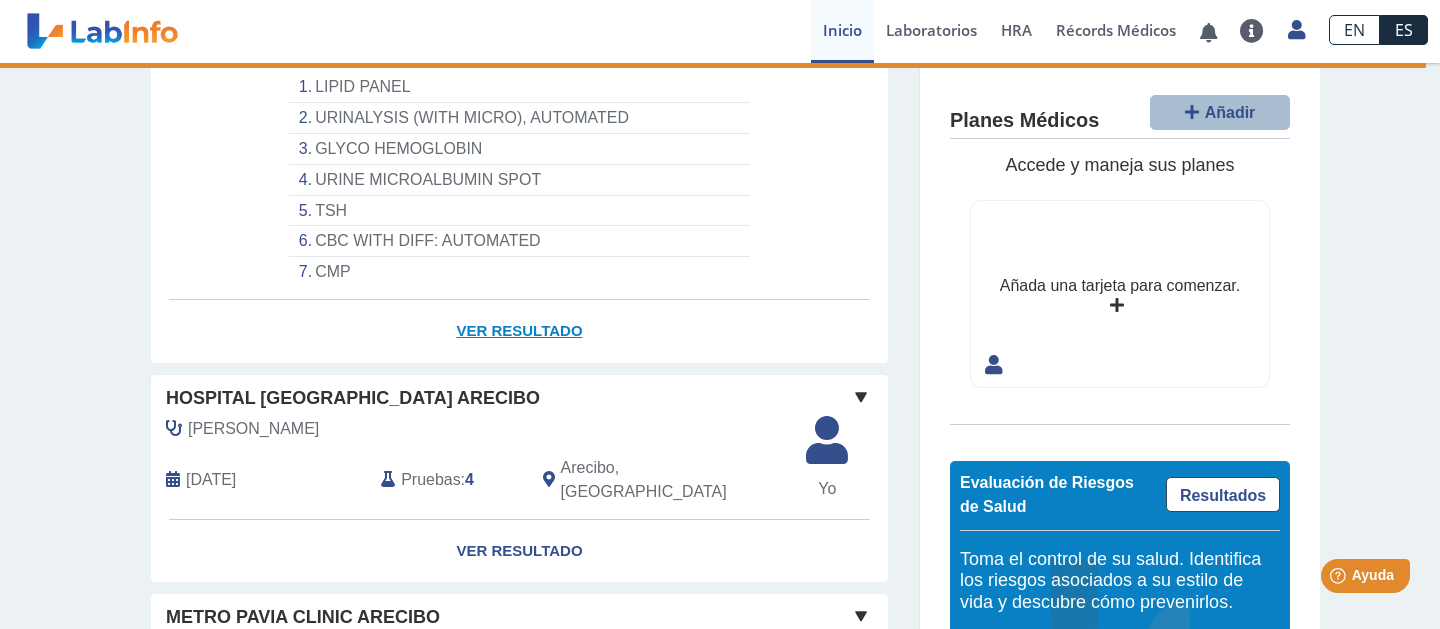 scroll, scrollTop: 343, scrollLeft: 0, axis: vertical 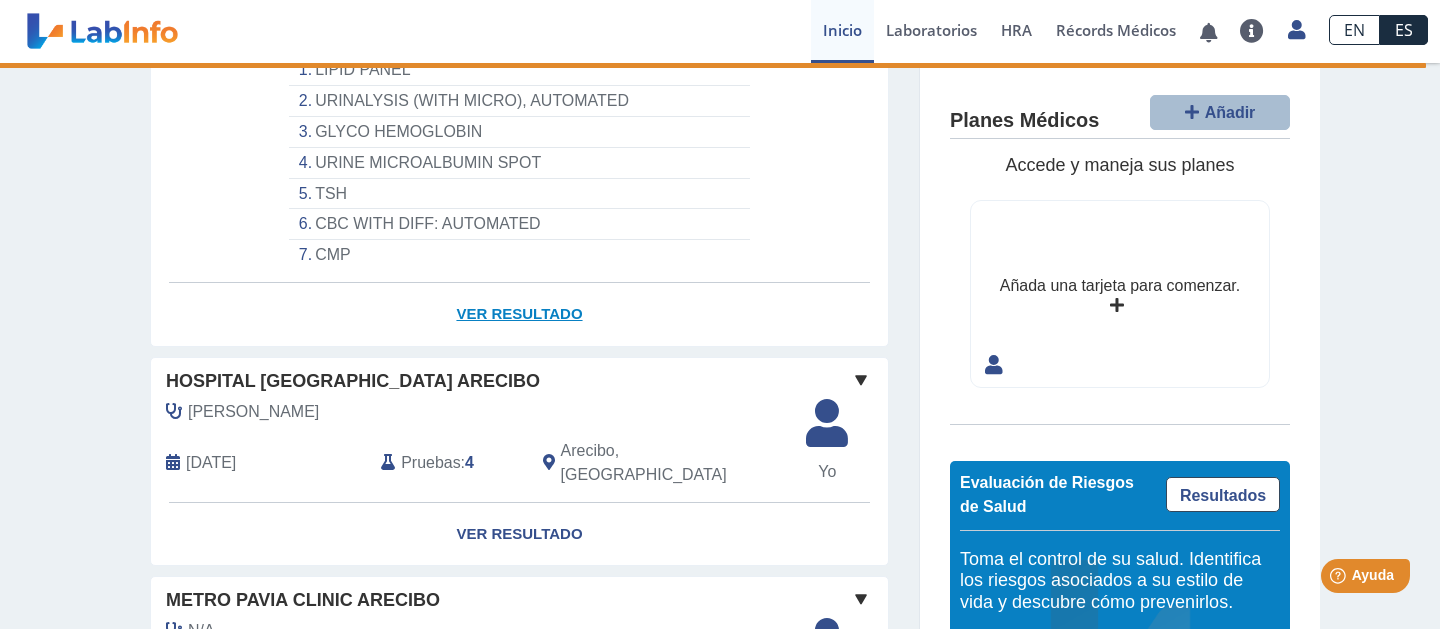 click on "Ver Resultado" 